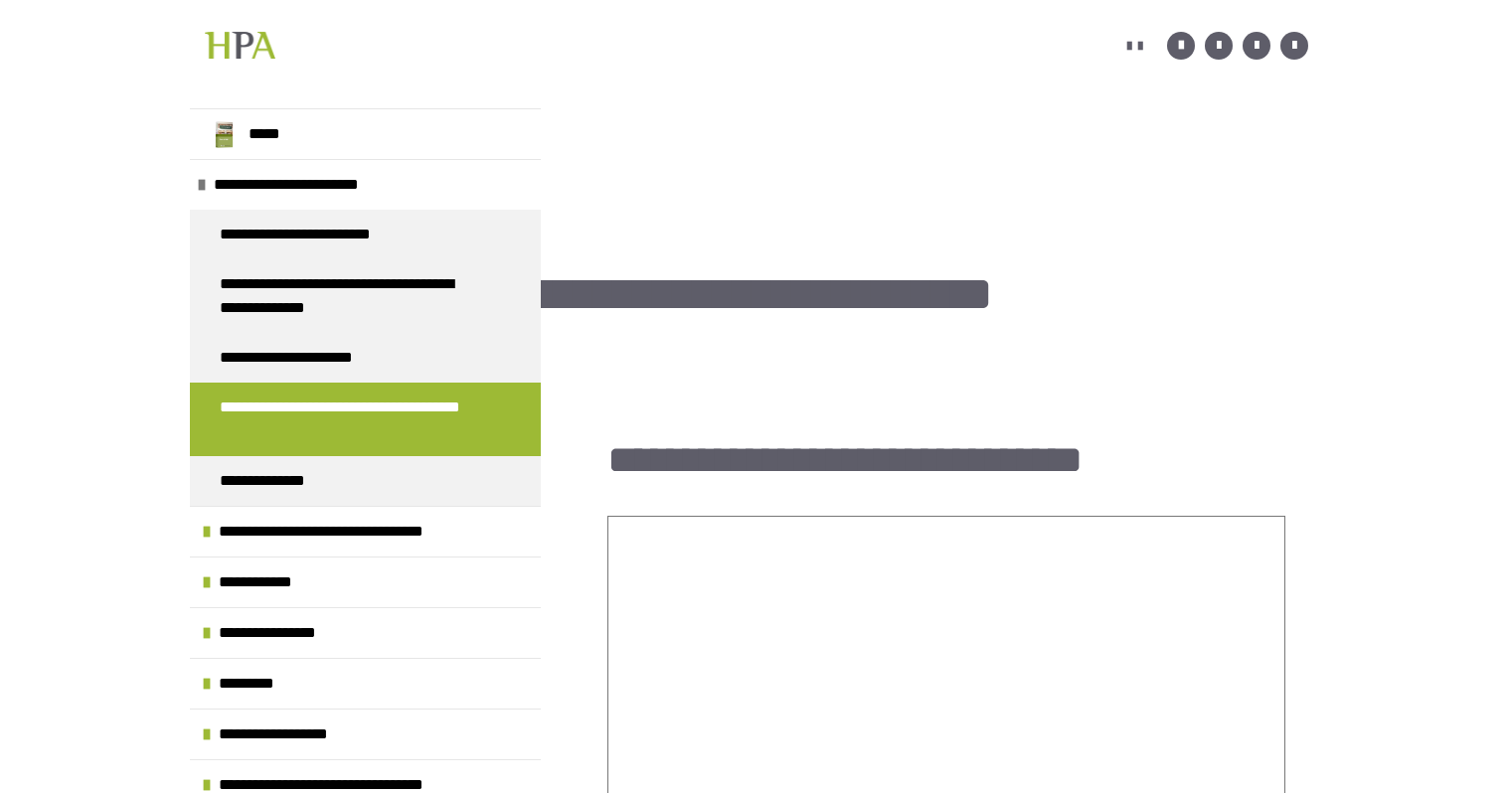 scroll, scrollTop: 1099, scrollLeft: 0, axis: vertical 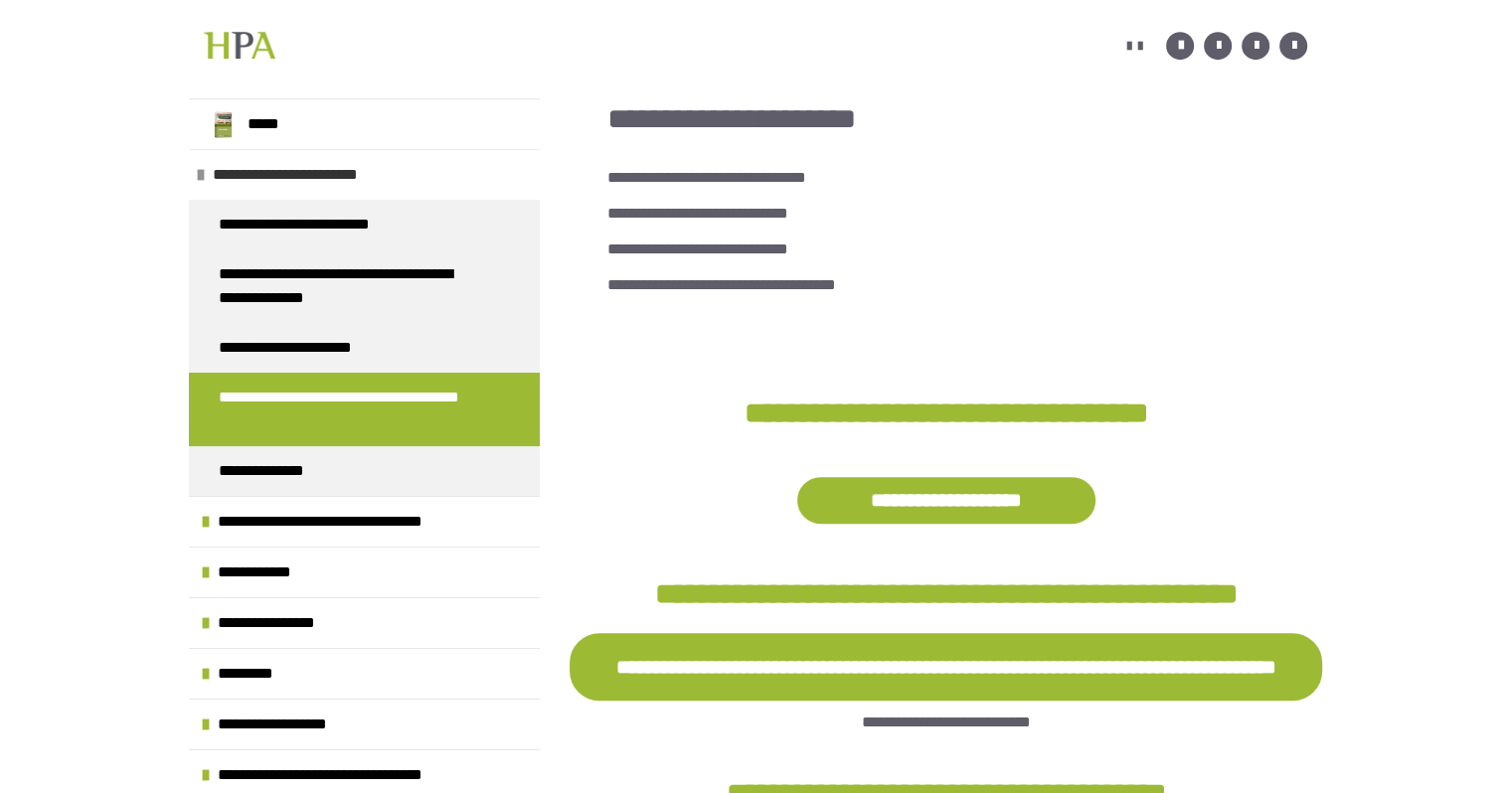 click on "**********" at bounding box center (308, 175) 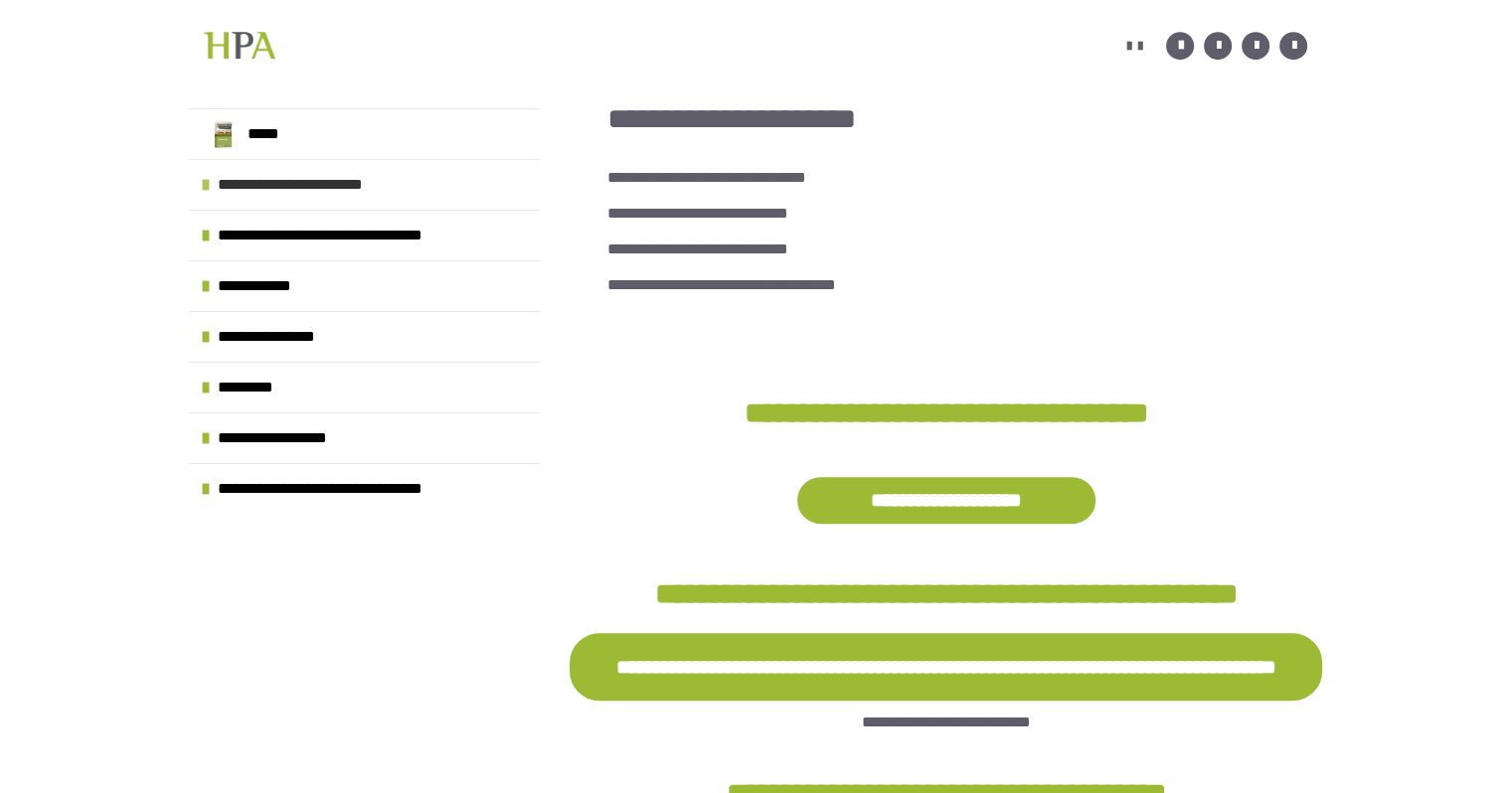 scroll, scrollTop: 0, scrollLeft: 0, axis: both 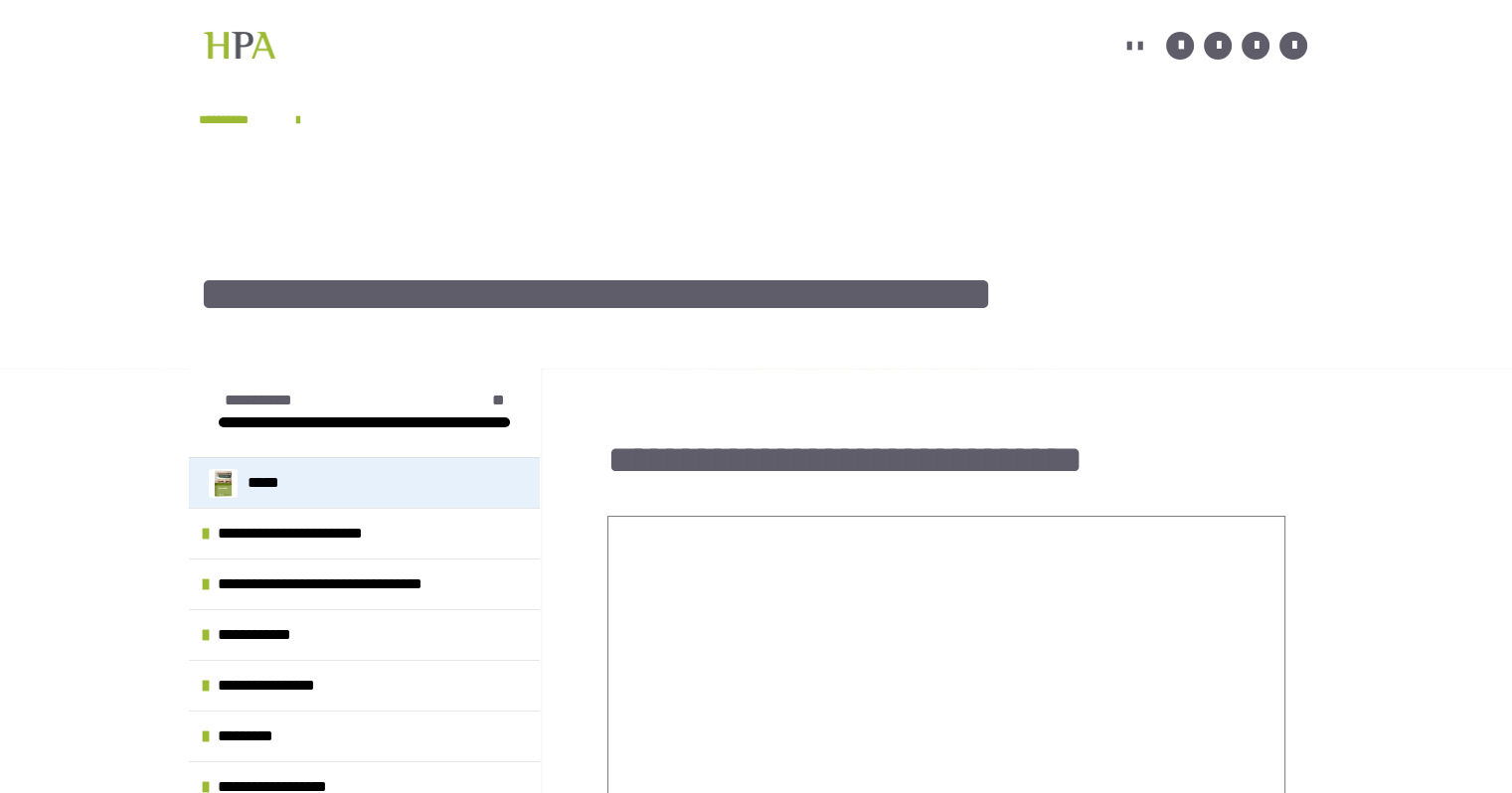 click on "*****" at bounding box center [270, 483] 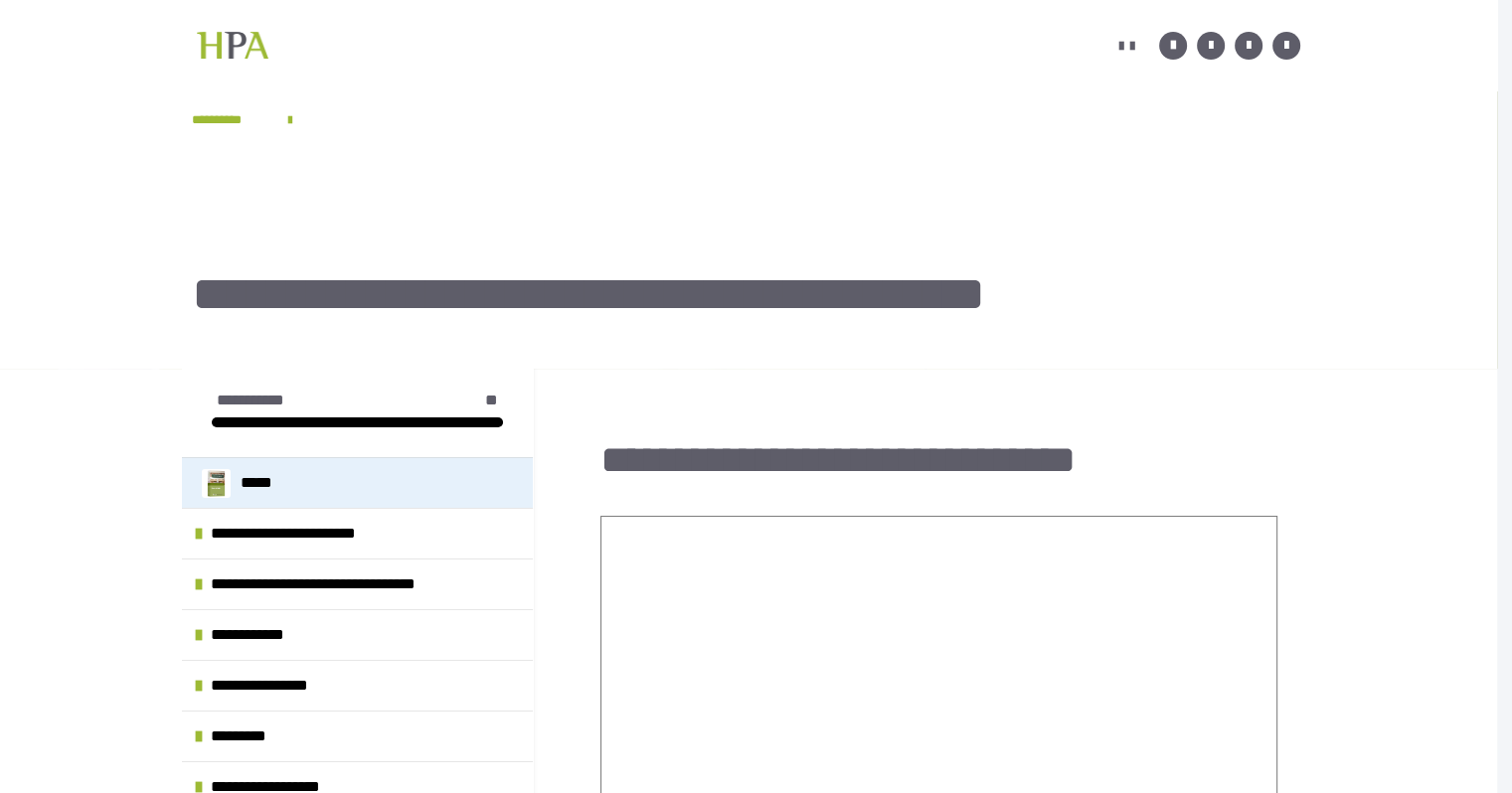 click on "**********" at bounding box center (756, 396) 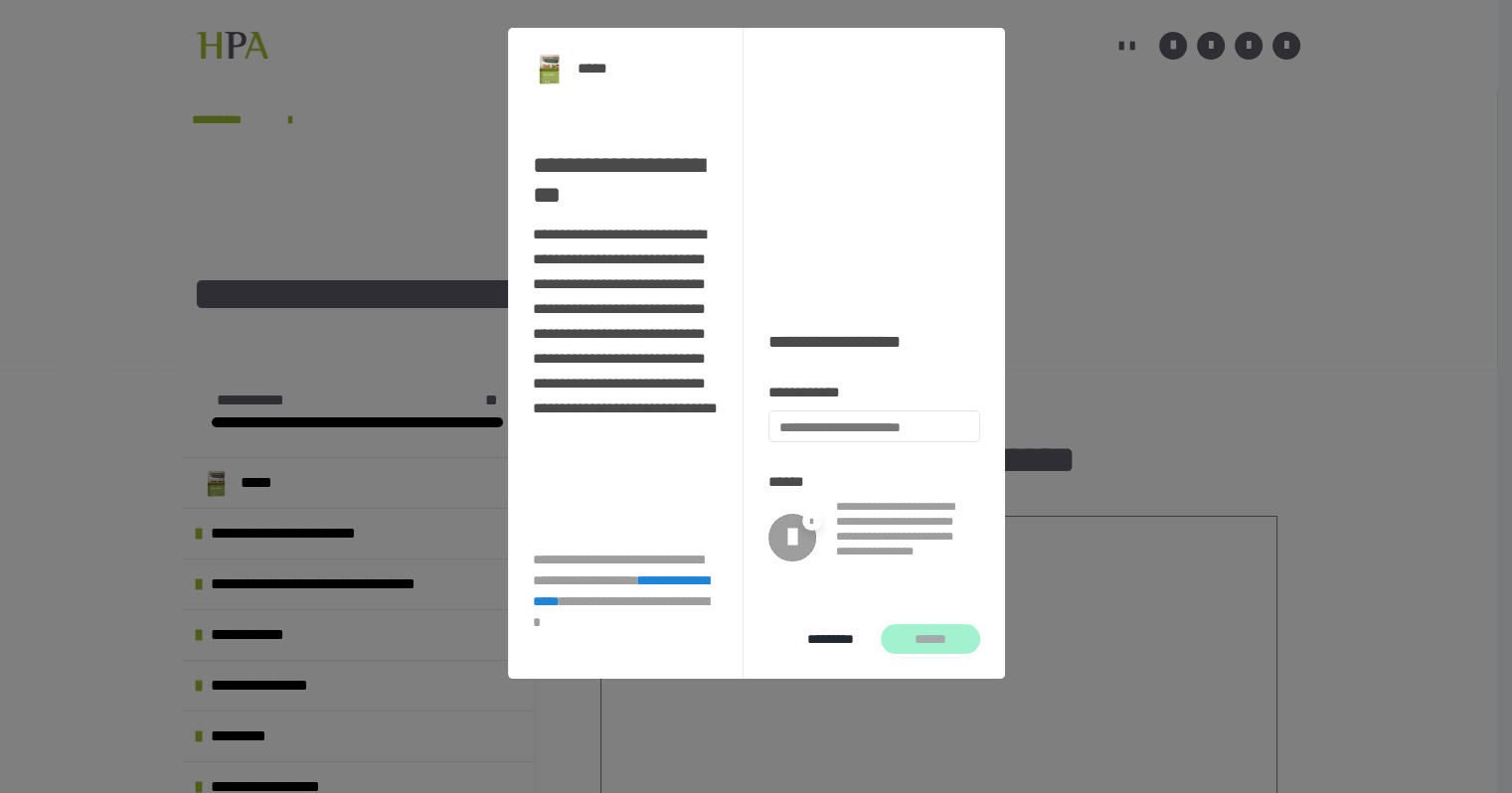 click on "**********" at bounding box center (874, 353) 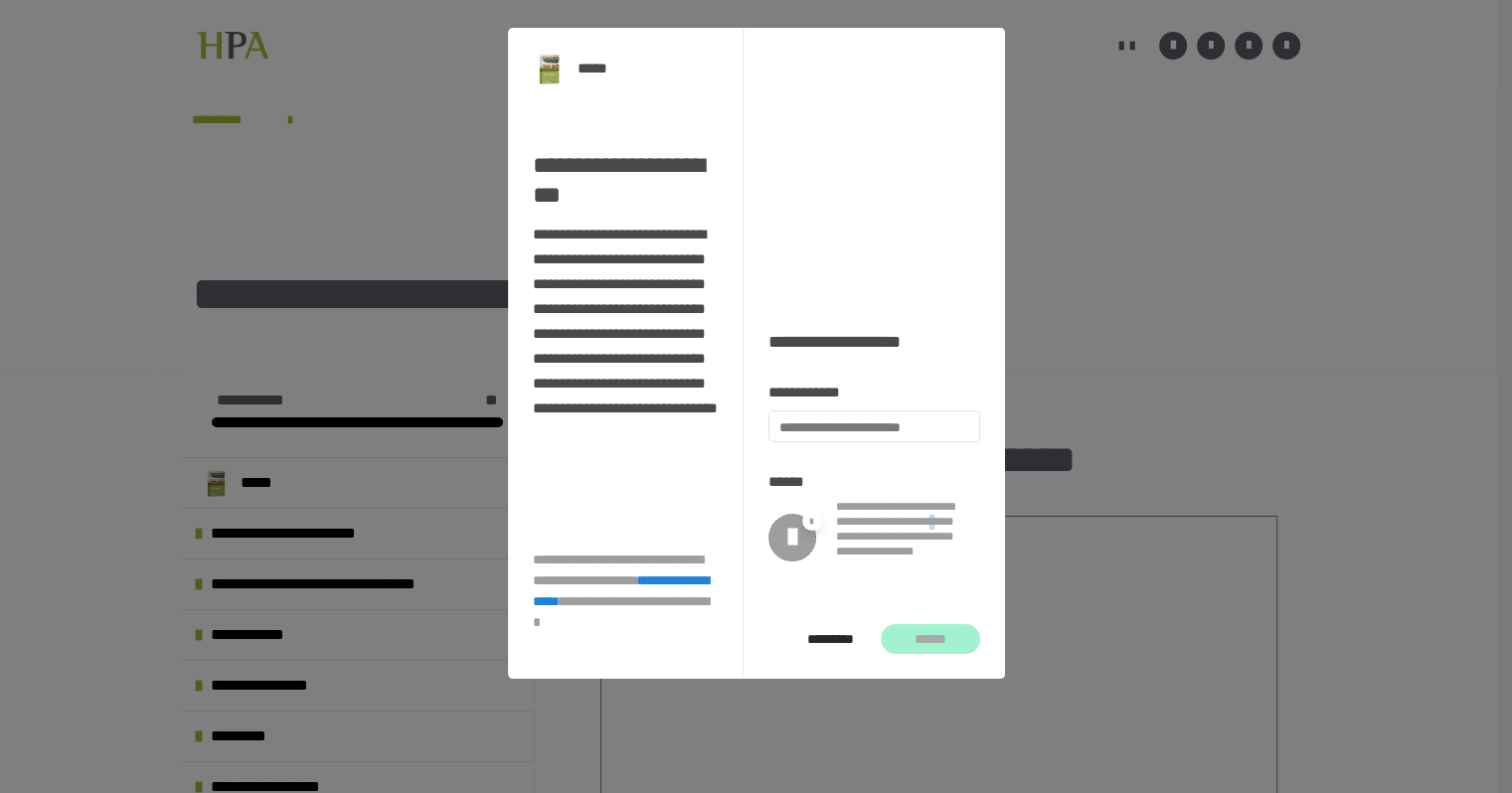 click on "**********" at bounding box center (900, 537) 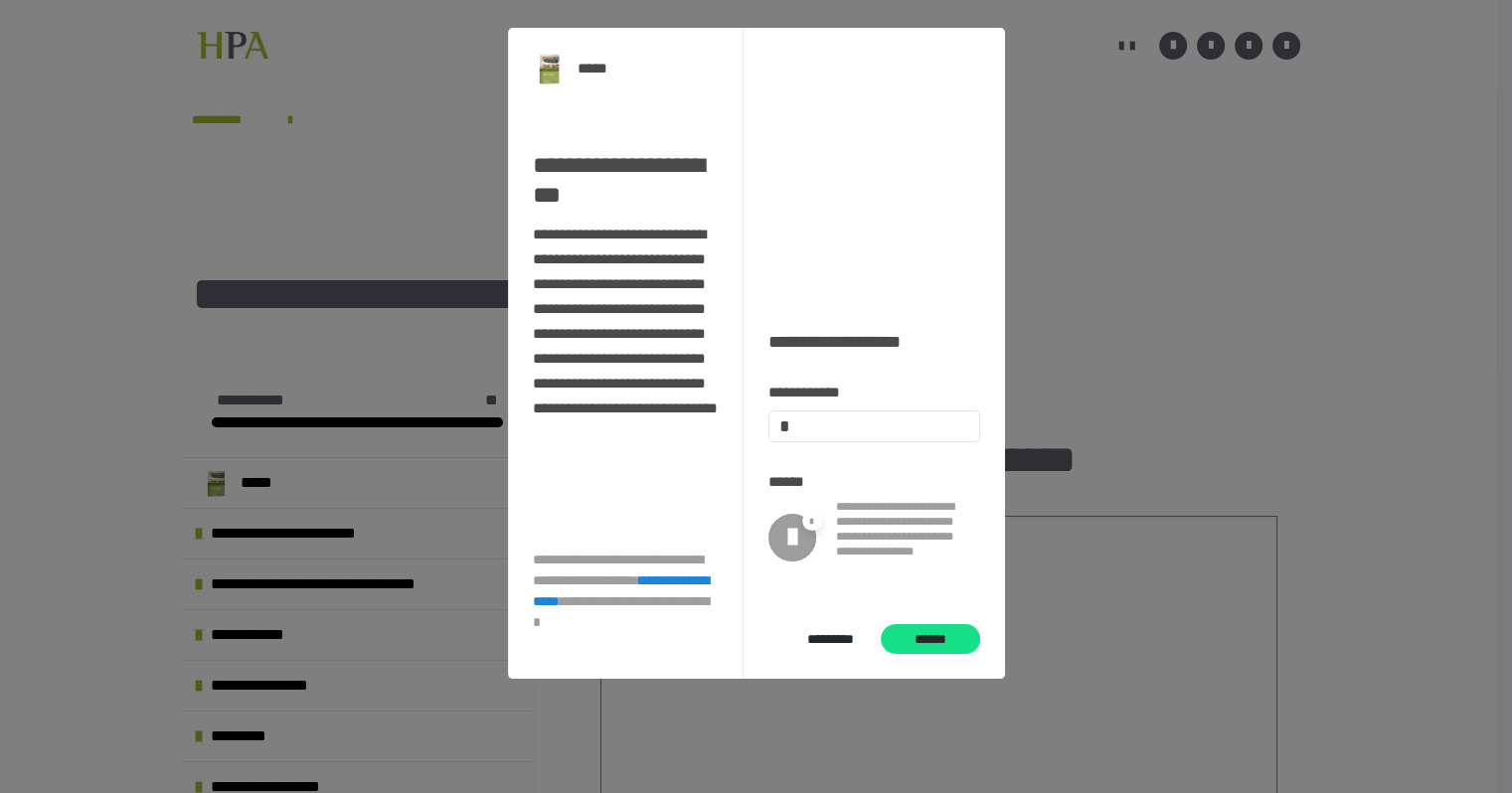 click at bounding box center (874, 426) 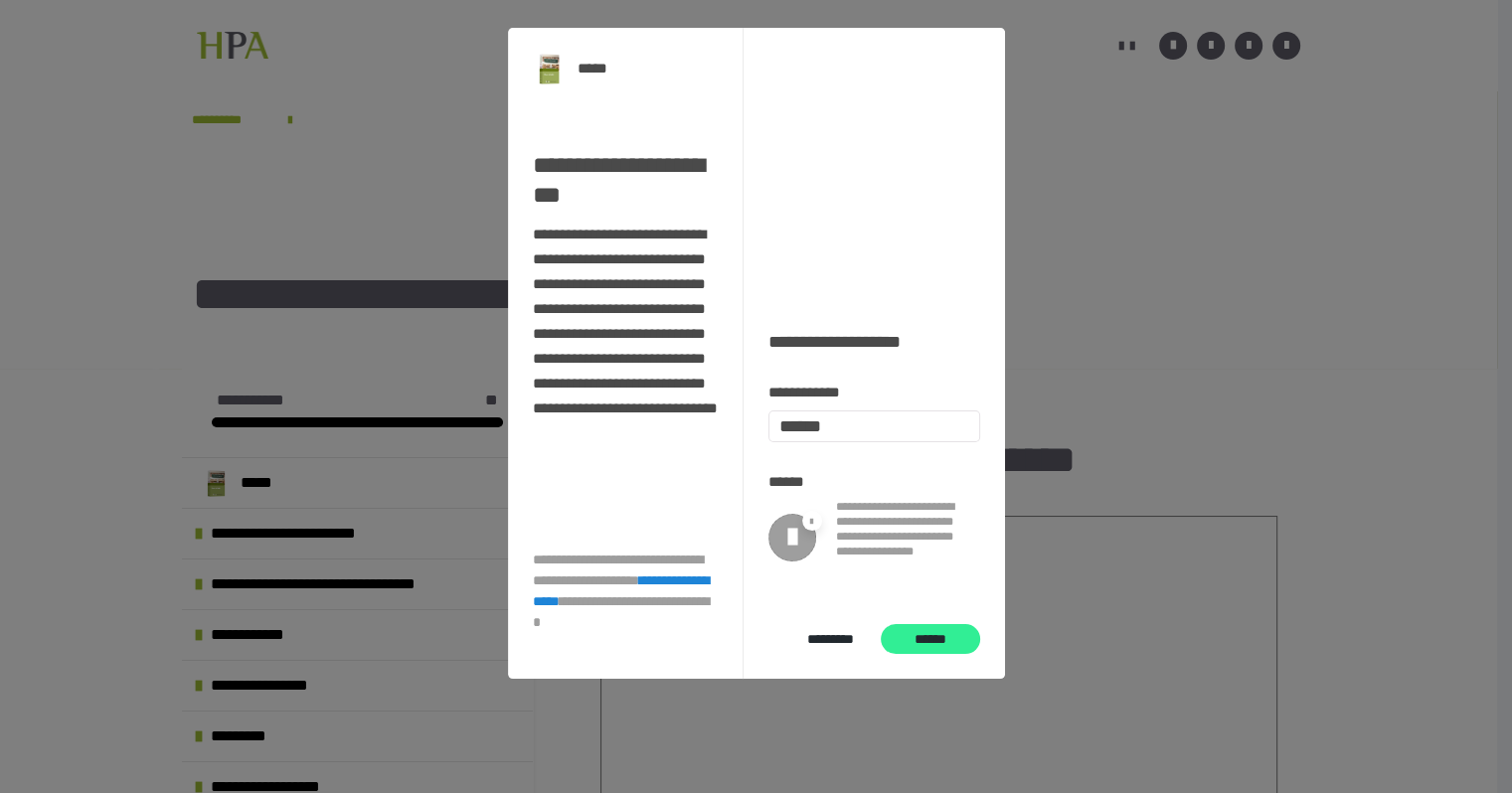 type on "*****" 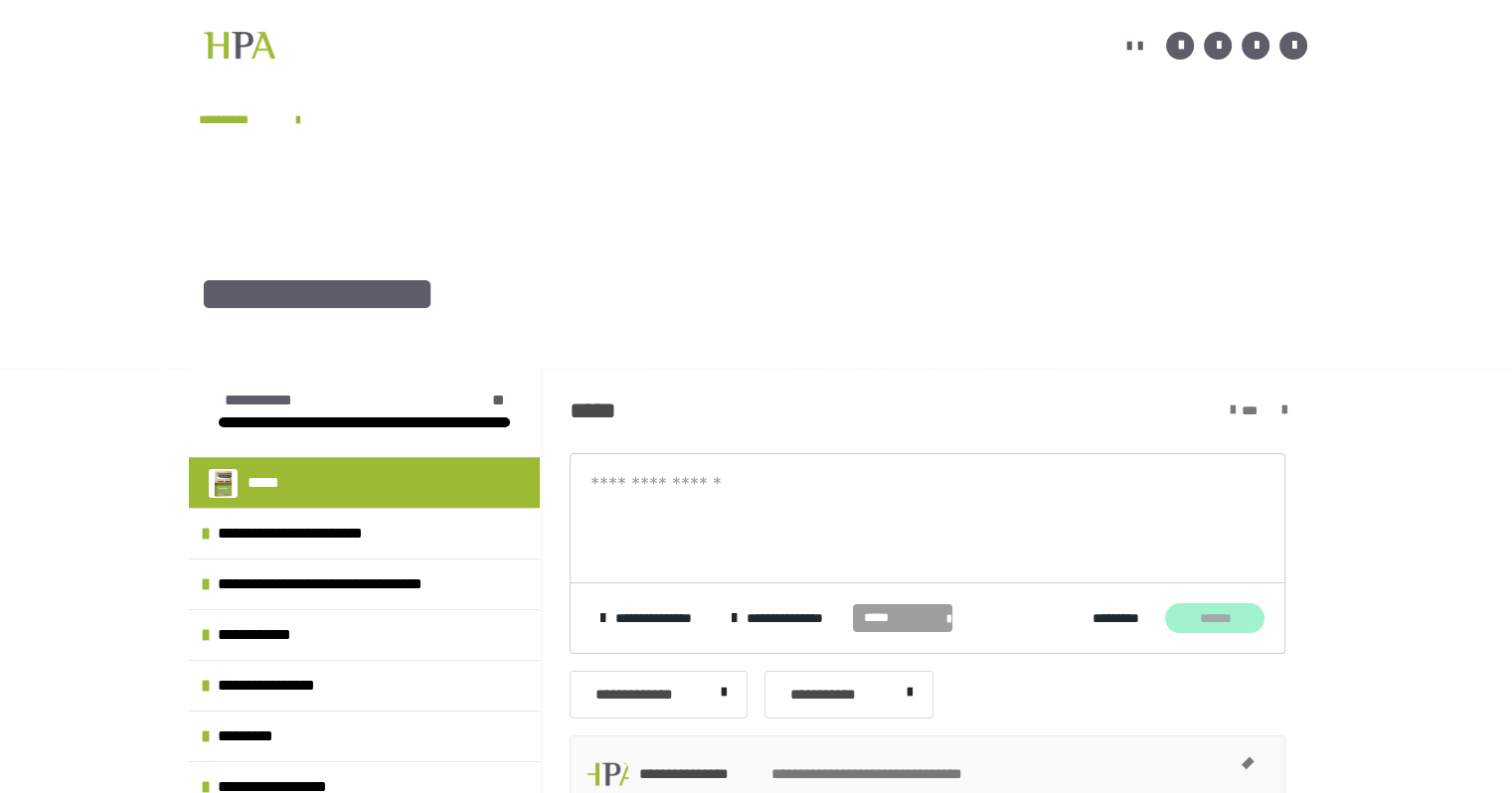 click on "**********" at bounding box center [927, 554] 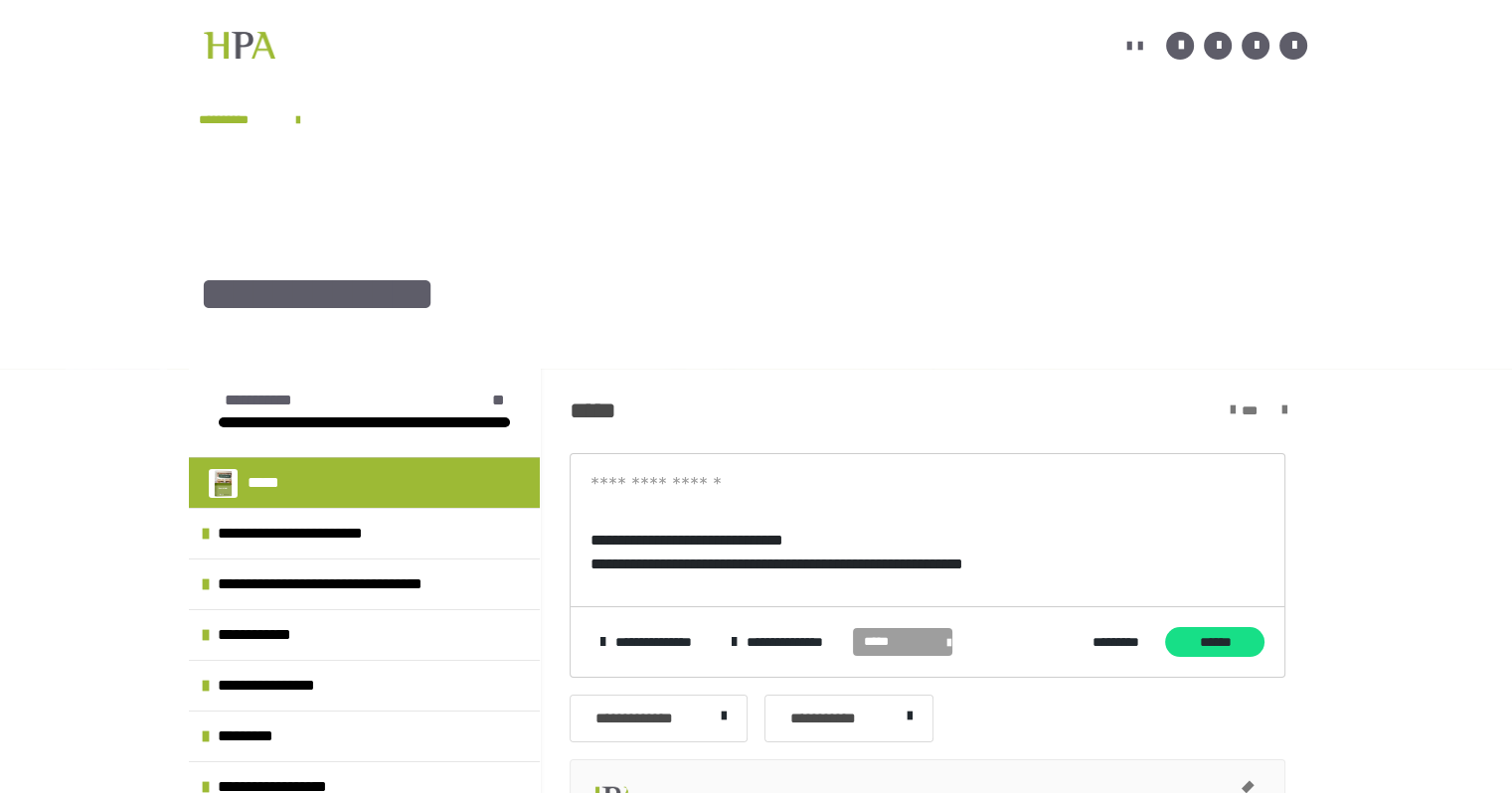 click on "**********" at bounding box center [927, 564] 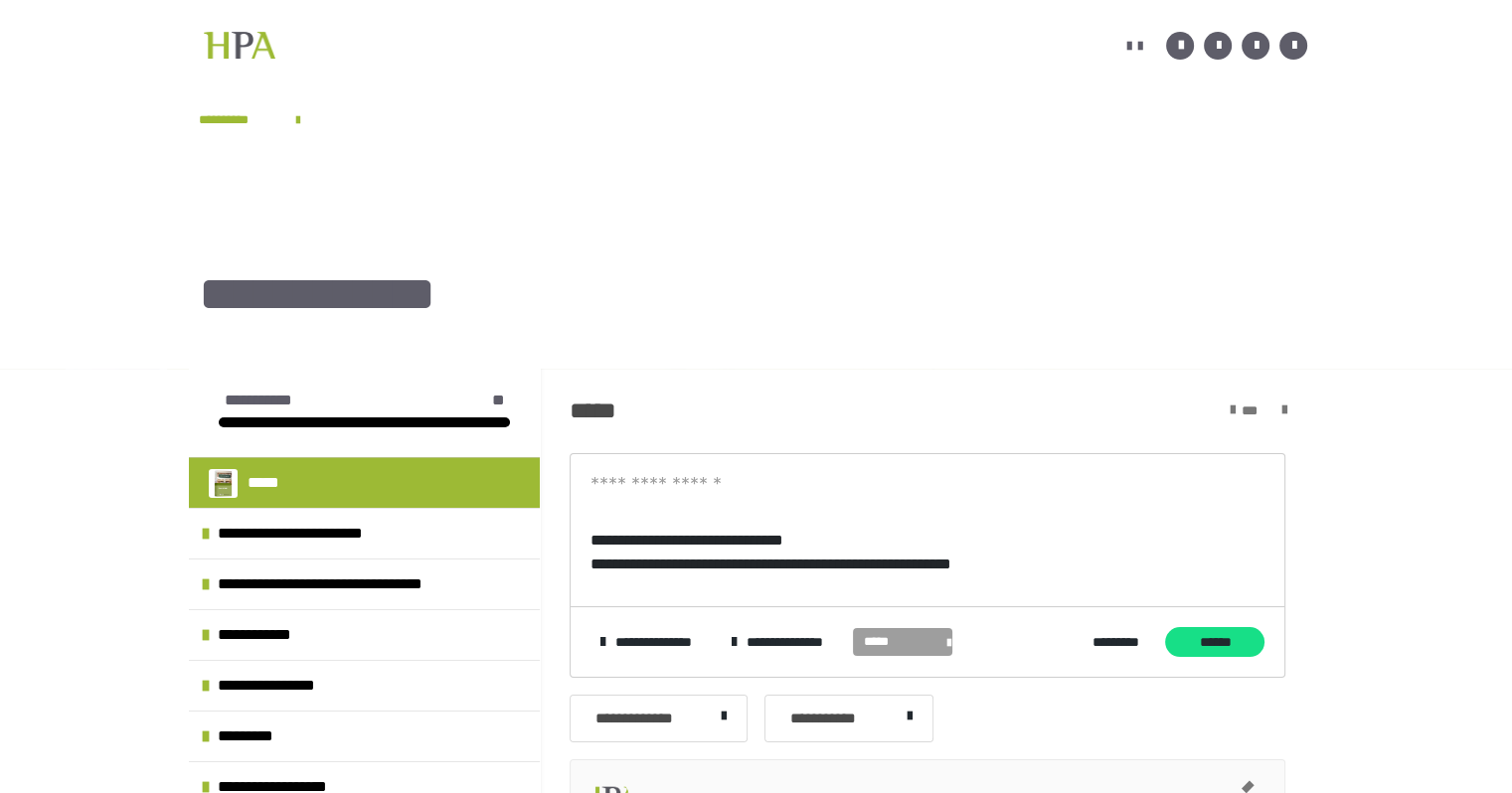 click on "**********" at bounding box center (927, 564) 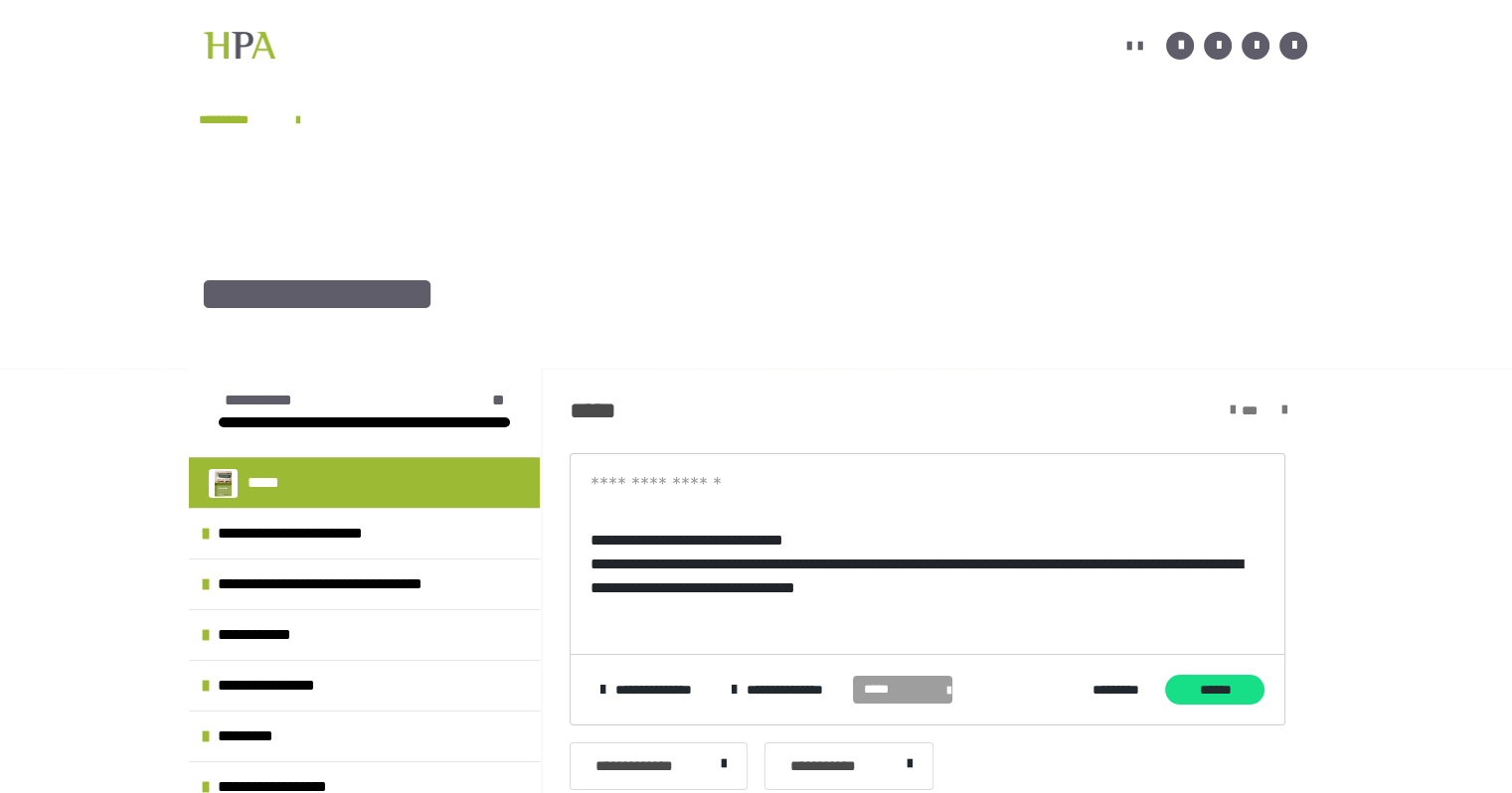 click on "**********" at bounding box center (927, 576) 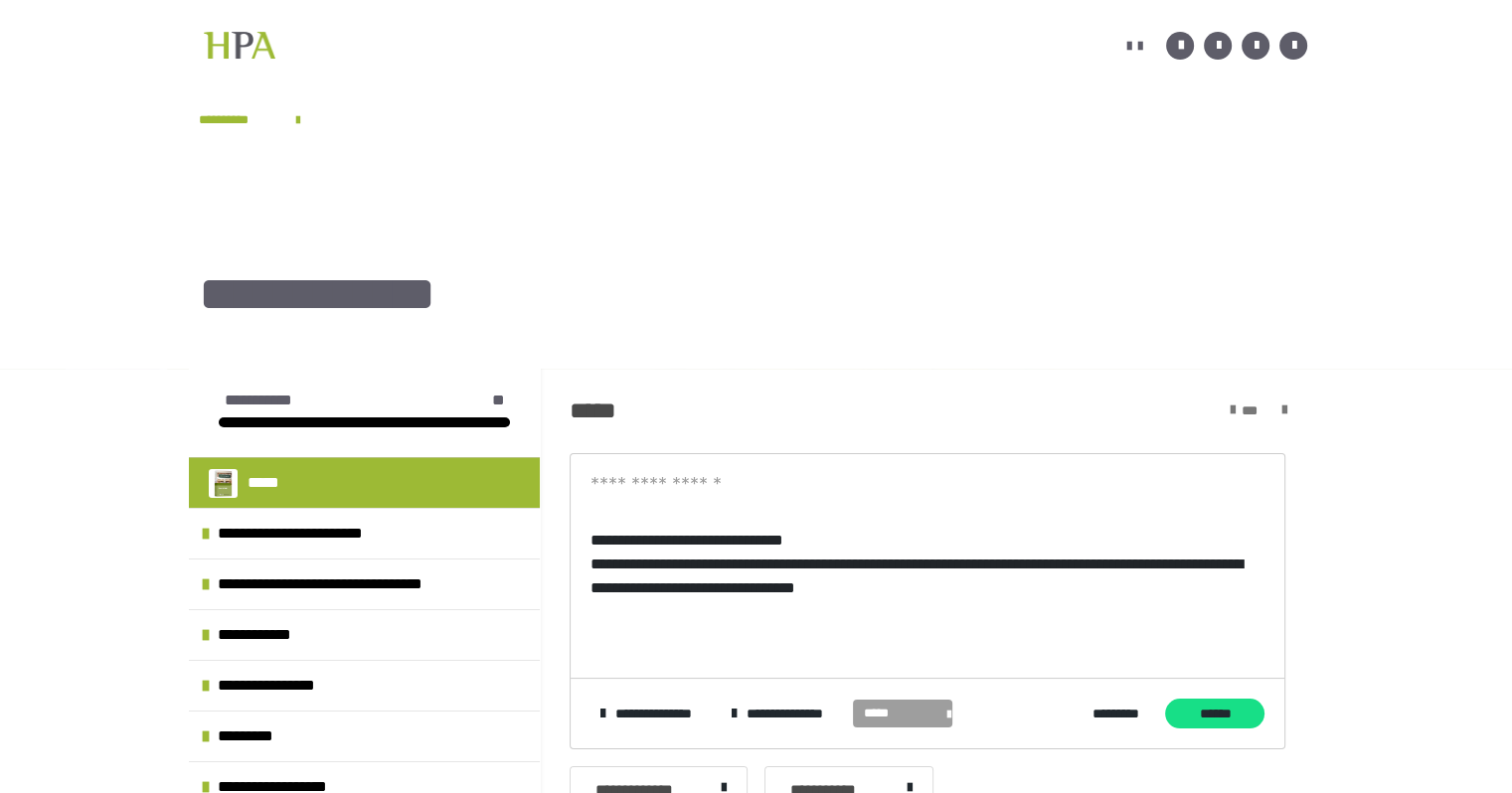 click on "**********" at bounding box center (927, 576) 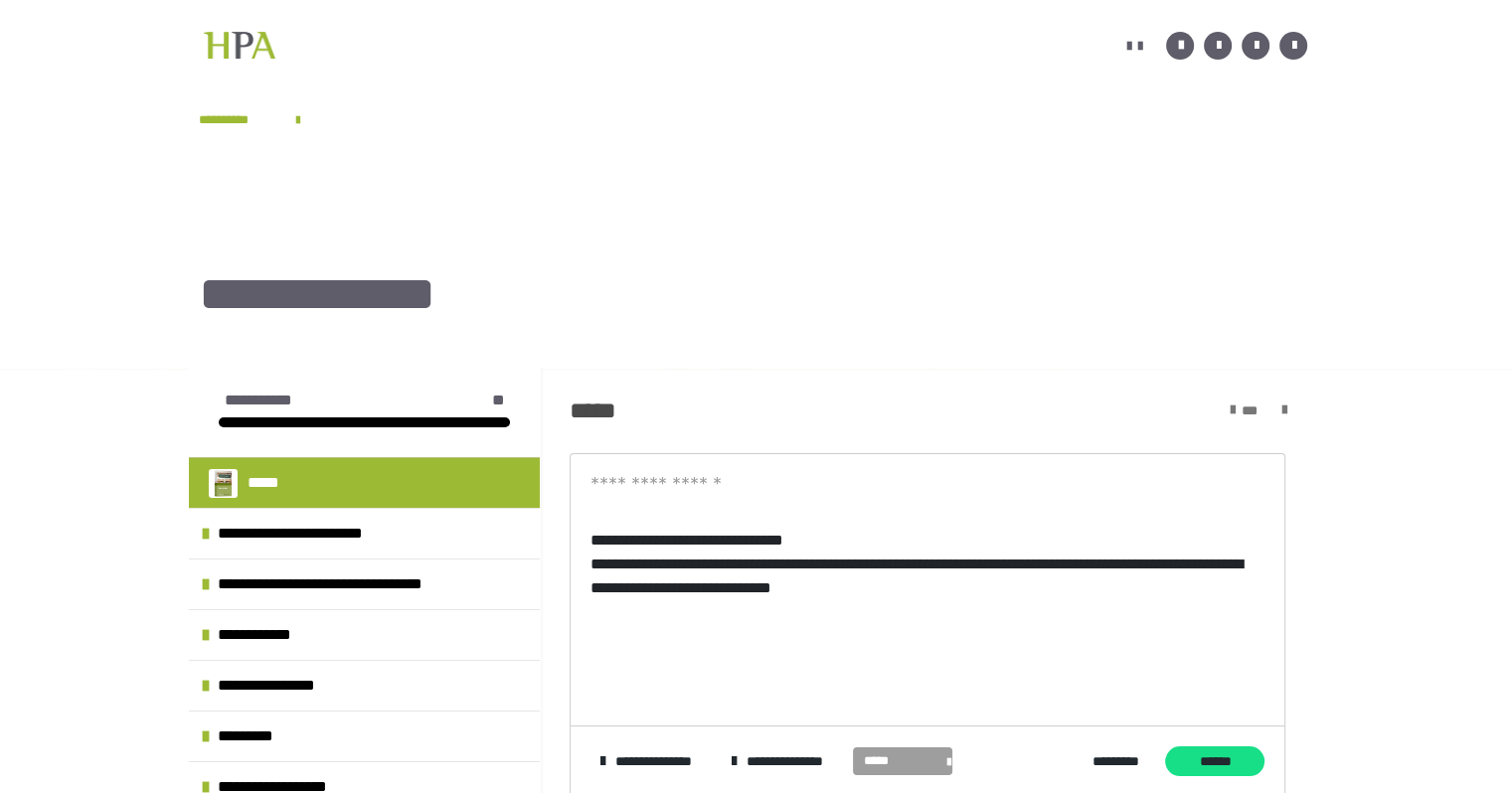 click on "**********" at bounding box center [927, 576] 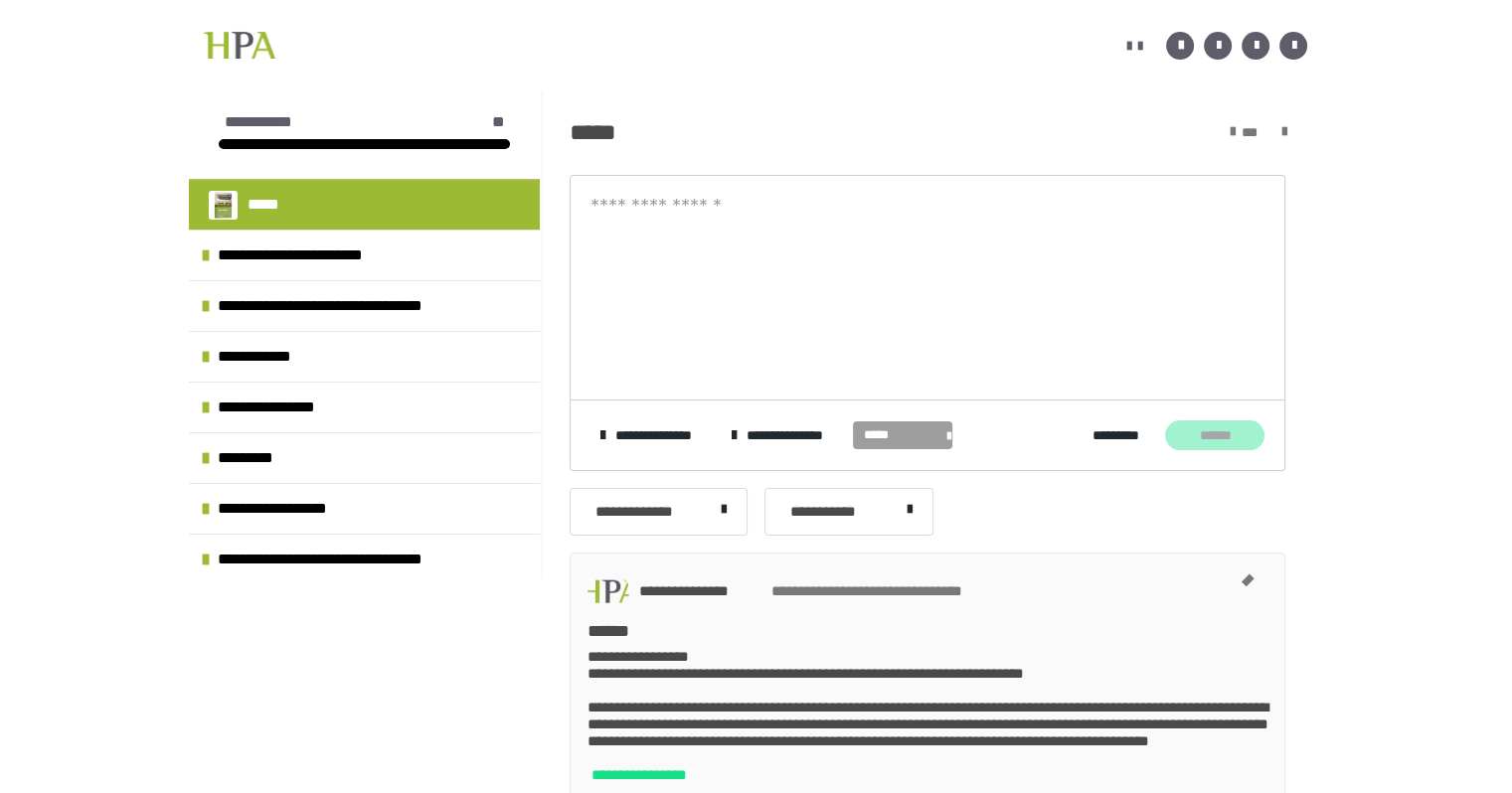 scroll, scrollTop: 291, scrollLeft: 0, axis: vertical 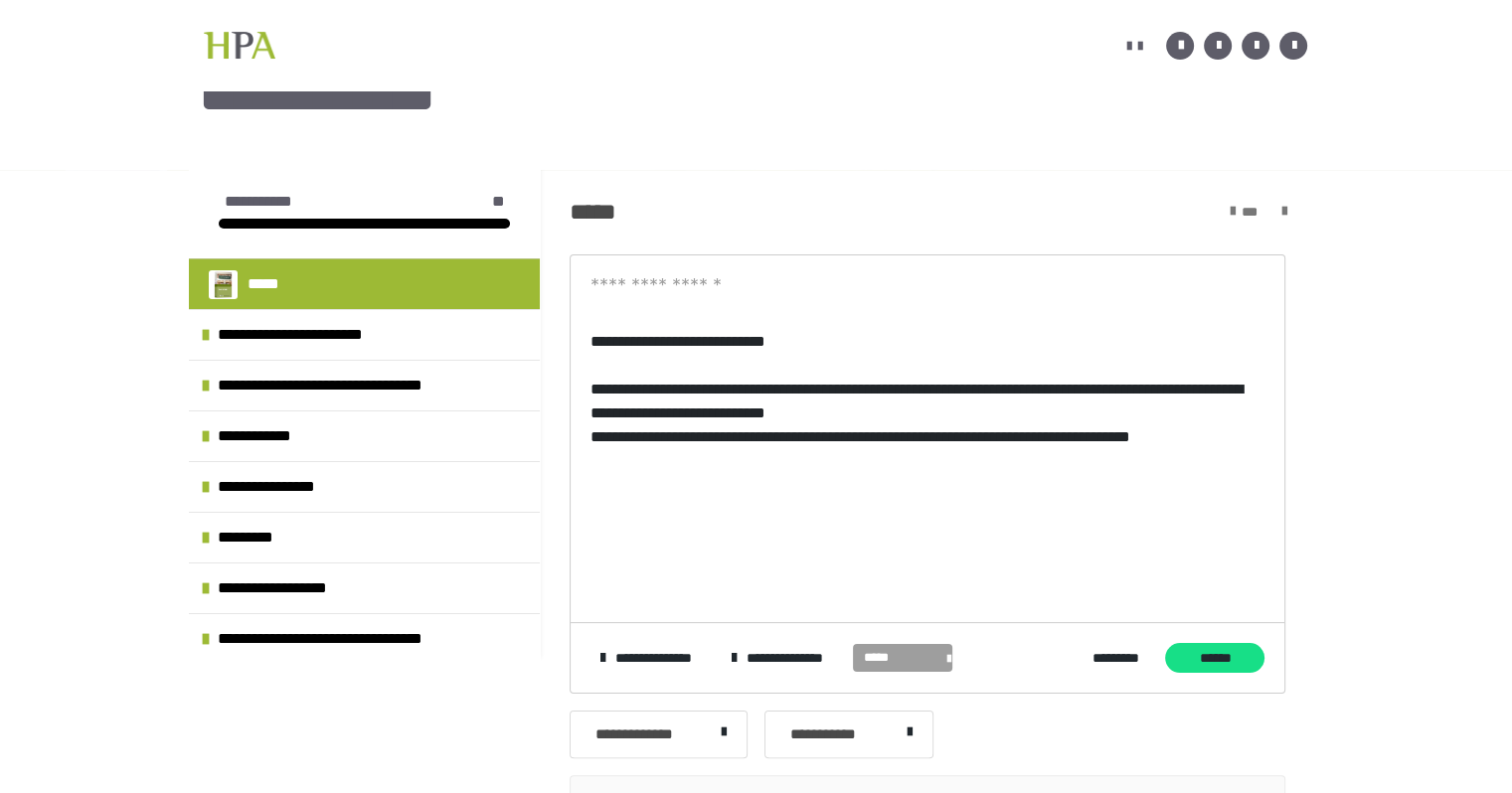 click on "**********" at bounding box center (927, 449) 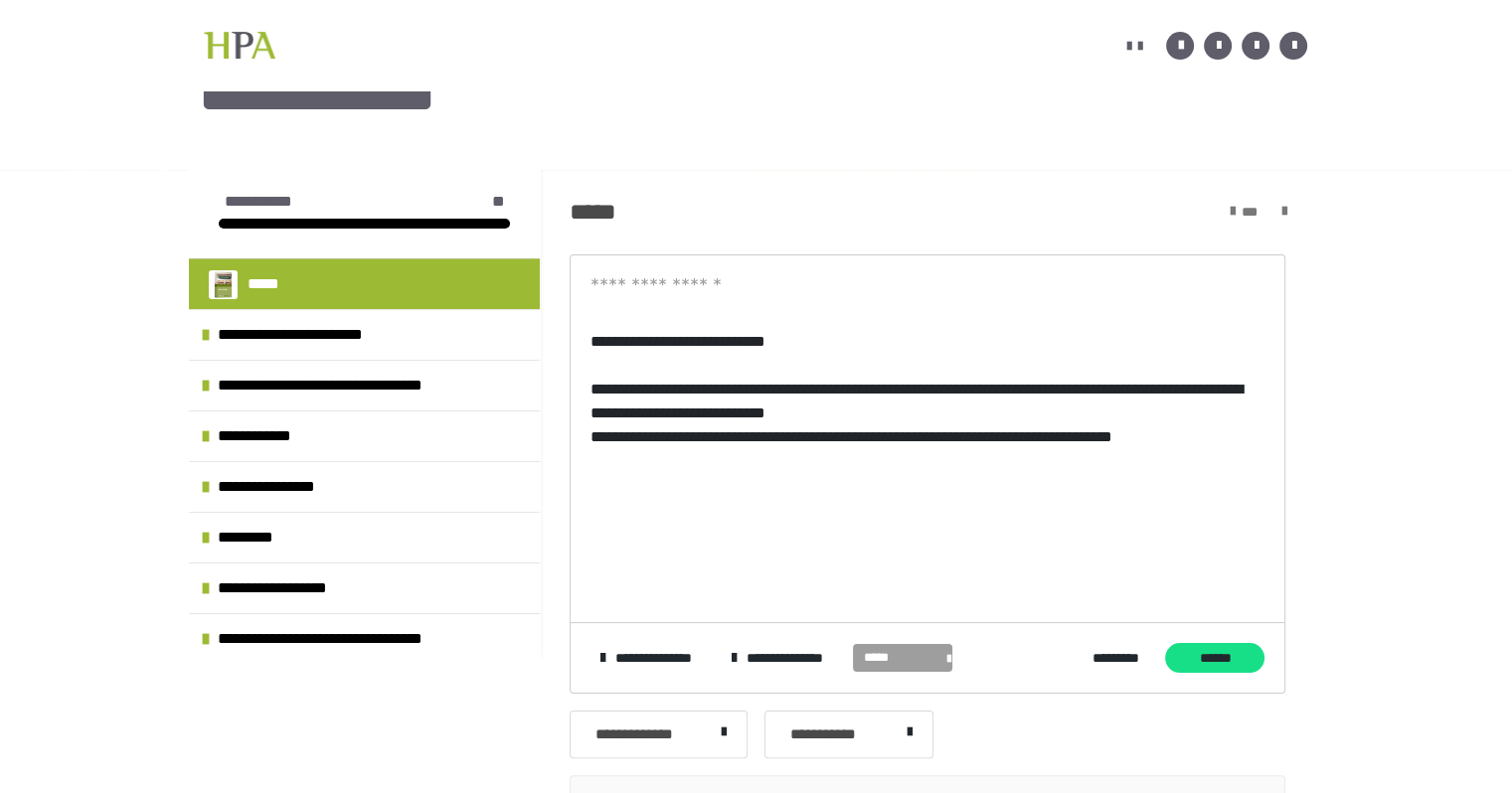click on "**********" at bounding box center (927, 449) 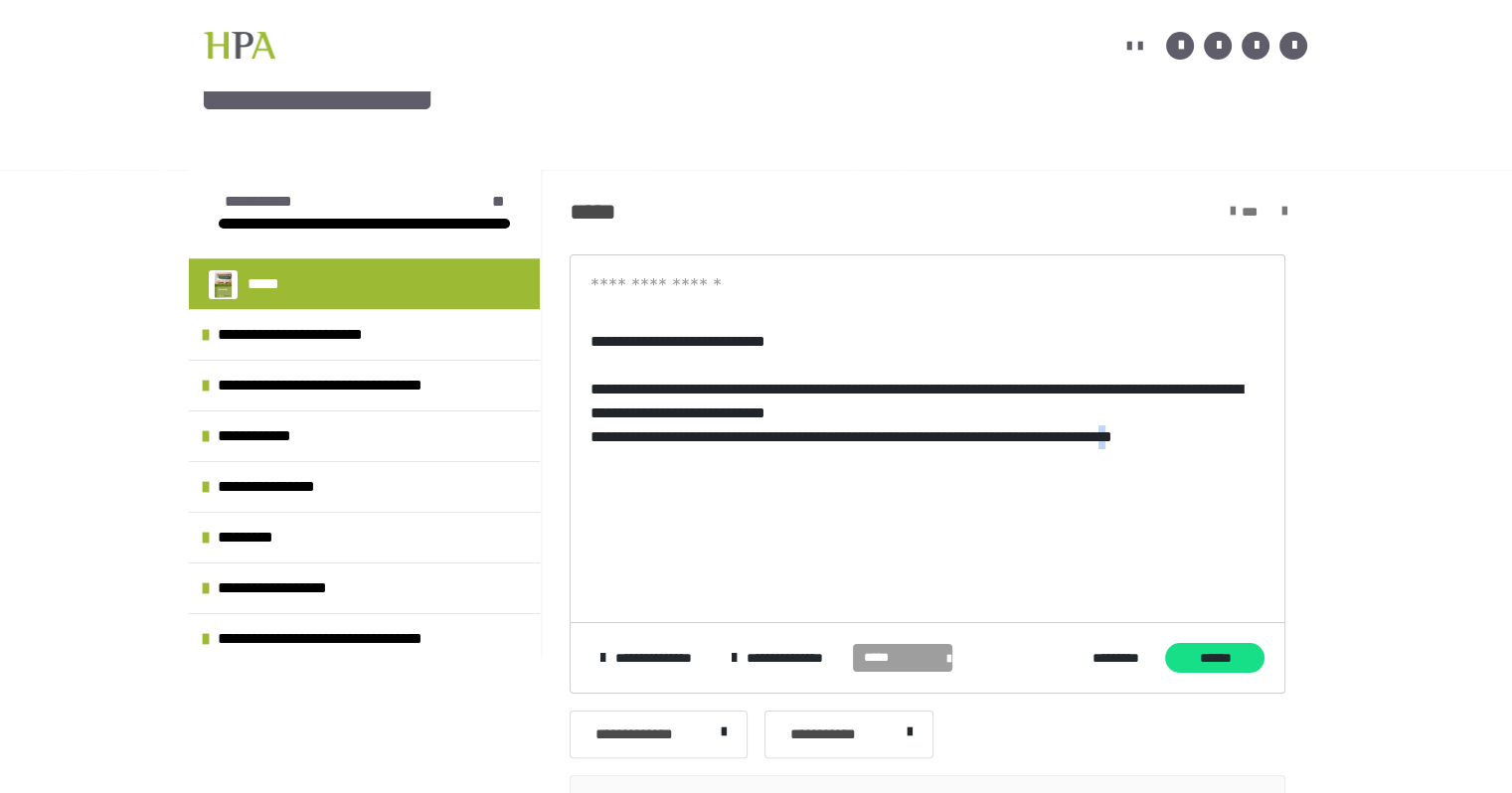 click on "**********" at bounding box center [927, 449] 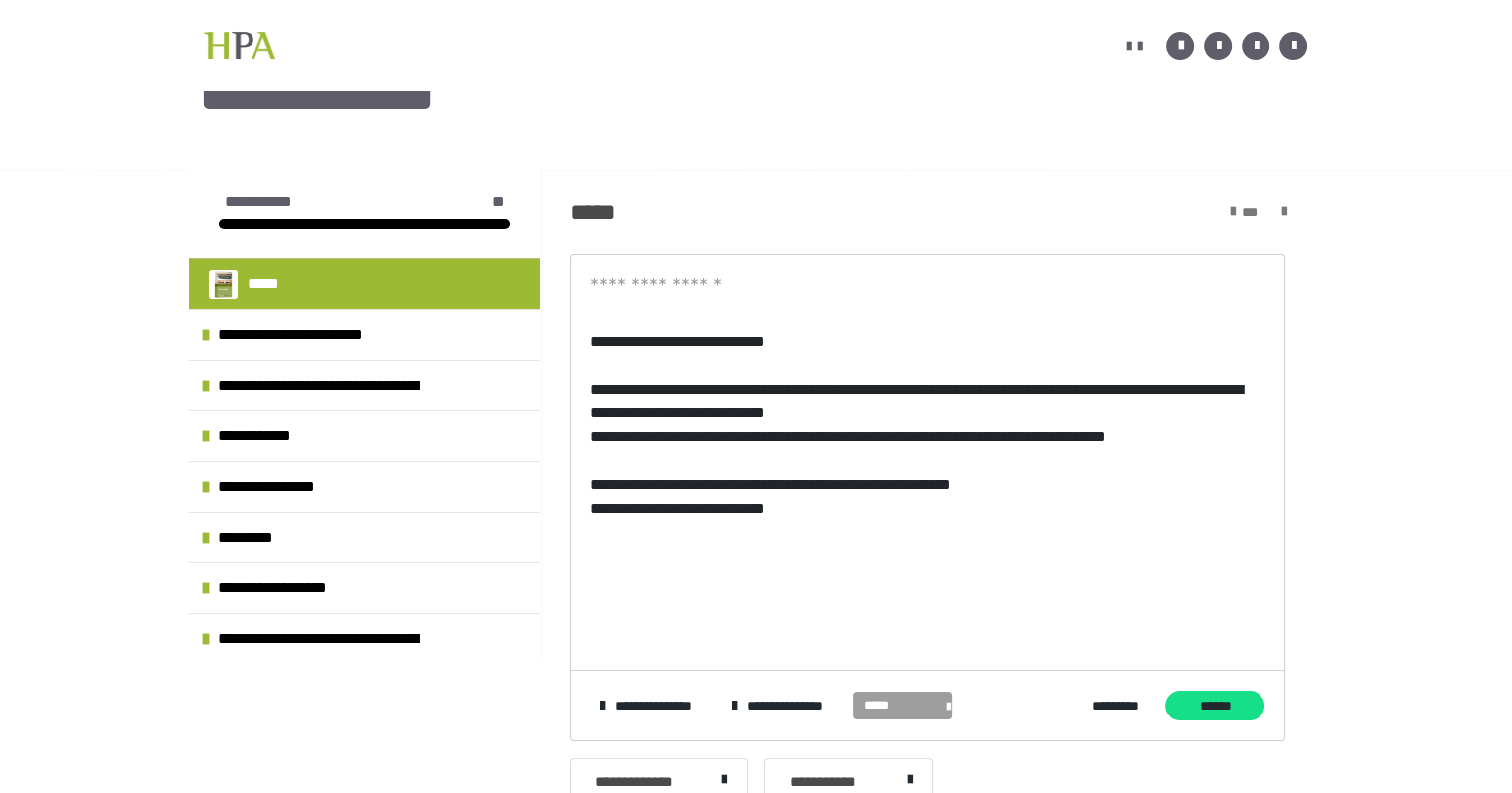click on "**********" at bounding box center (927, 509) 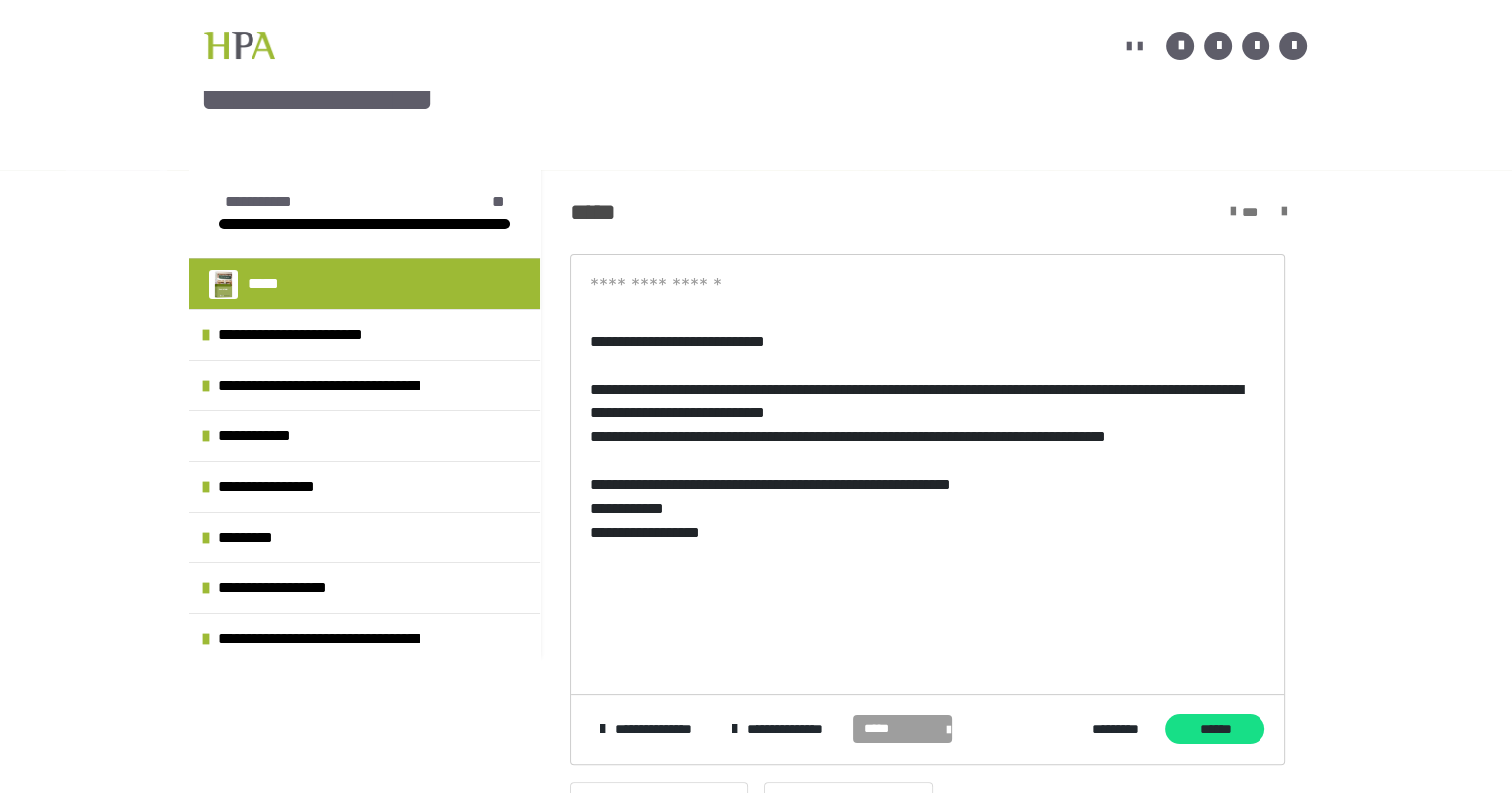 click on "**********" at bounding box center [927, 509] 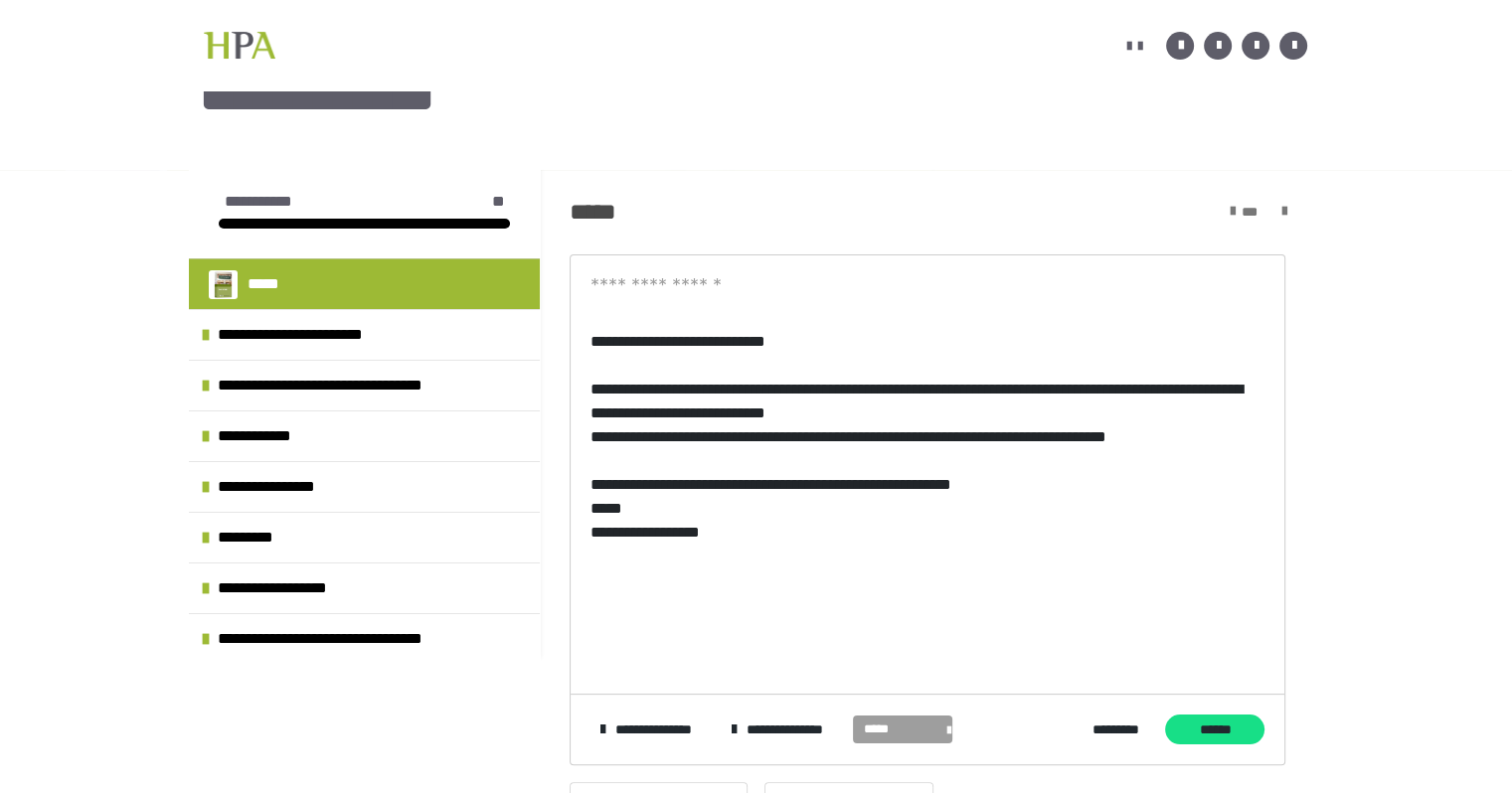 click on "**********" at bounding box center [927, 533] 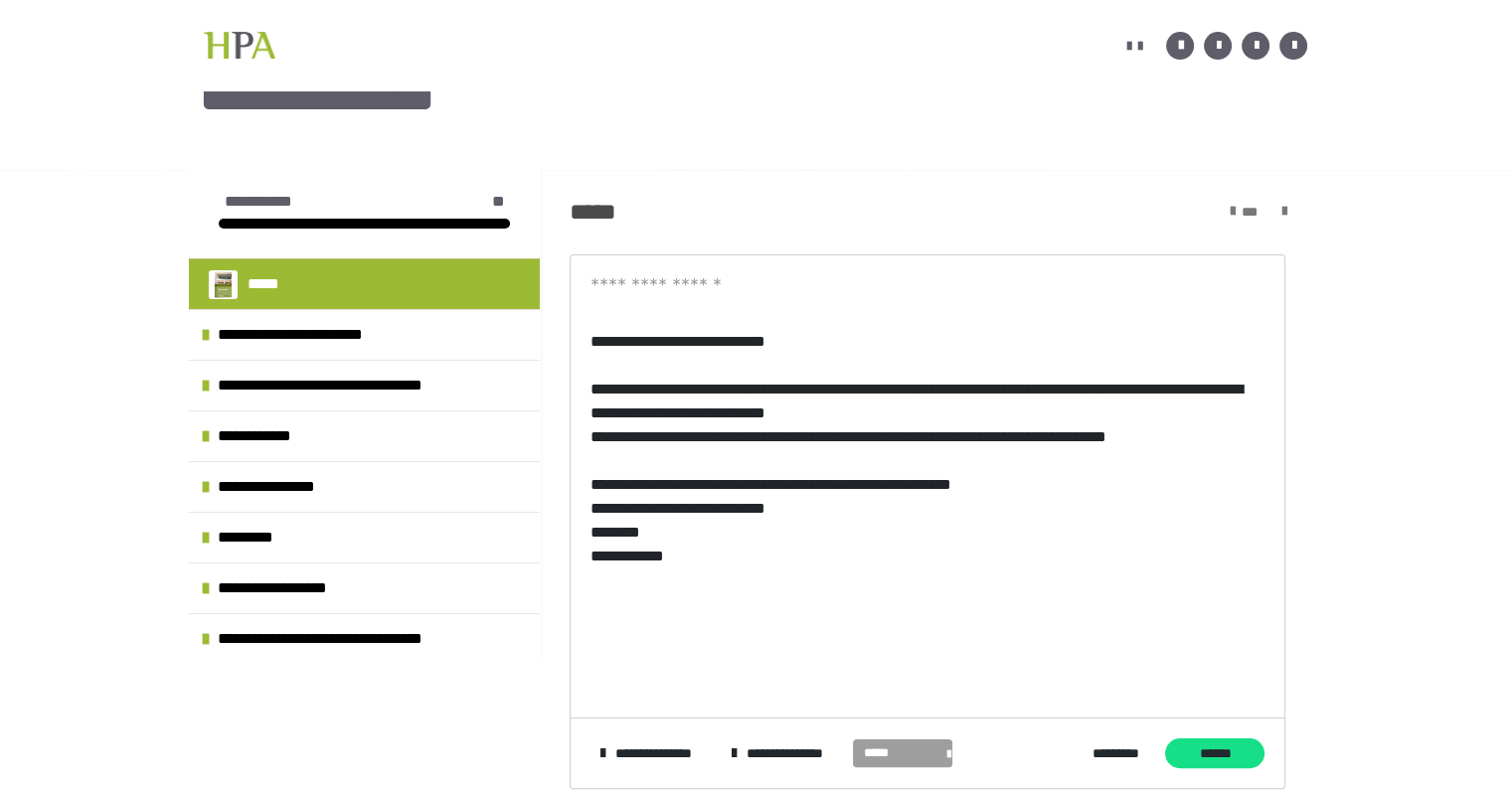 click on "********" at bounding box center [927, 533] 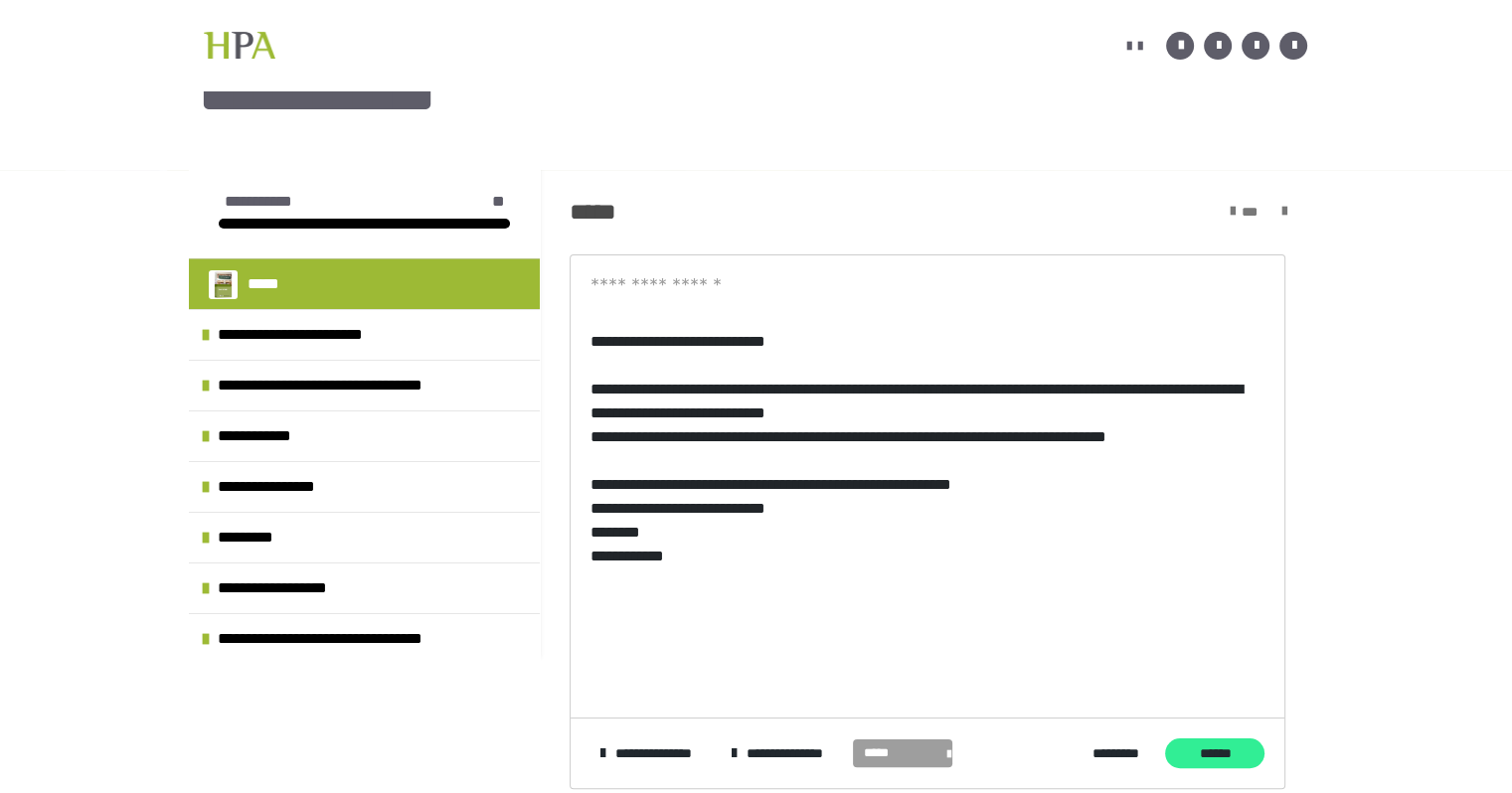 click on "******" at bounding box center (1215, 753) 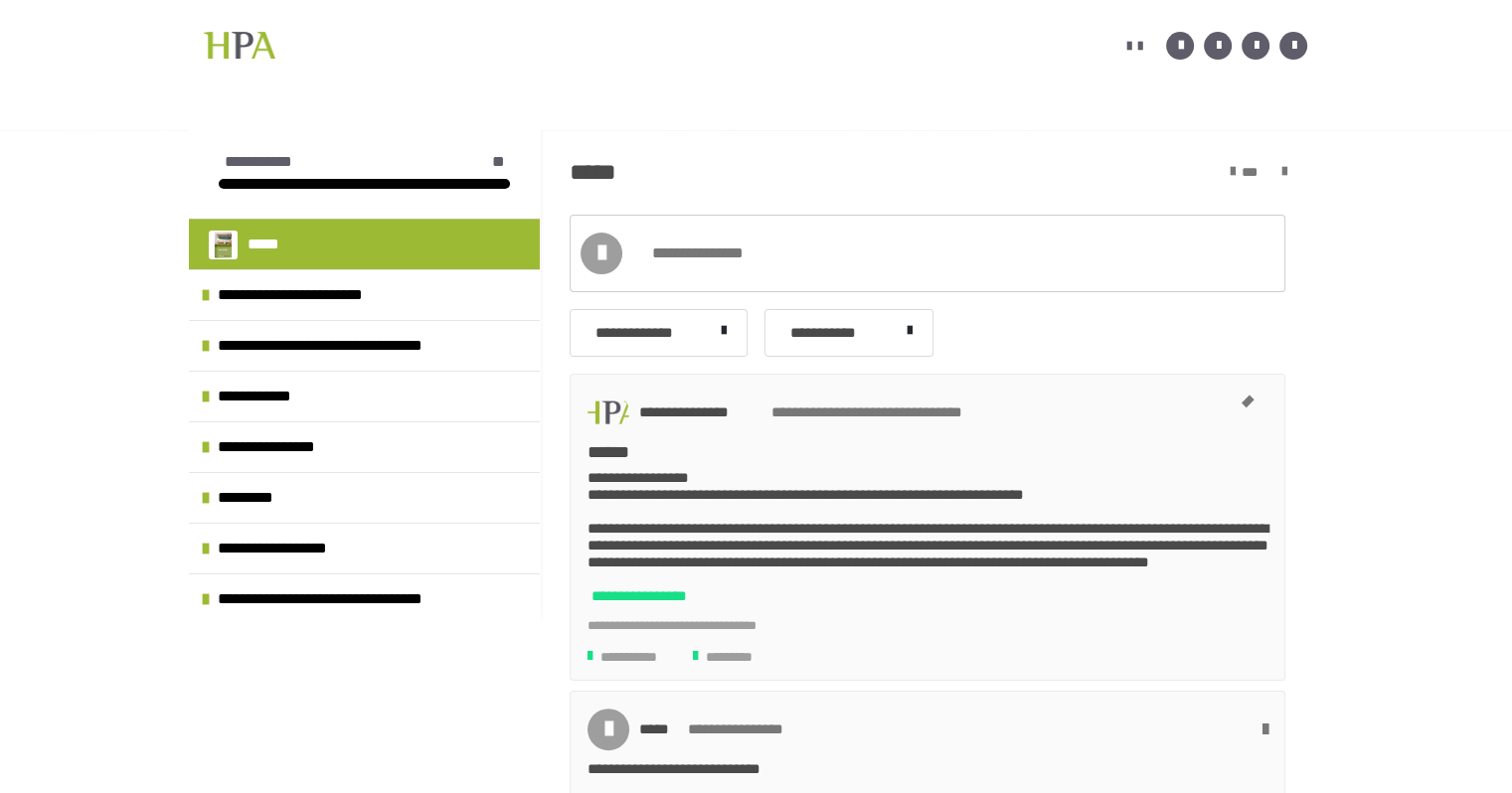 scroll, scrollTop: 371, scrollLeft: 0, axis: vertical 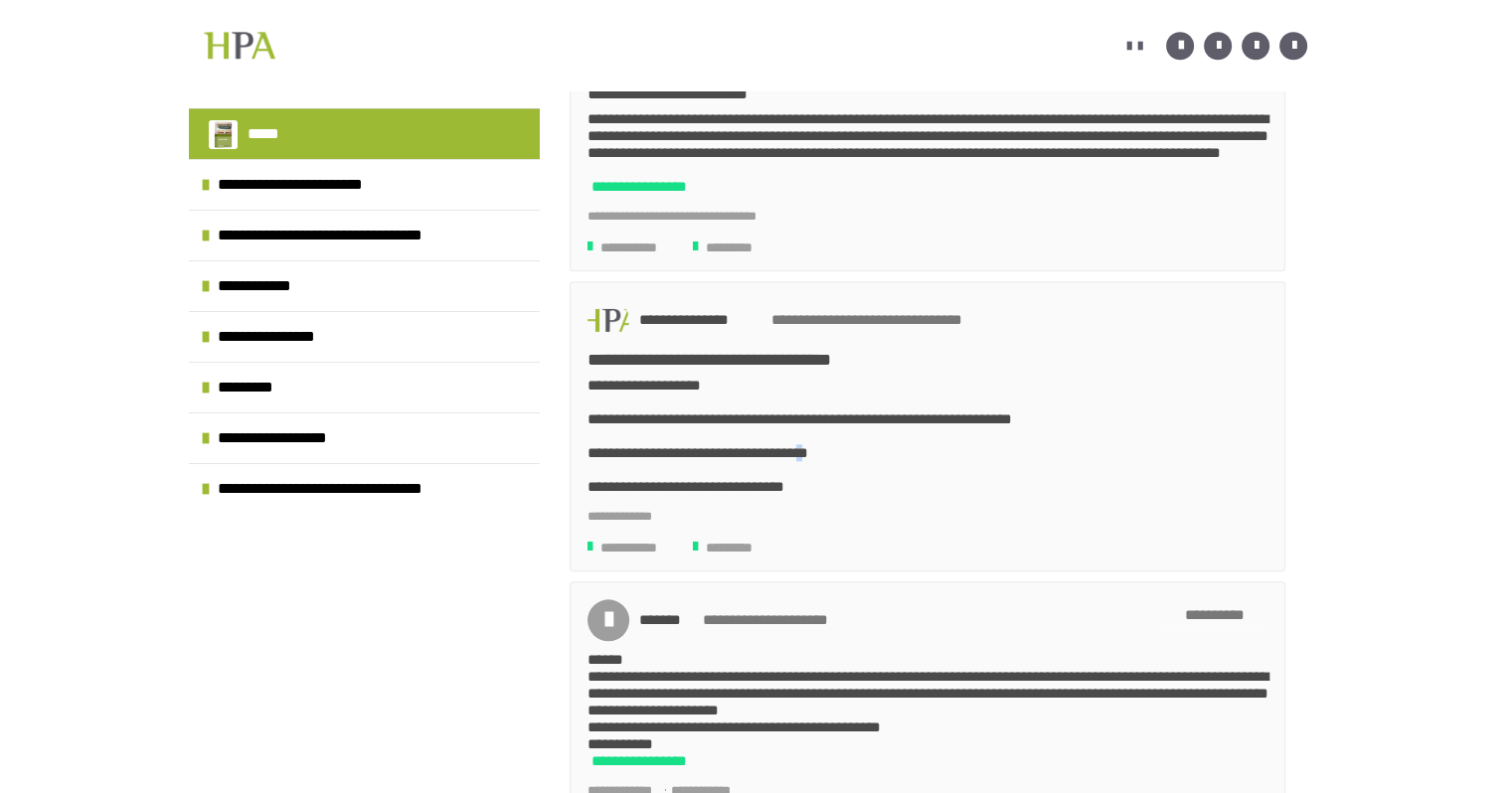 drag, startPoint x: 863, startPoint y: 447, endPoint x: 852, endPoint y: 447, distance: 11 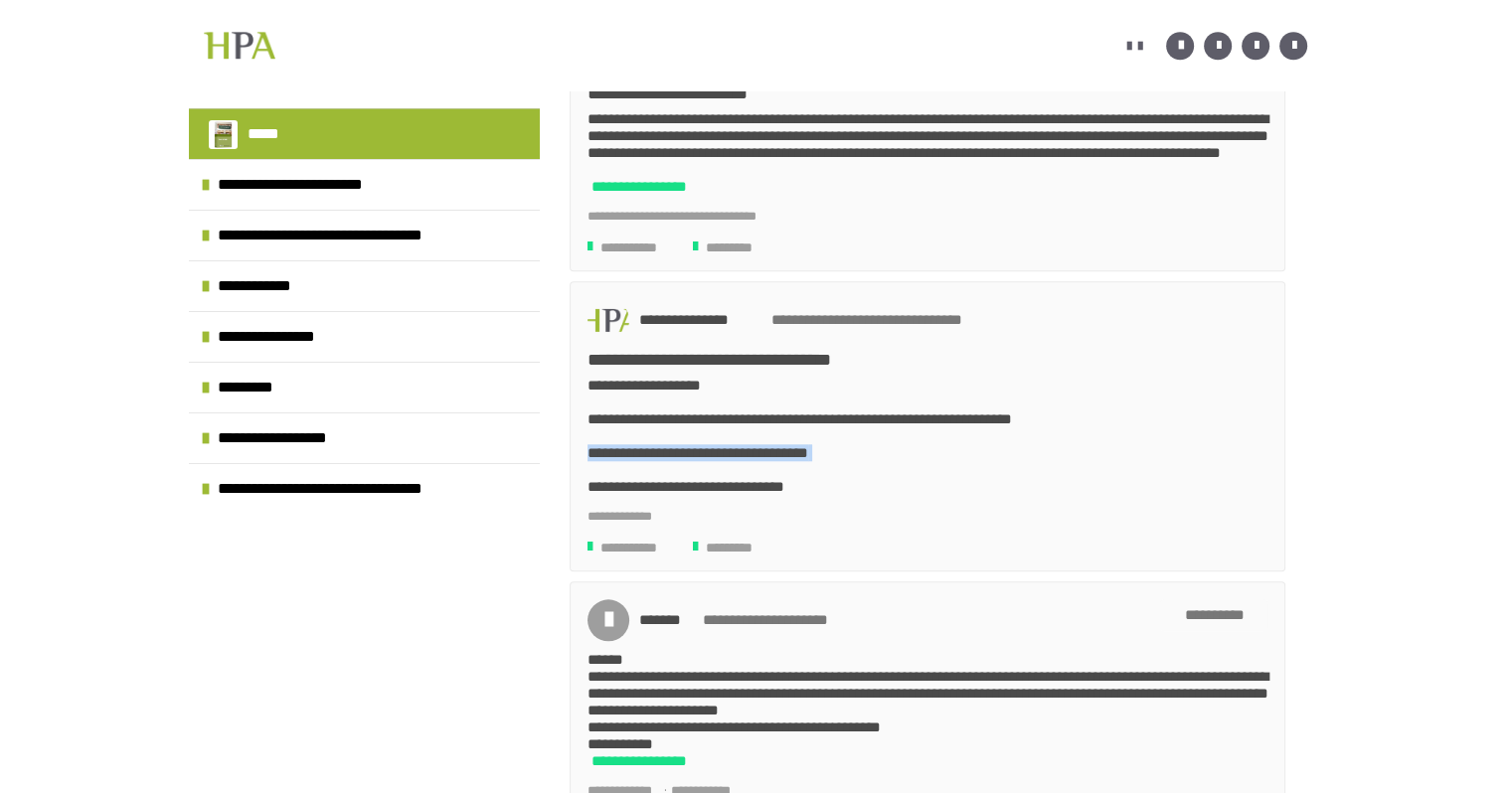 drag, startPoint x: 883, startPoint y: 450, endPoint x: 835, endPoint y: 495, distance: 65.795137 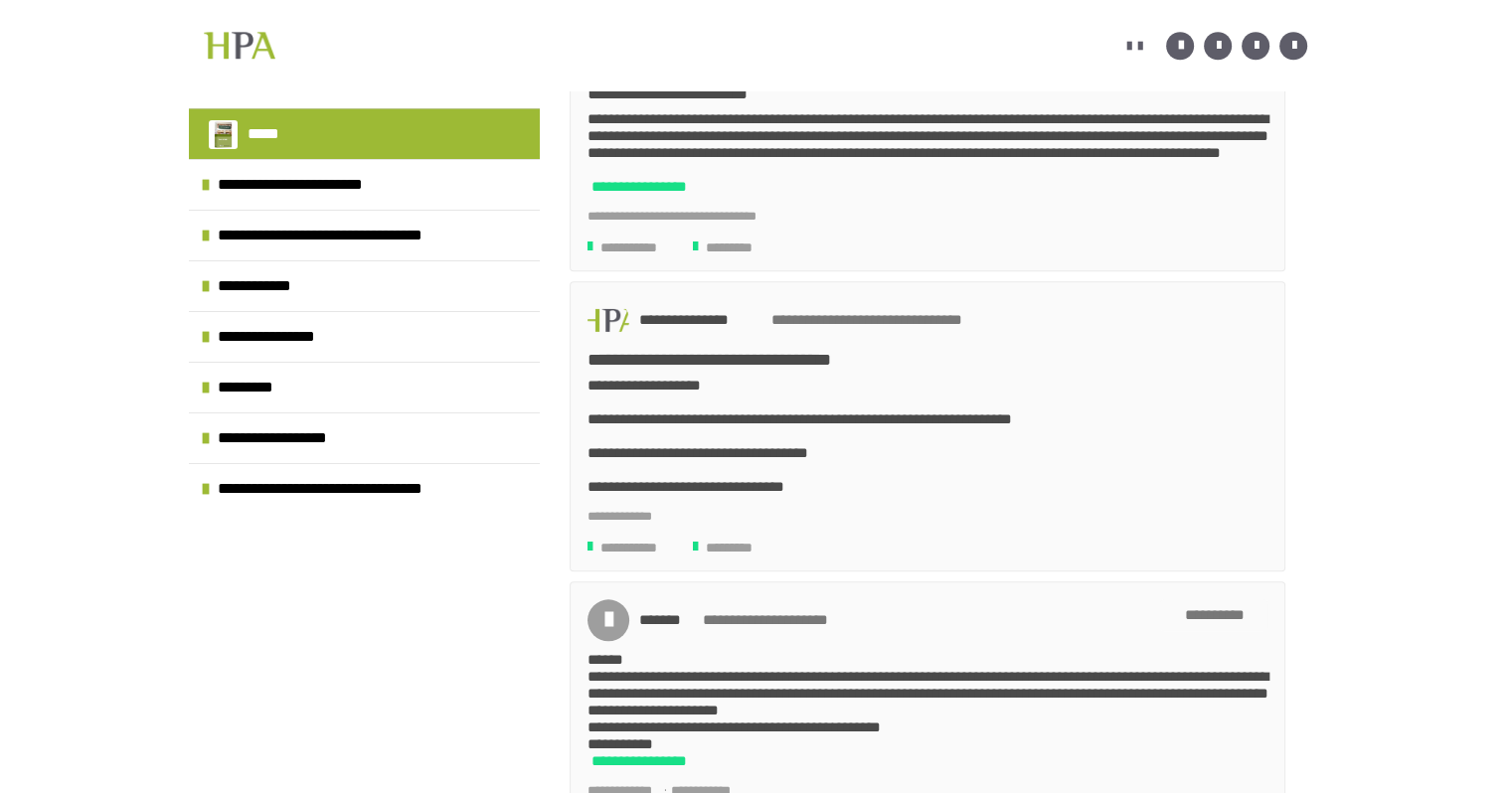 click on "**********" at bounding box center (927, 435) 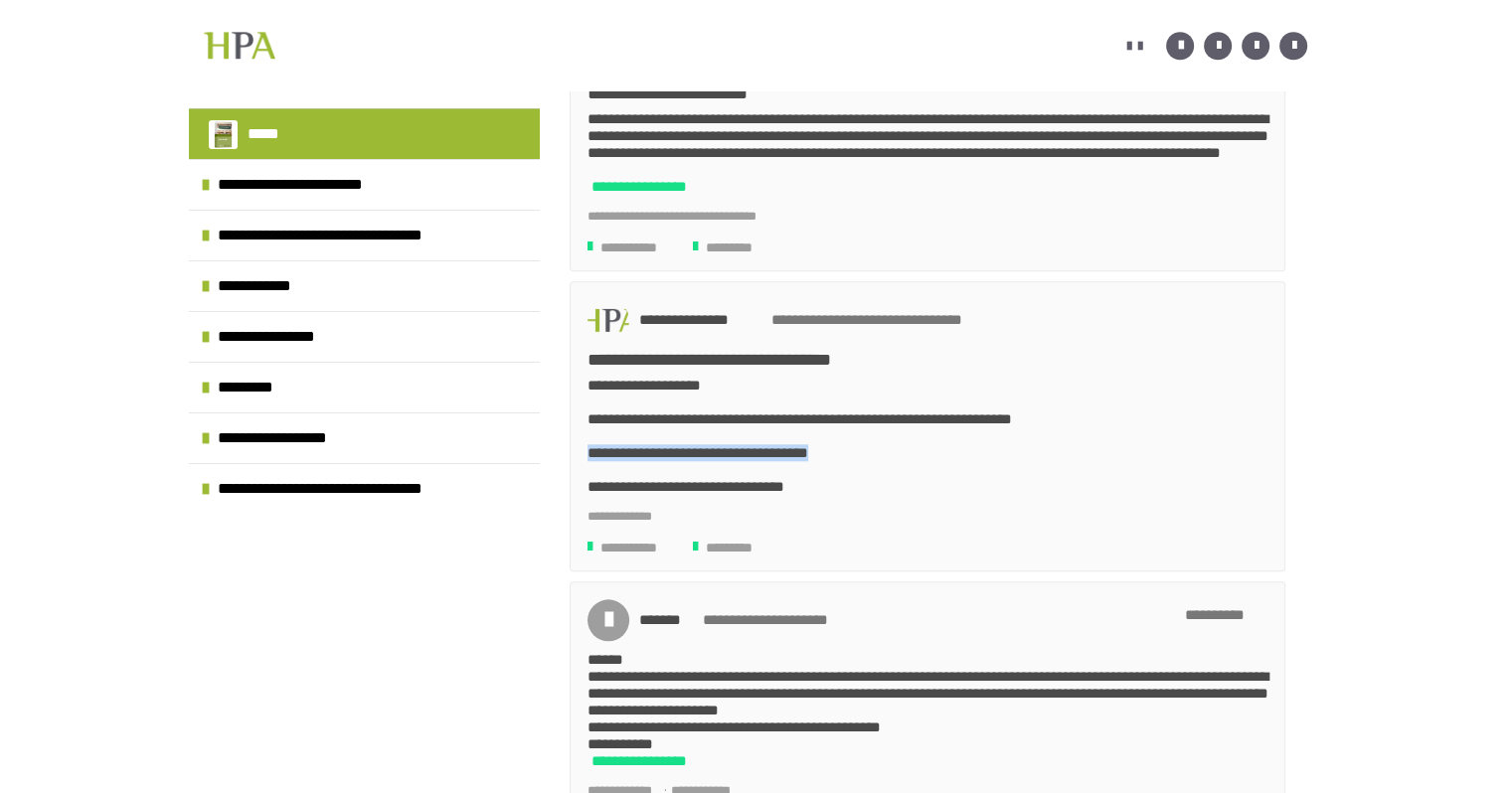drag, startPoint x: 874, startPoint y: 443, endPoint x: 575, endPoint y: 457, distance: 299.3276 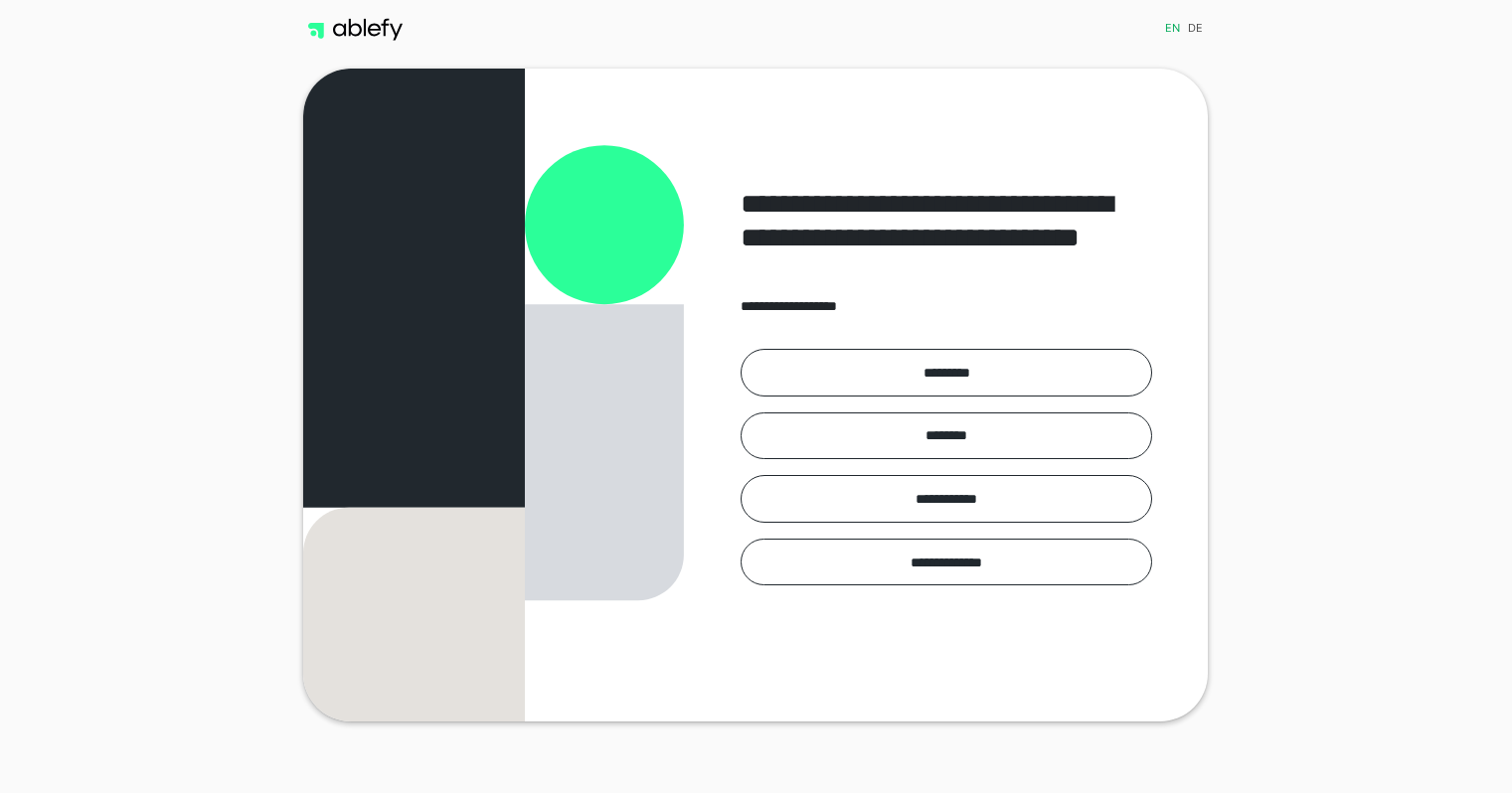 scroll, scrollTop: 0, scrollLeft: 0, axis: both 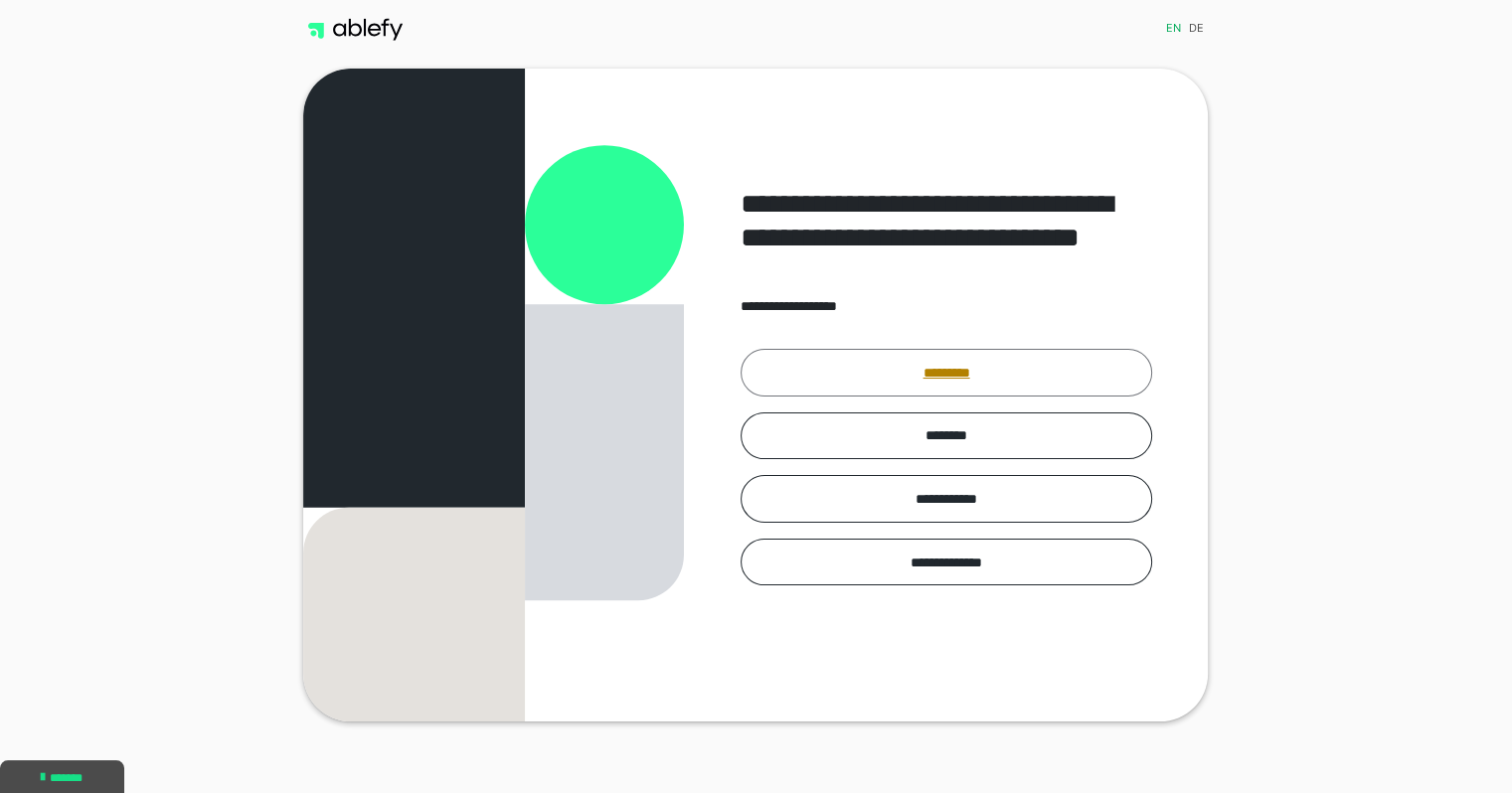 click on "*********" at bounding box center (946, 373) 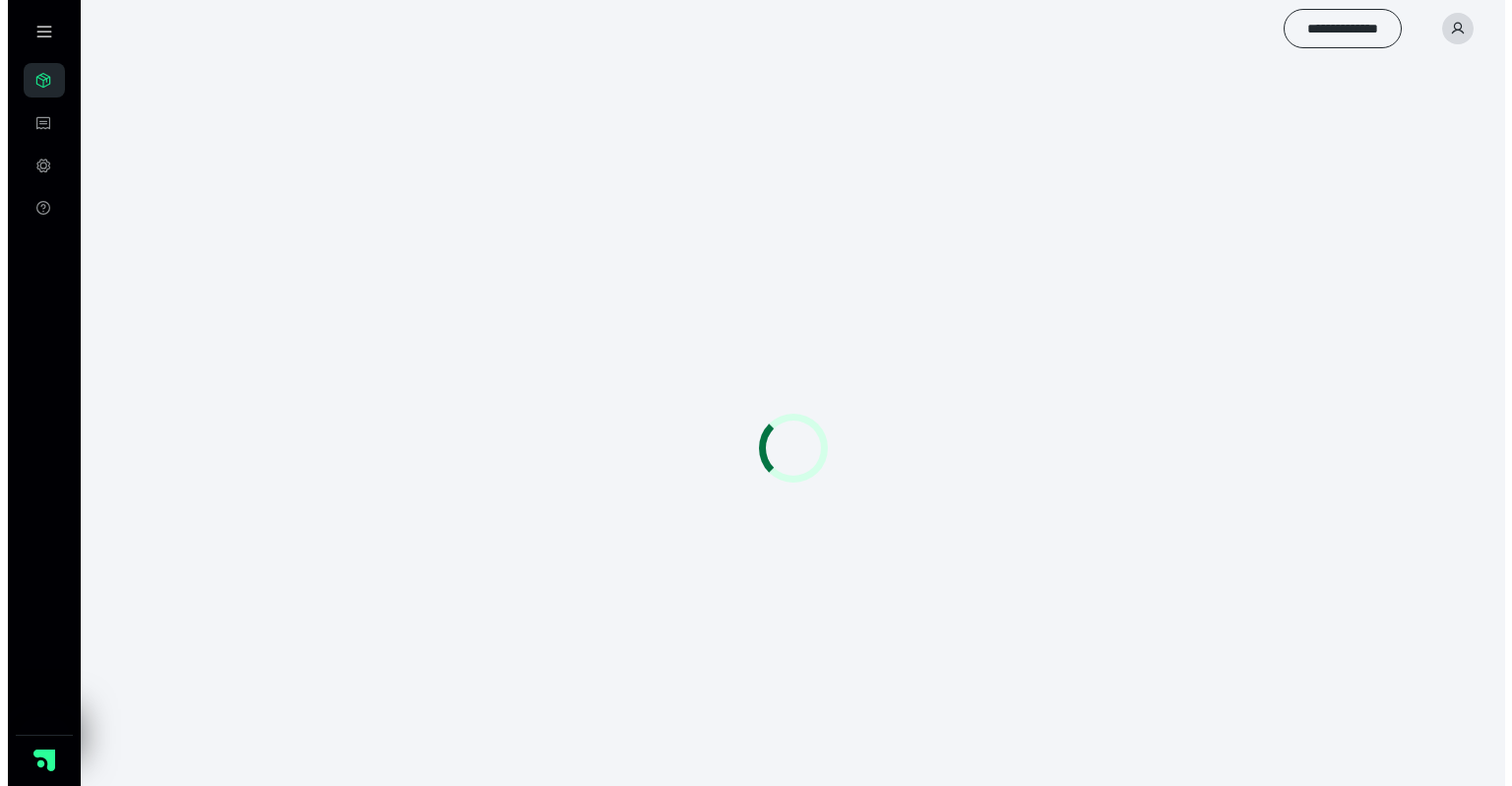 scroll, scrollTop: 0, scrollLeft: 0, axis: both 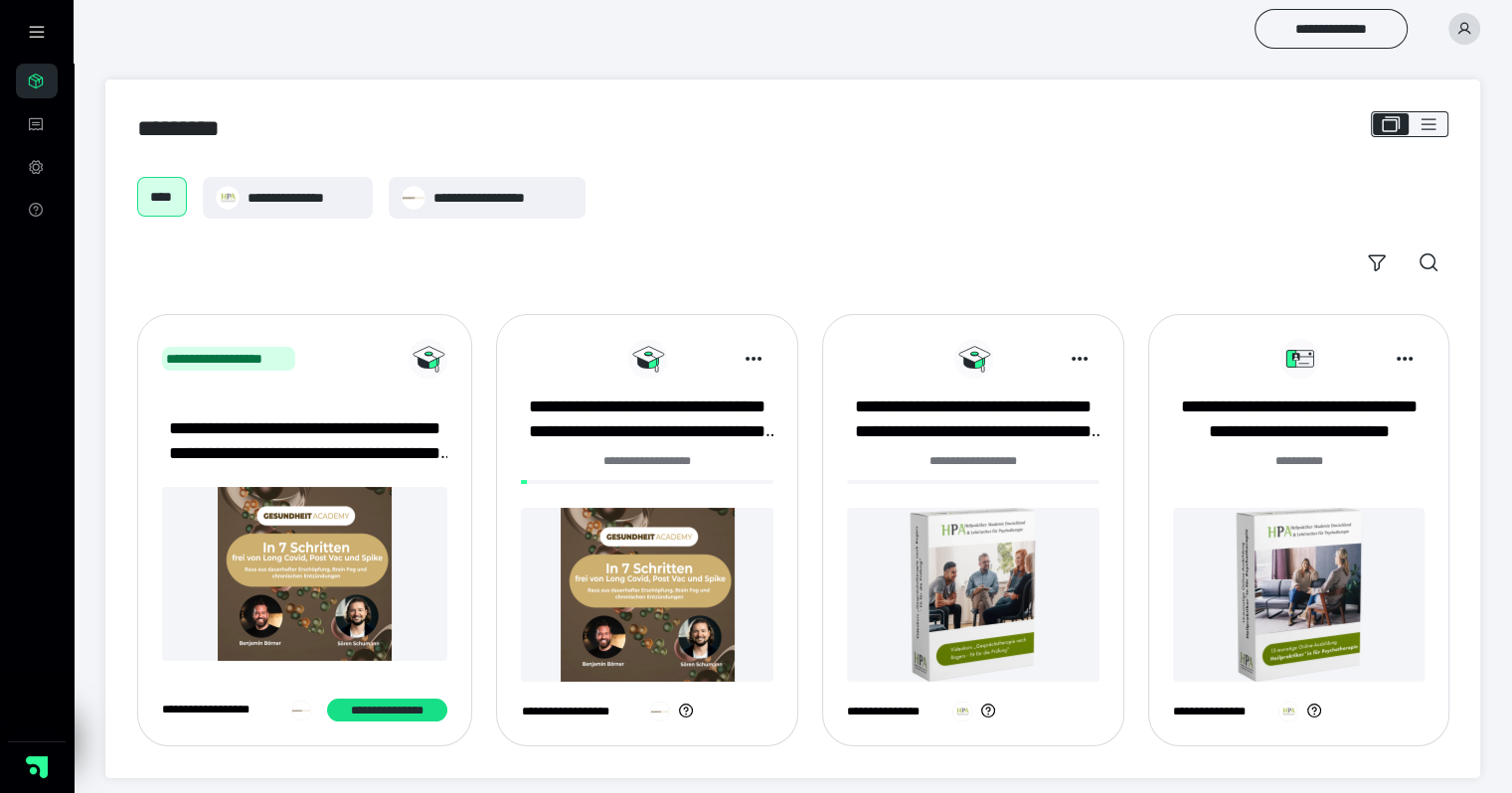 click at bounding box center (1299, 594) 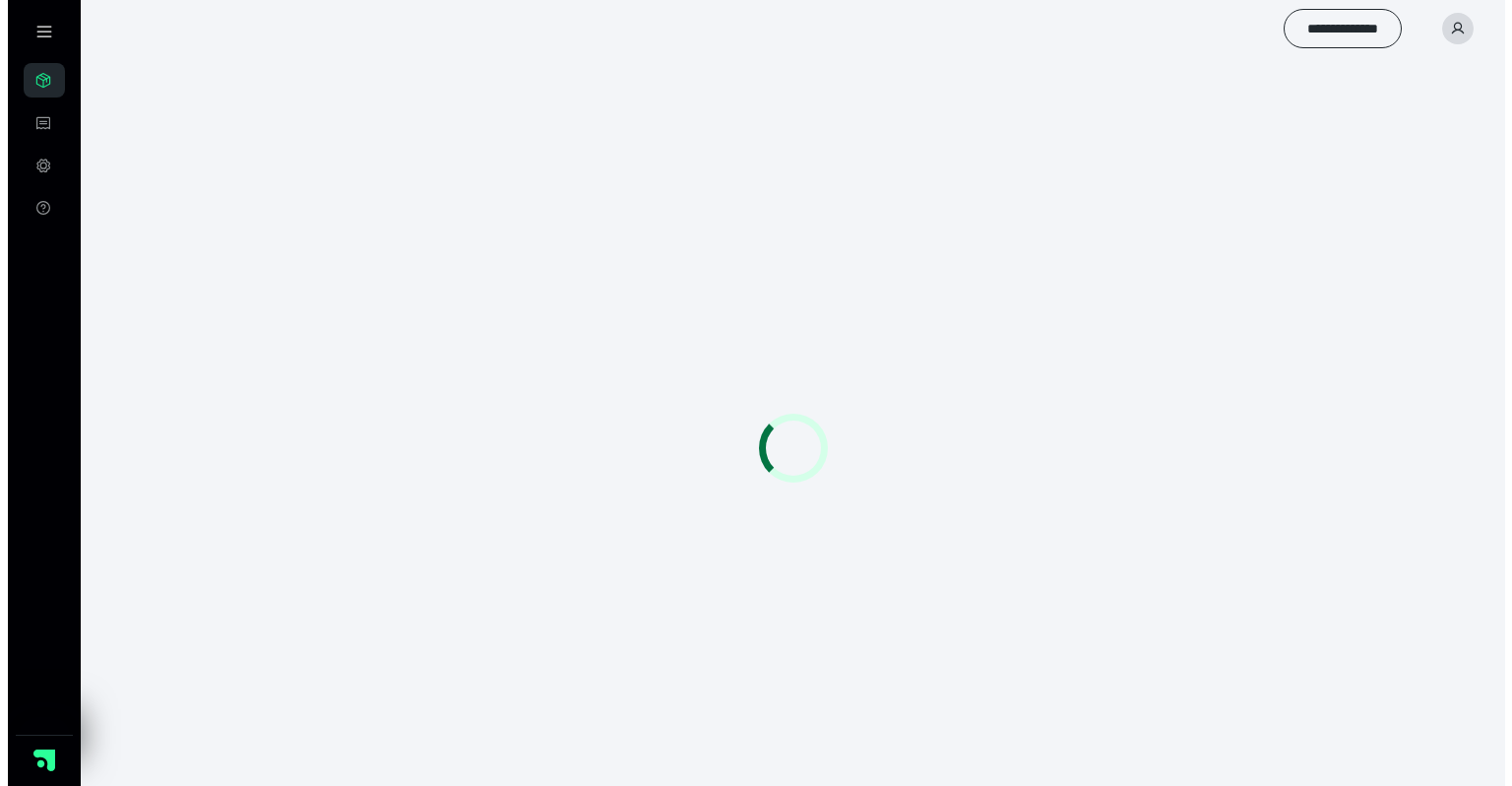 scroll, scrollTop: 0, scrollLeft: 0, axis: both 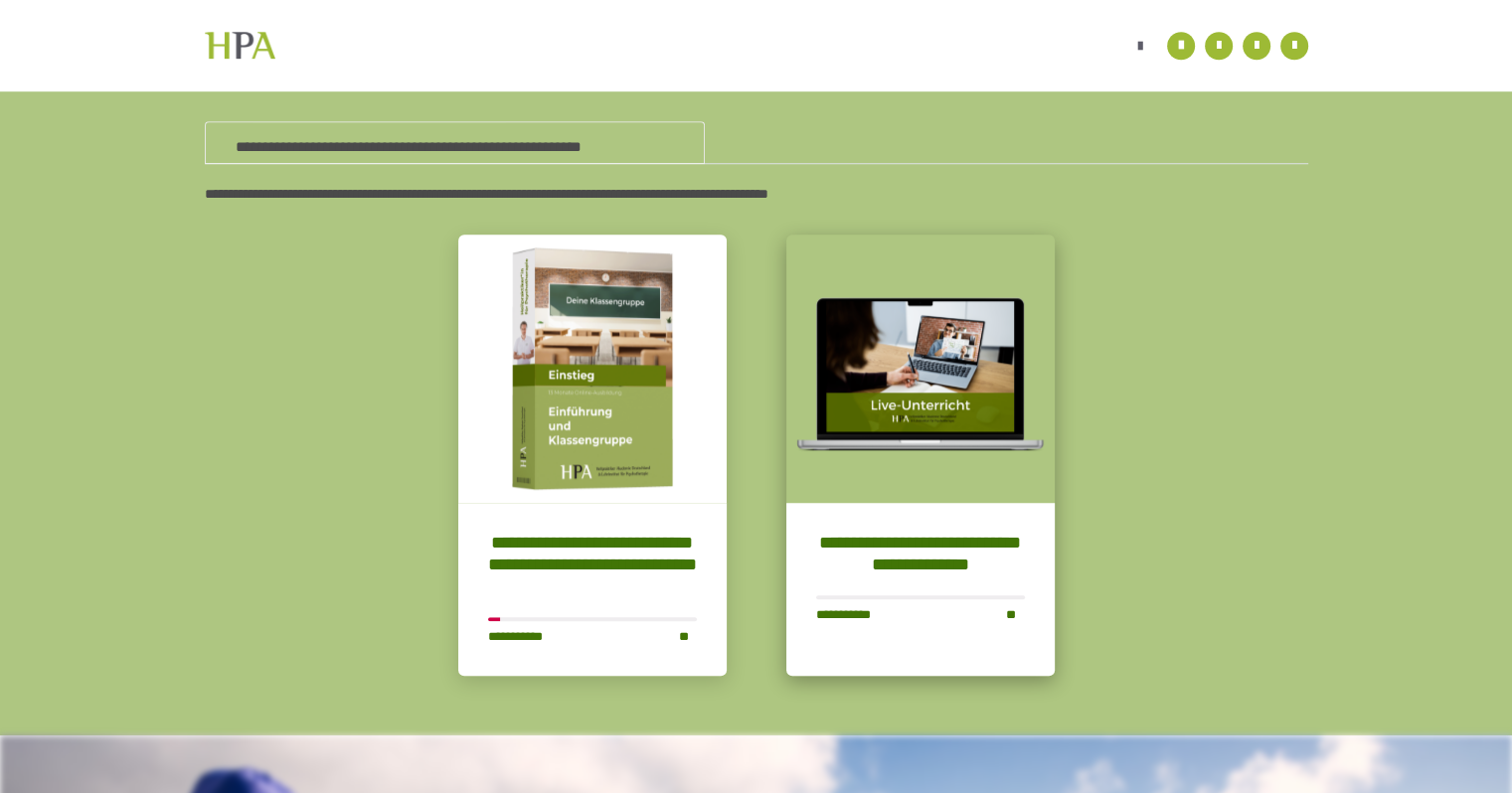 click on "**********" at bounding box center [921, 554] 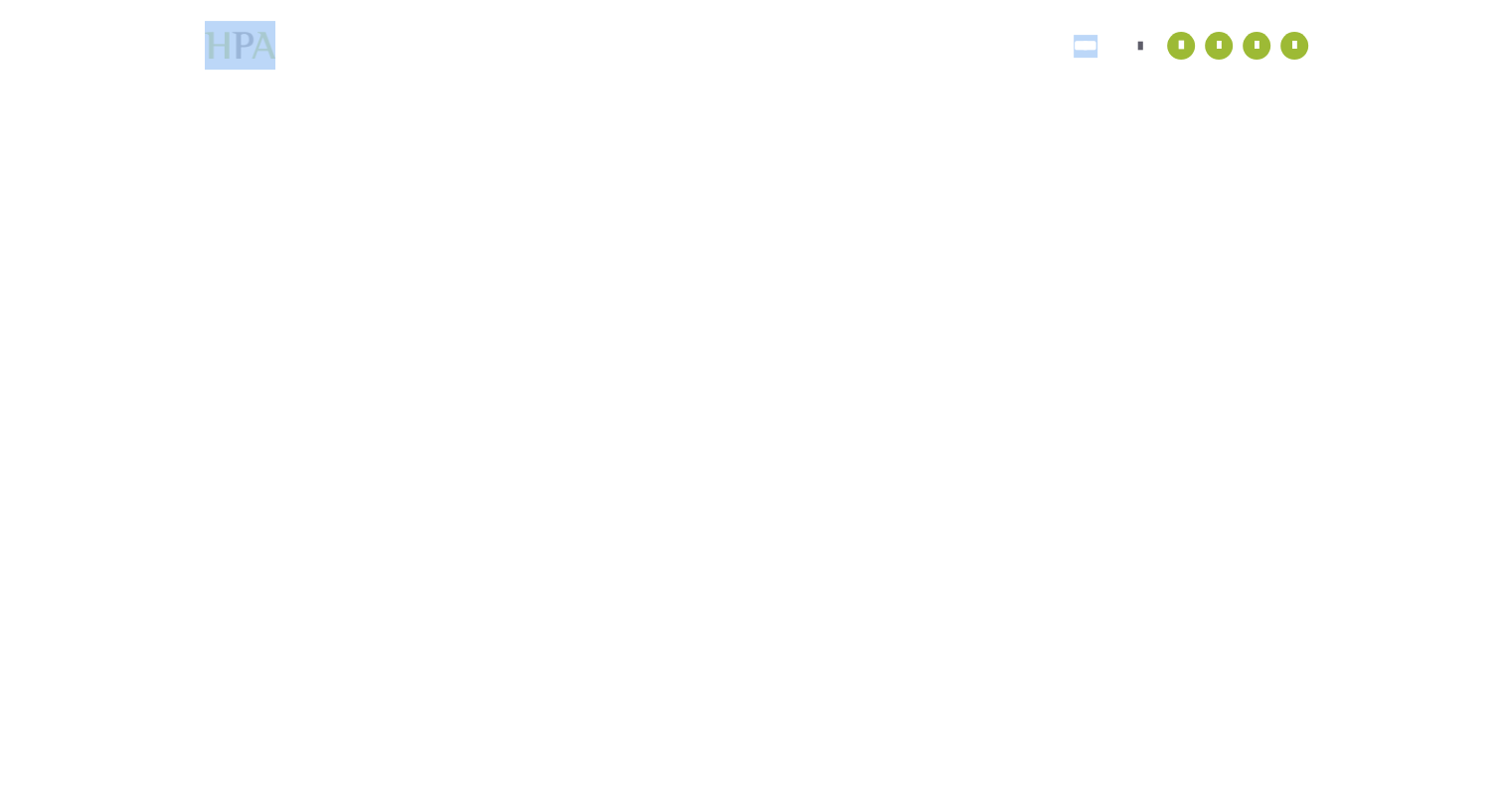 scroll, scrollTop: 56, scrollLeft: 0, axis: vertical 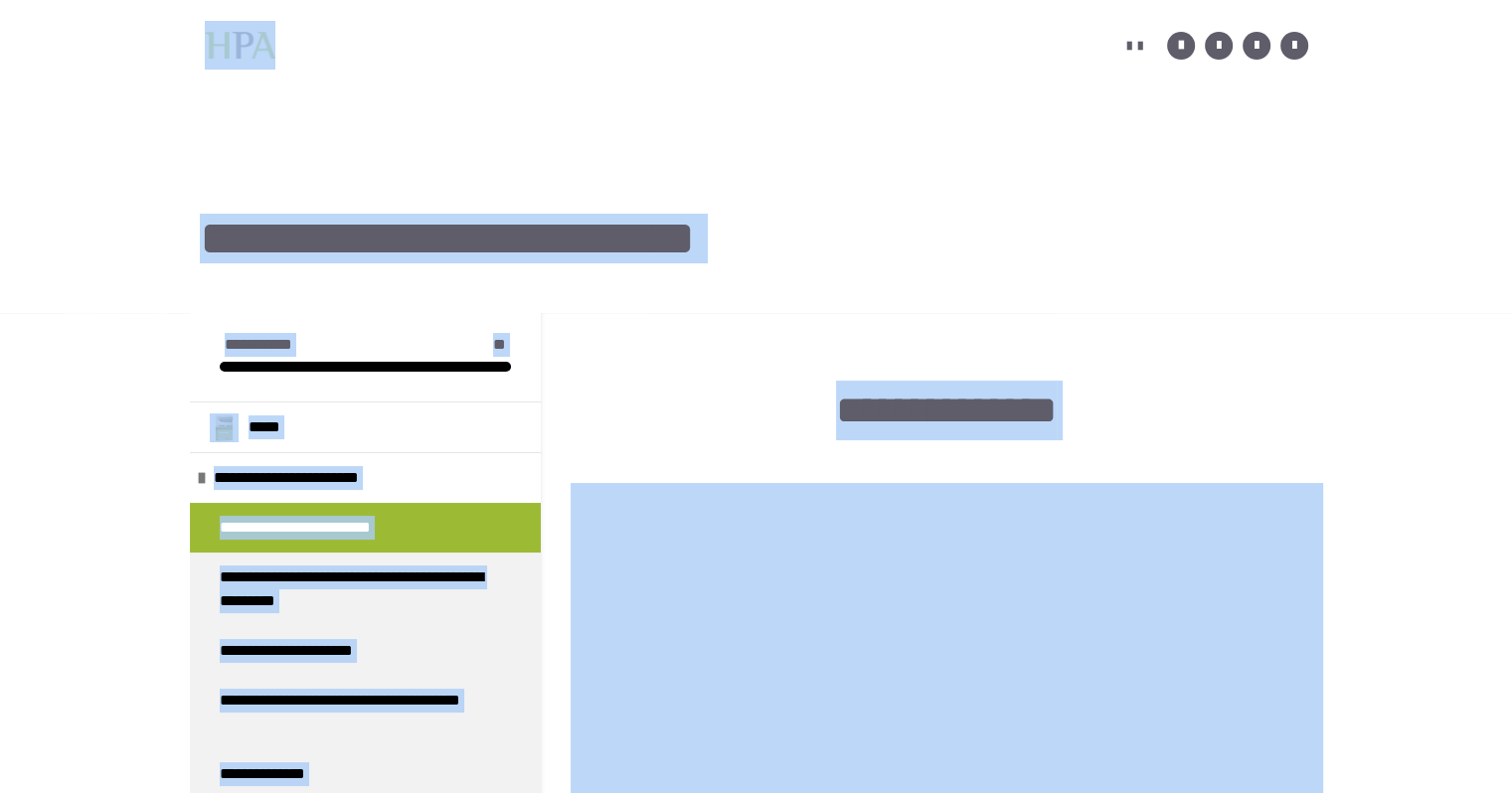 click on "**********" at bounding box center (945, 410) 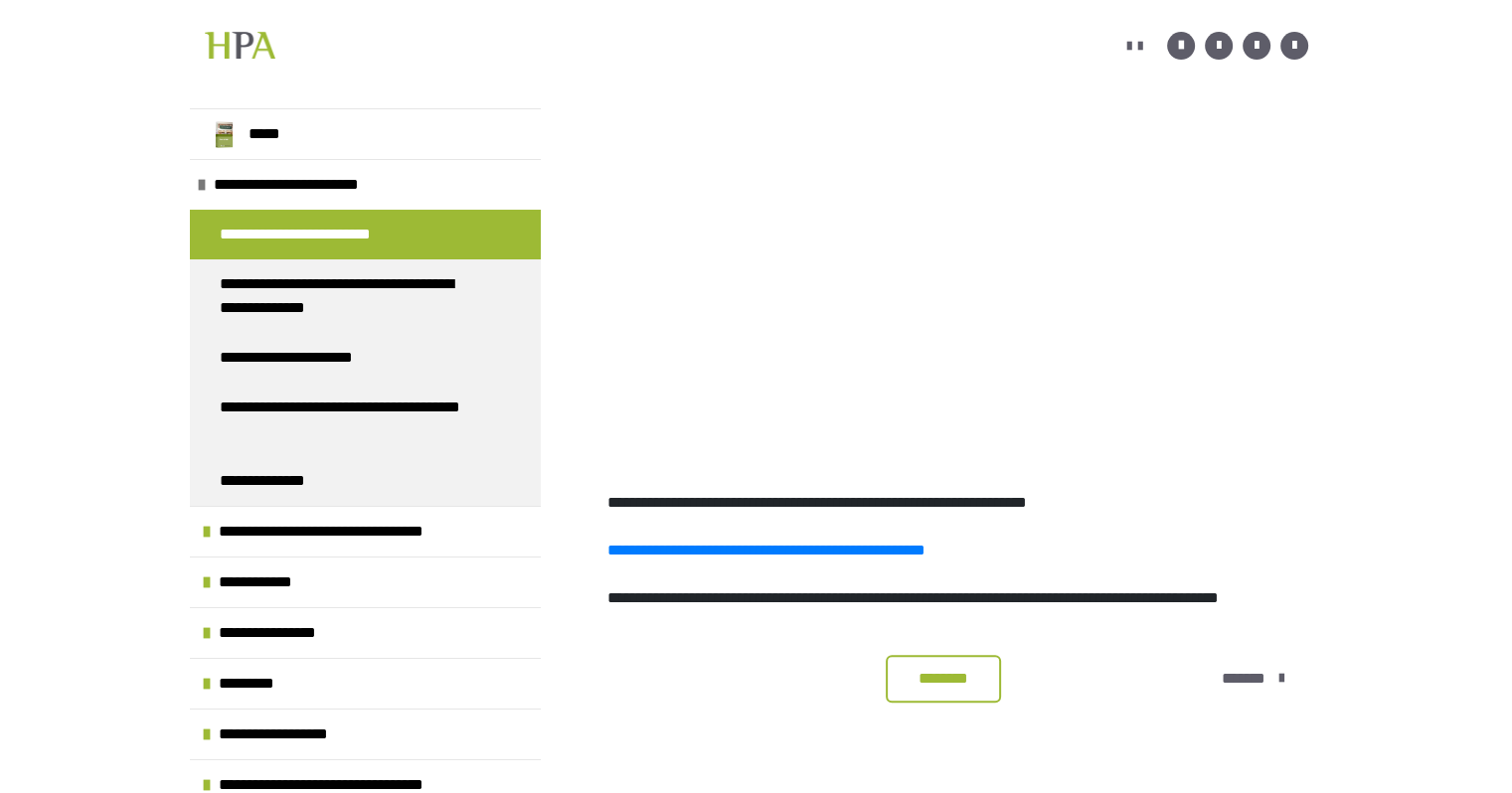 scroll, scrollTop: 428, scrollLeft: 0, axis: vertical 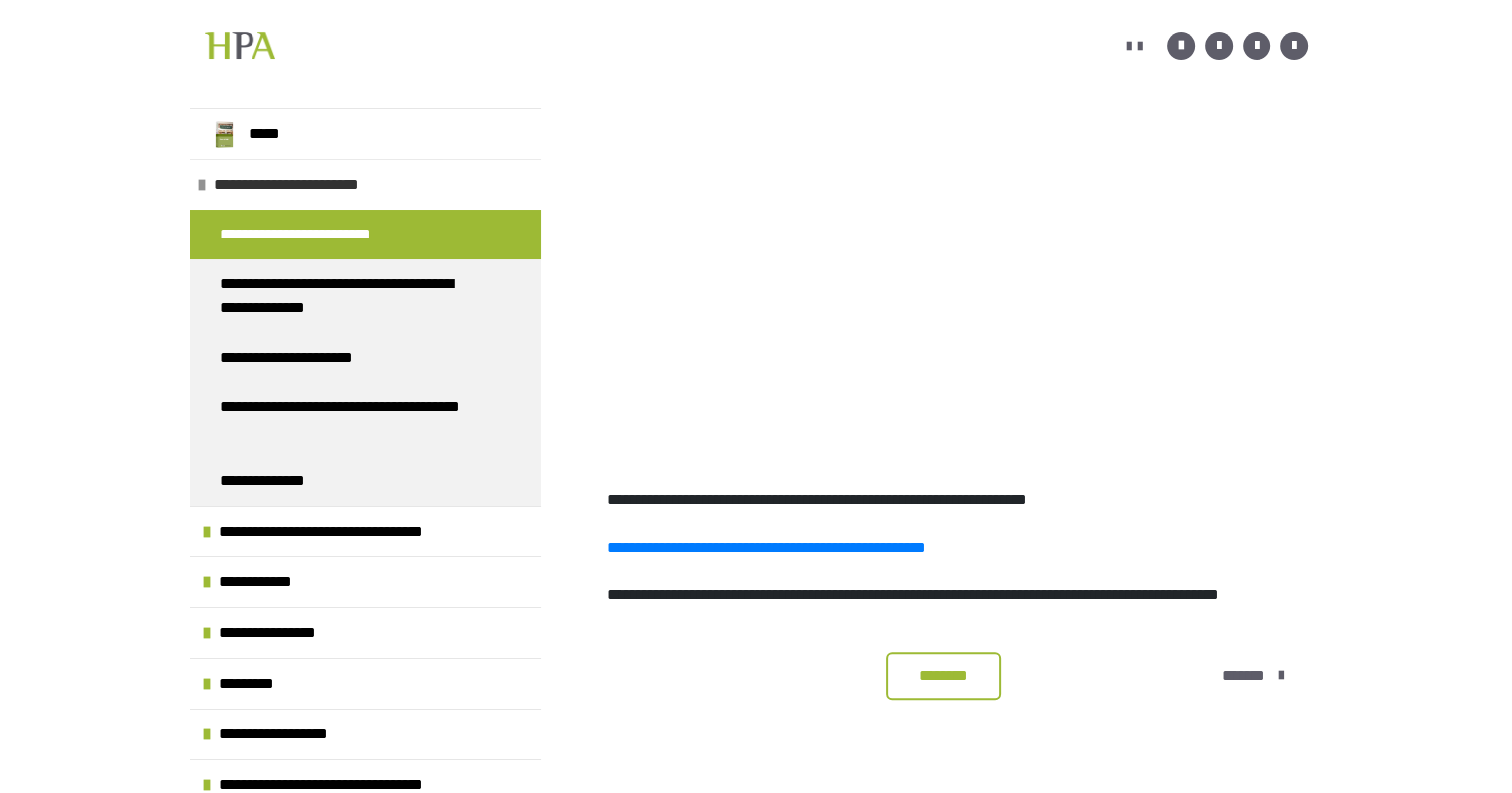 click on "**********" at bounding box center (309, 185) 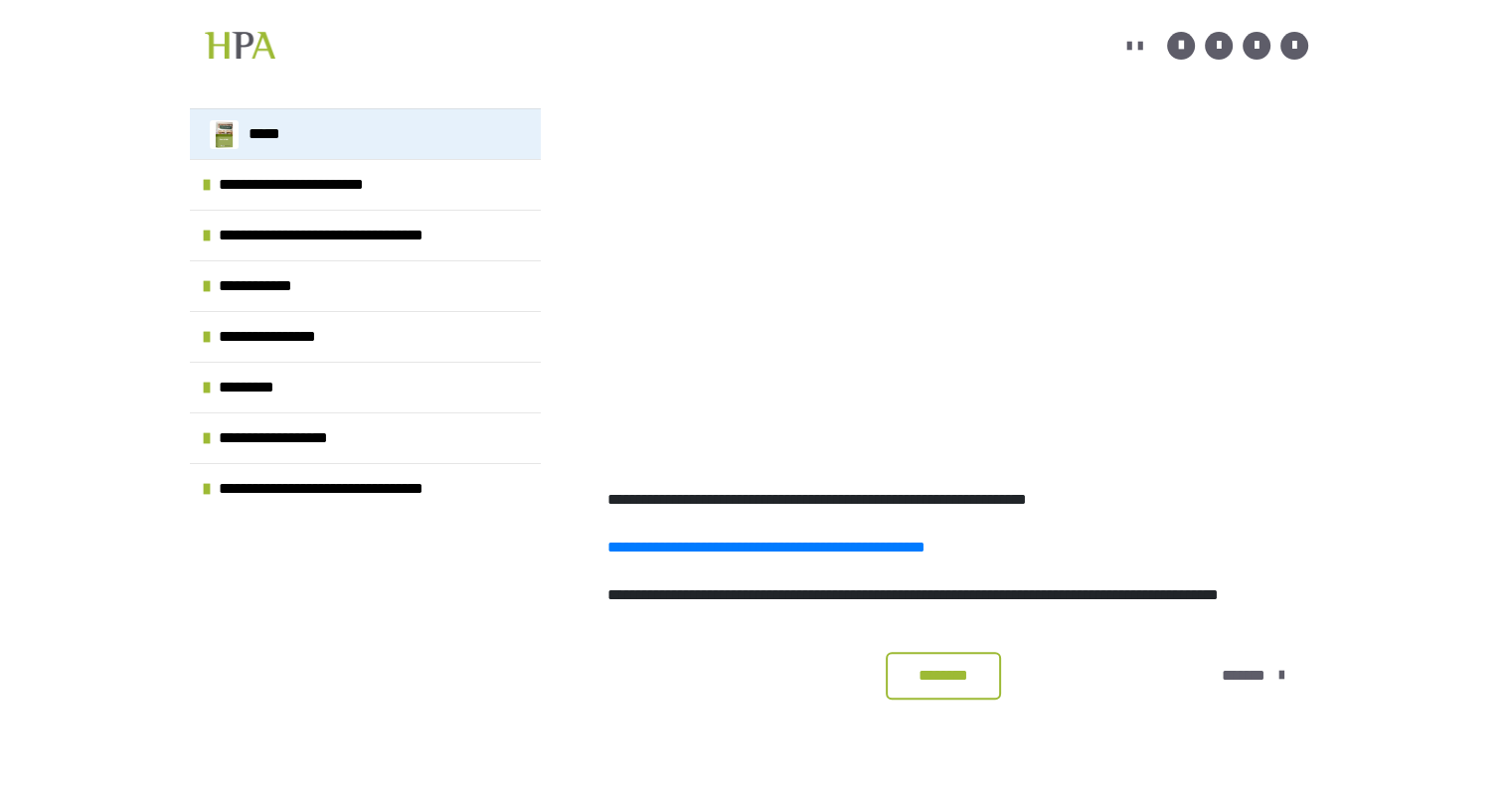 click on "*****" at bounding box center [271, 134] 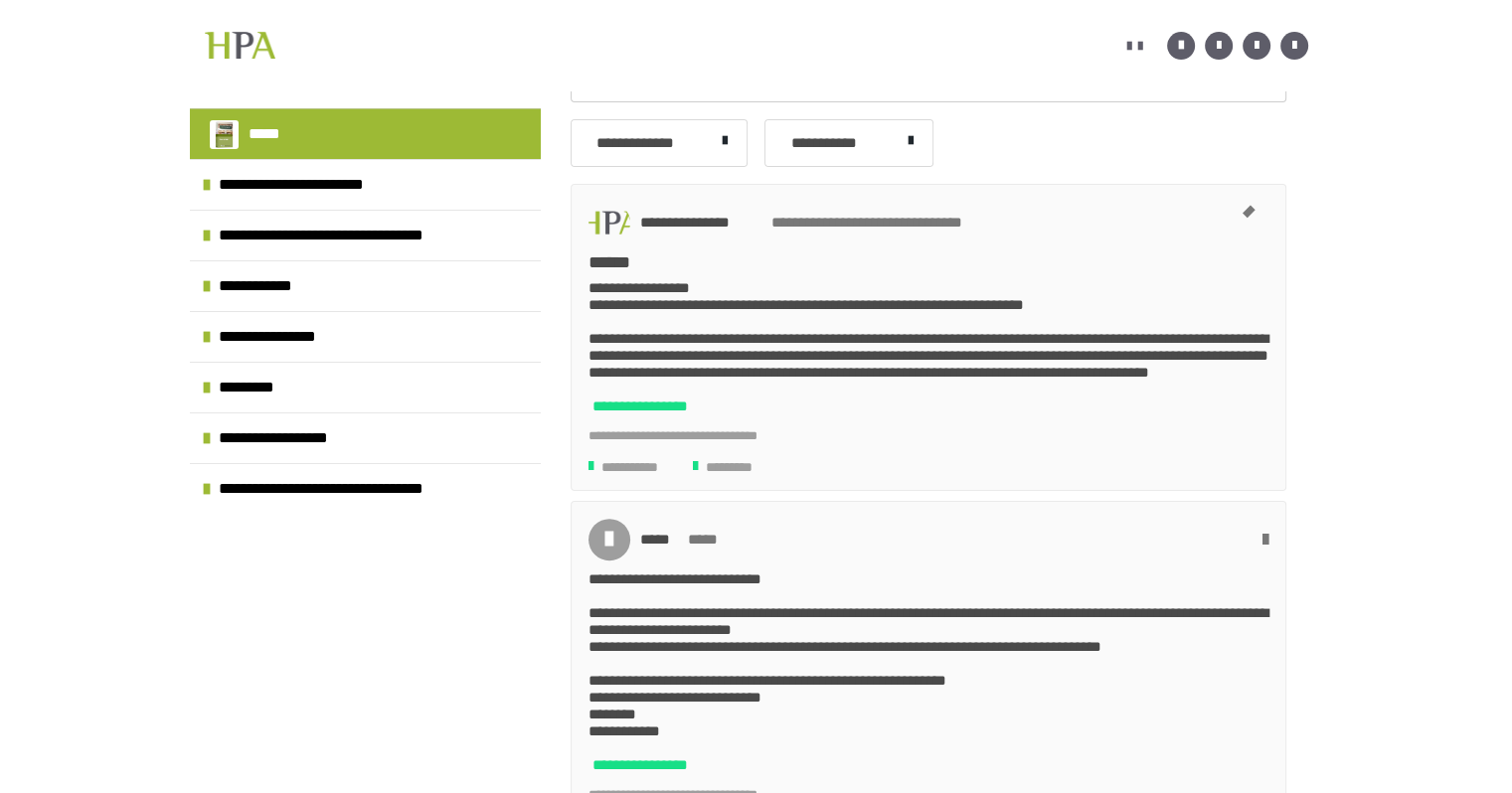 click on "**********" at bounding box center [756, 3701] 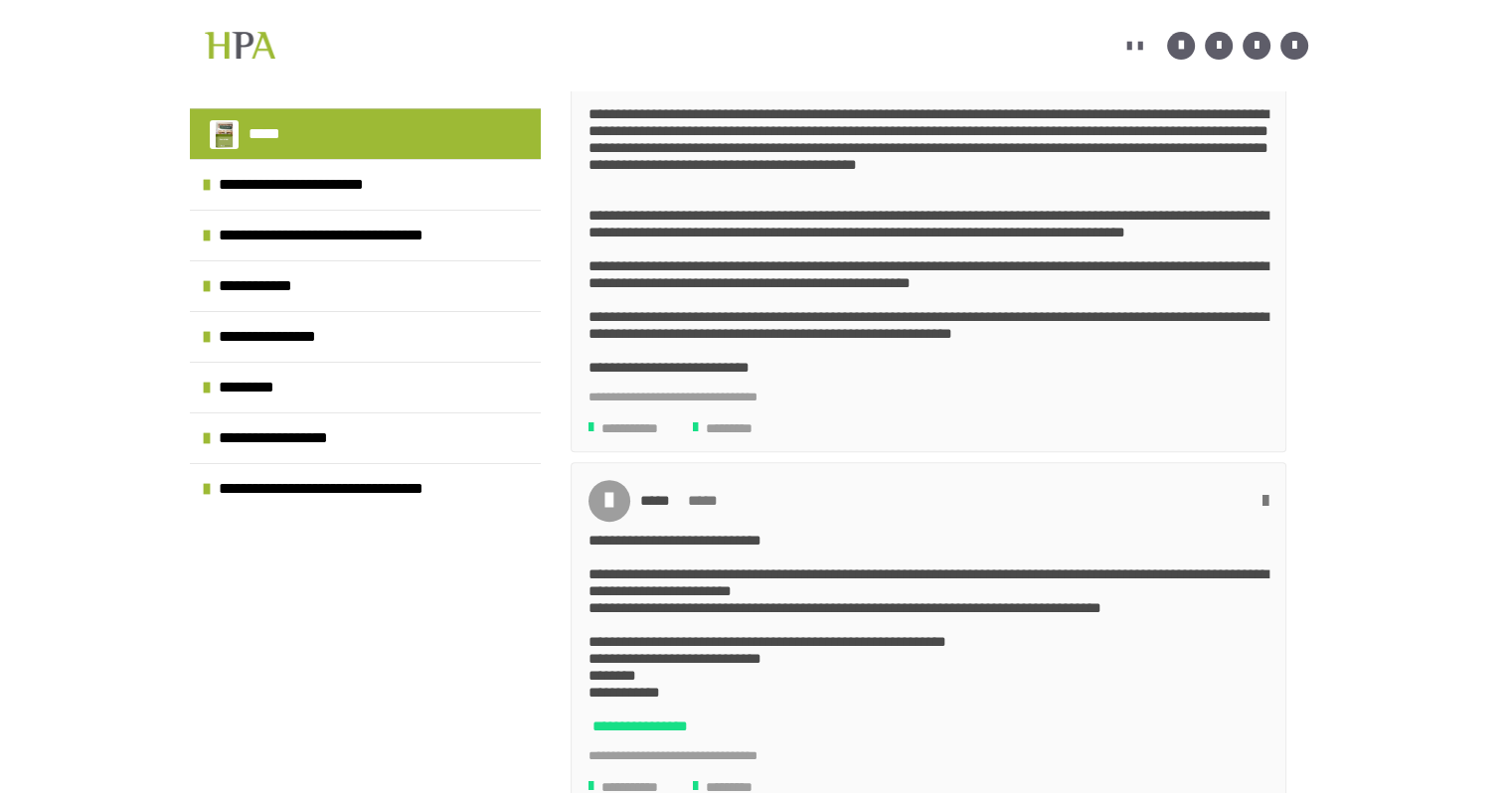 scroll, scrollTop: 707, scrollLeft: 0, axis: vertical 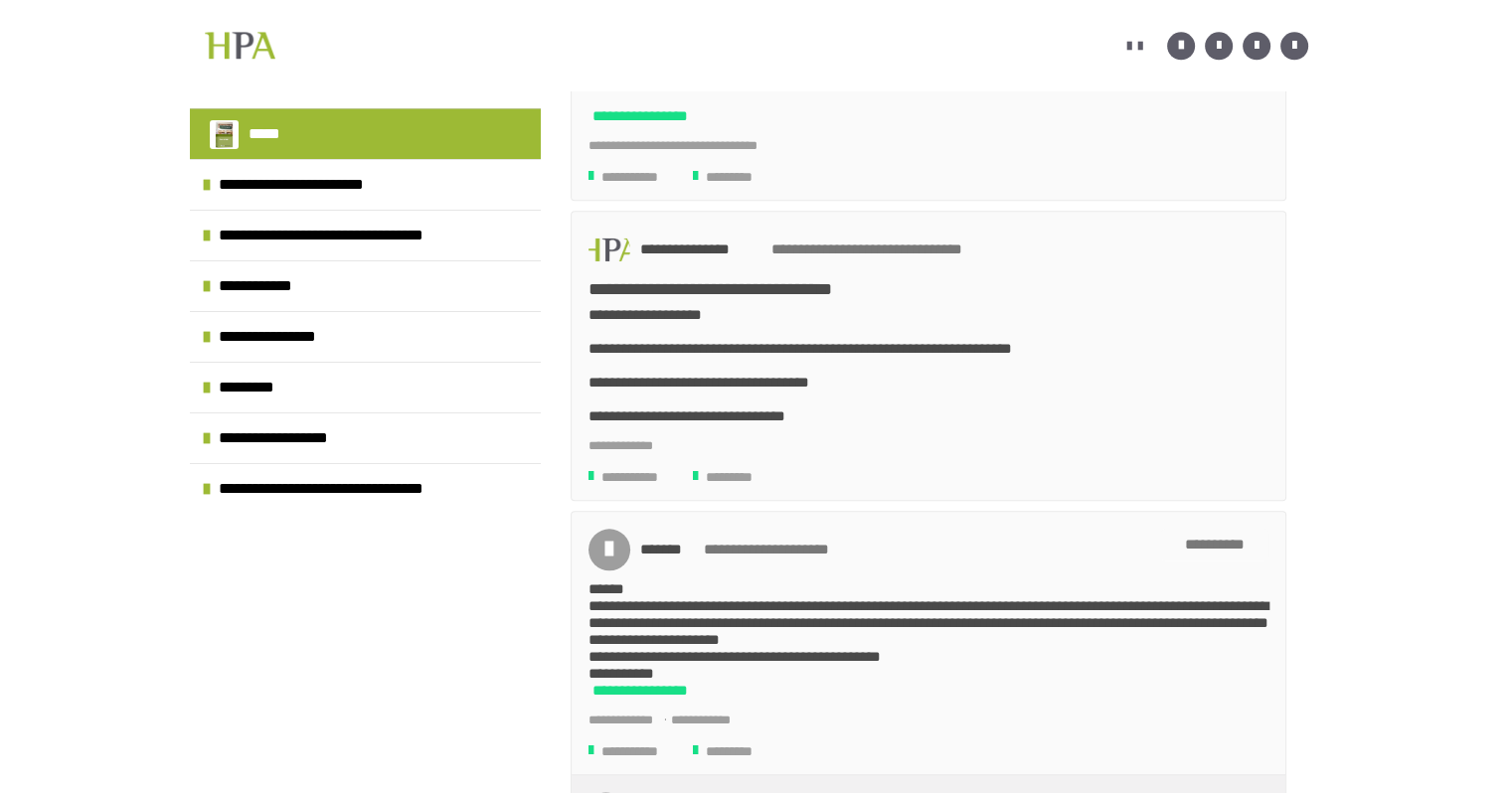 click on "*********" at bounding box center (744, 477) 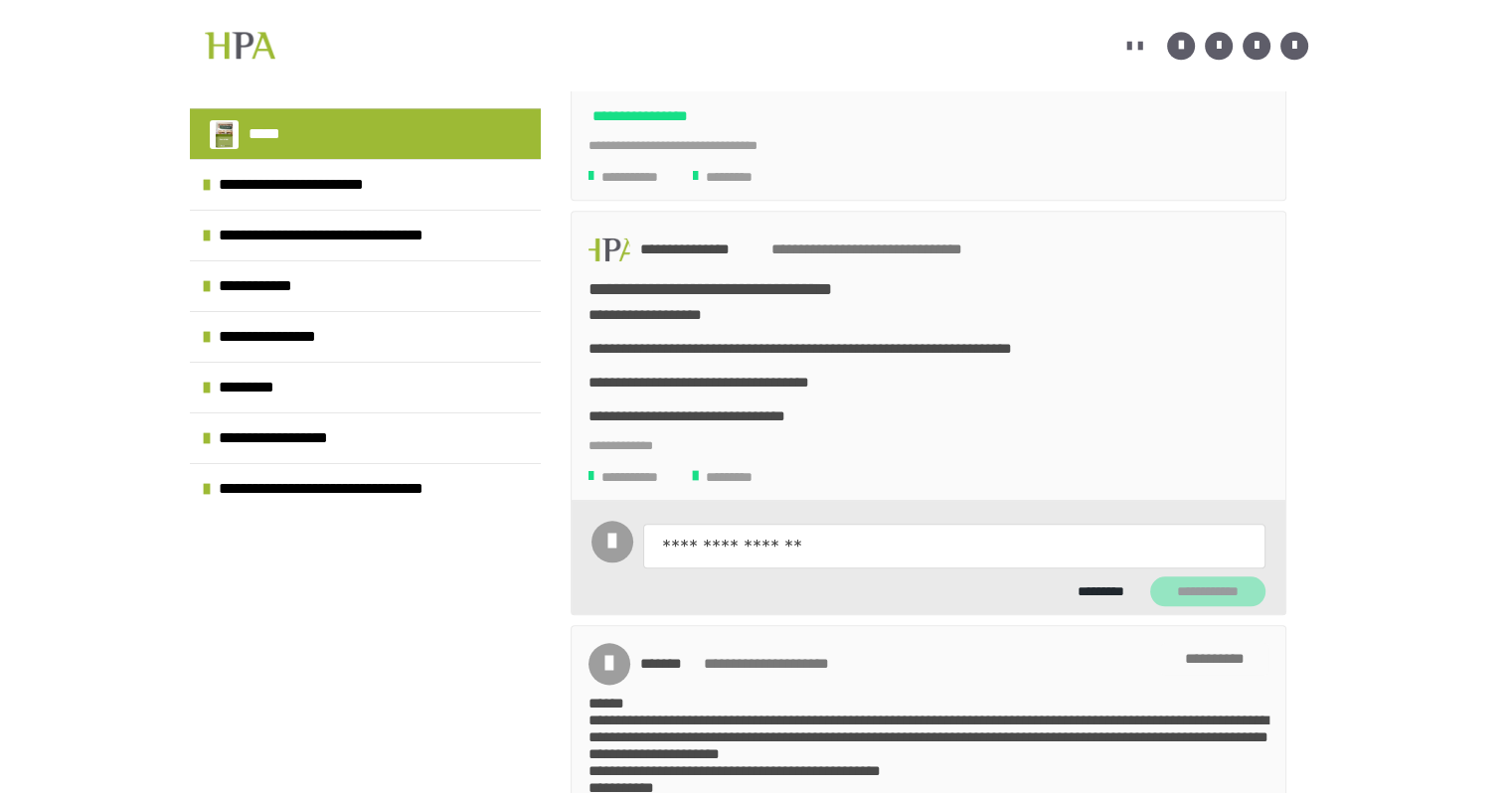 click at bounding box center (954, 546) 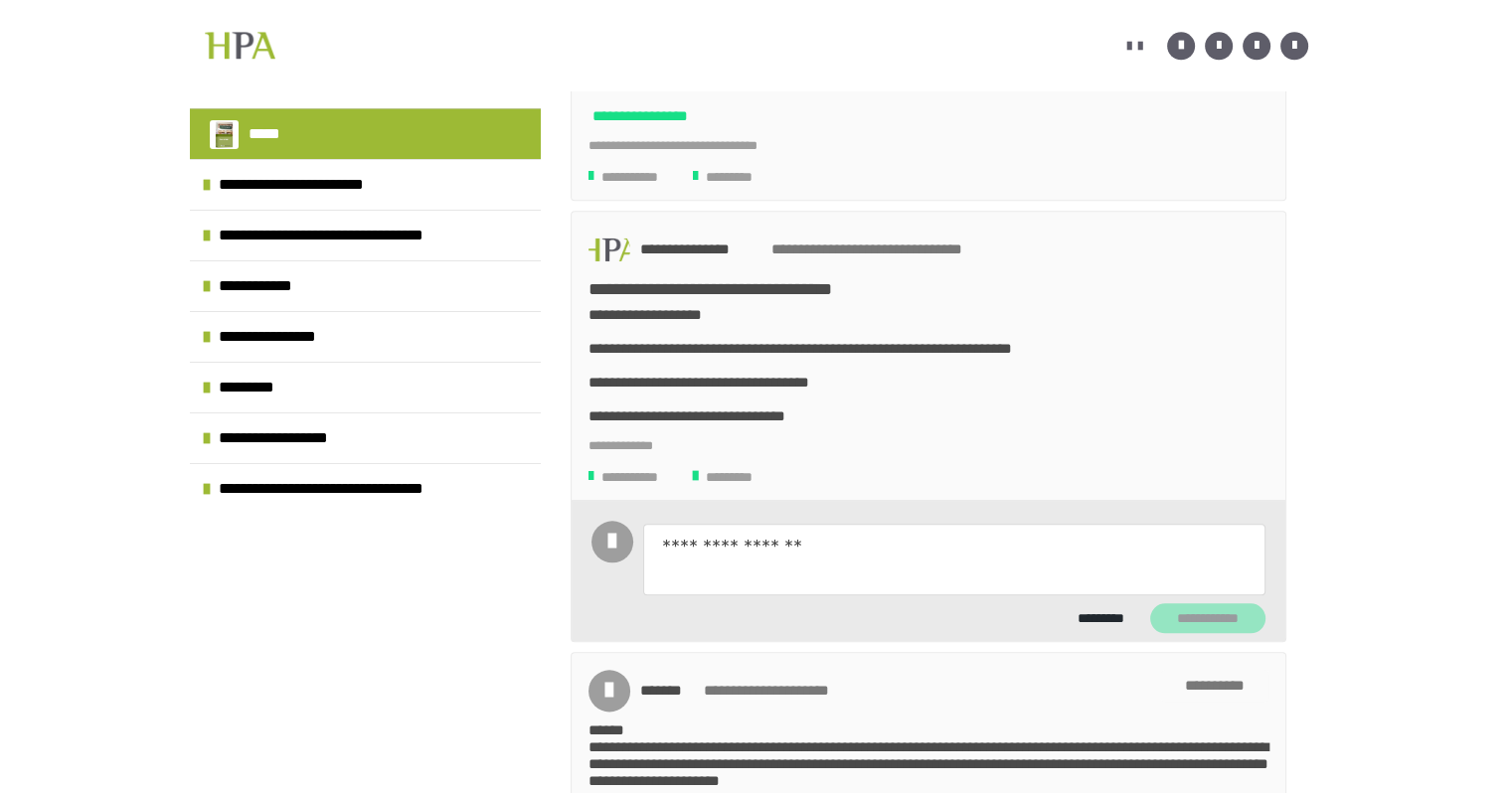 type on "*" 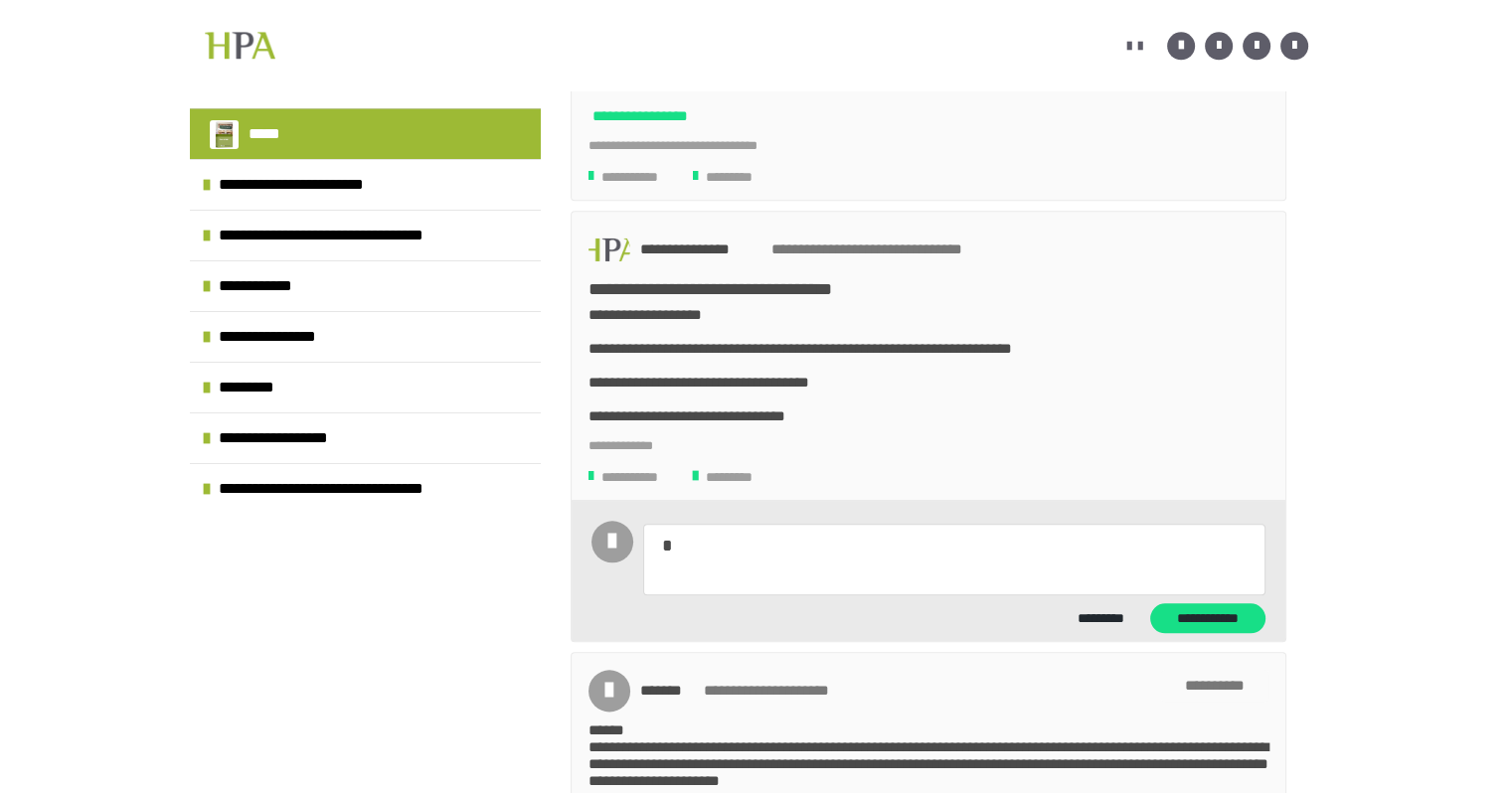 type on "*" 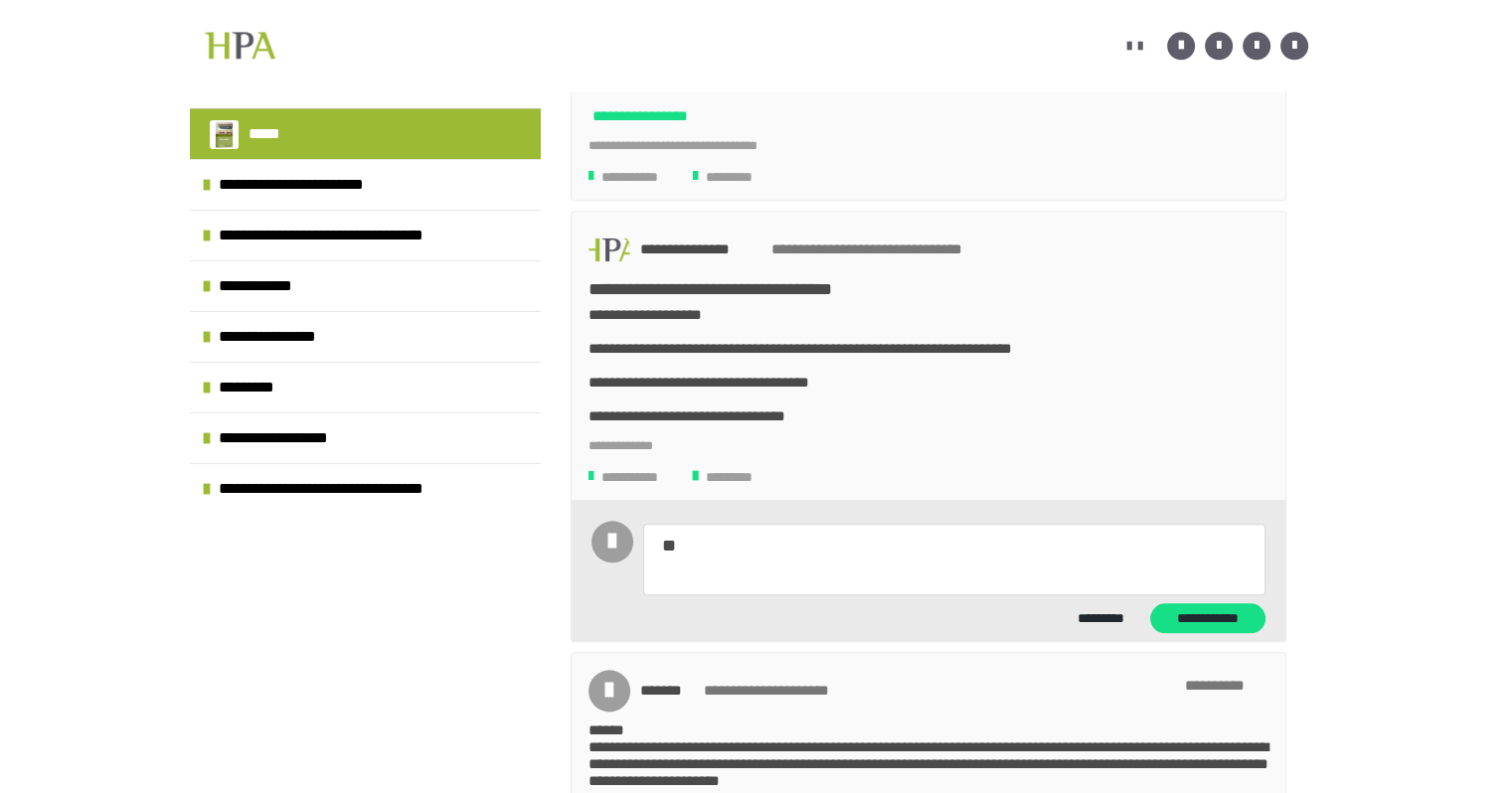 type on "*" 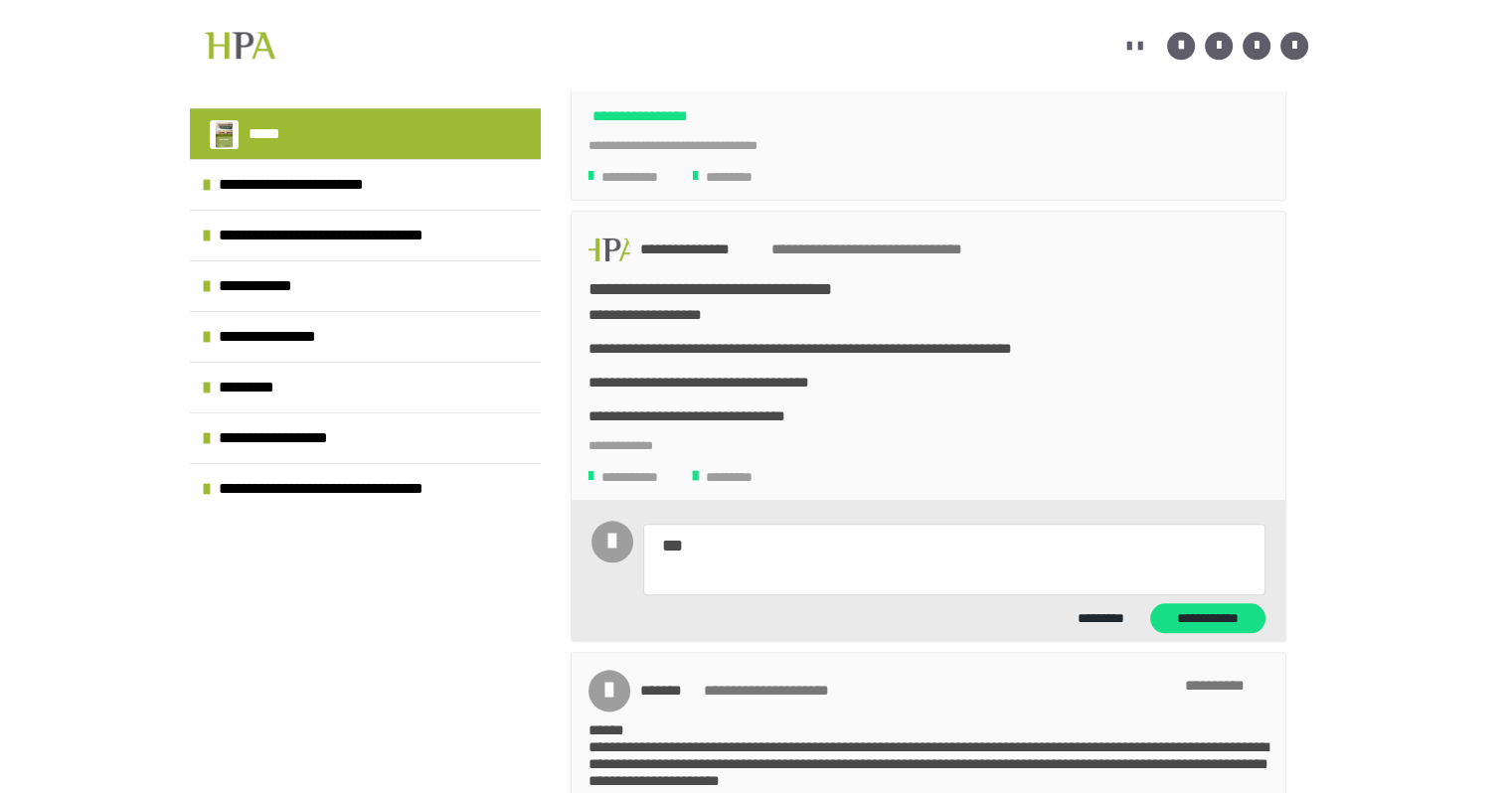 type on "*" 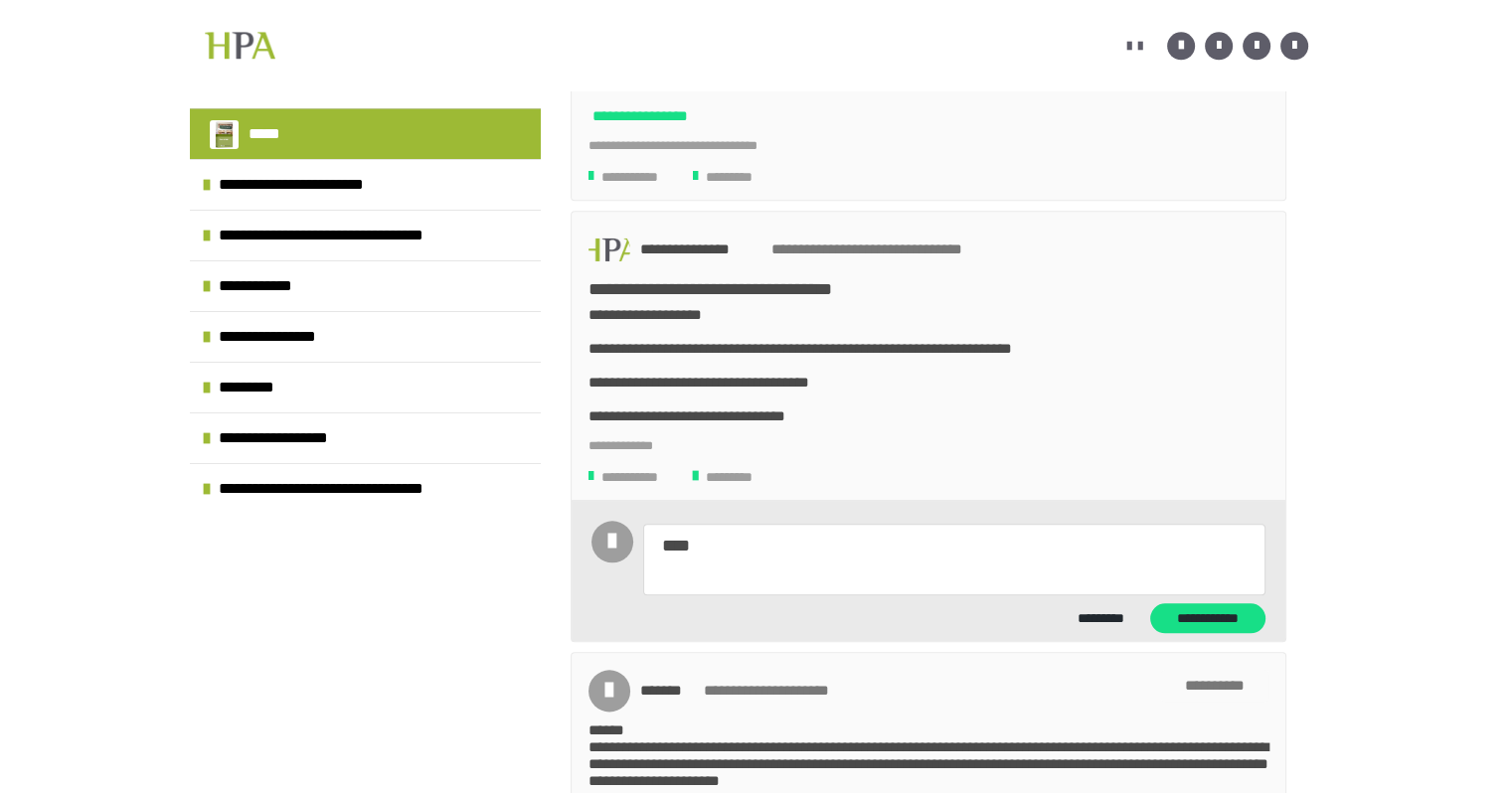 type on "*" 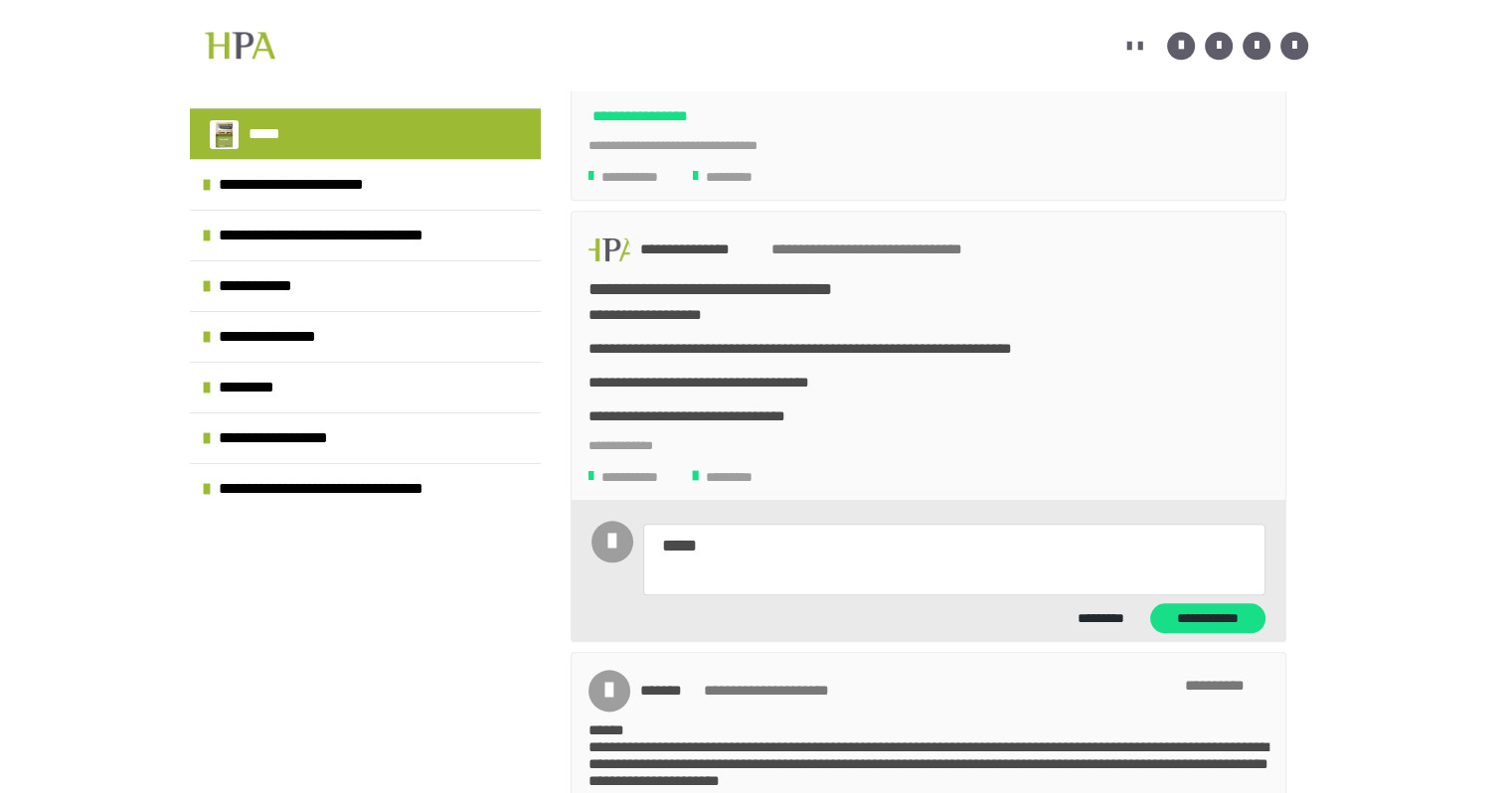 type on "*" 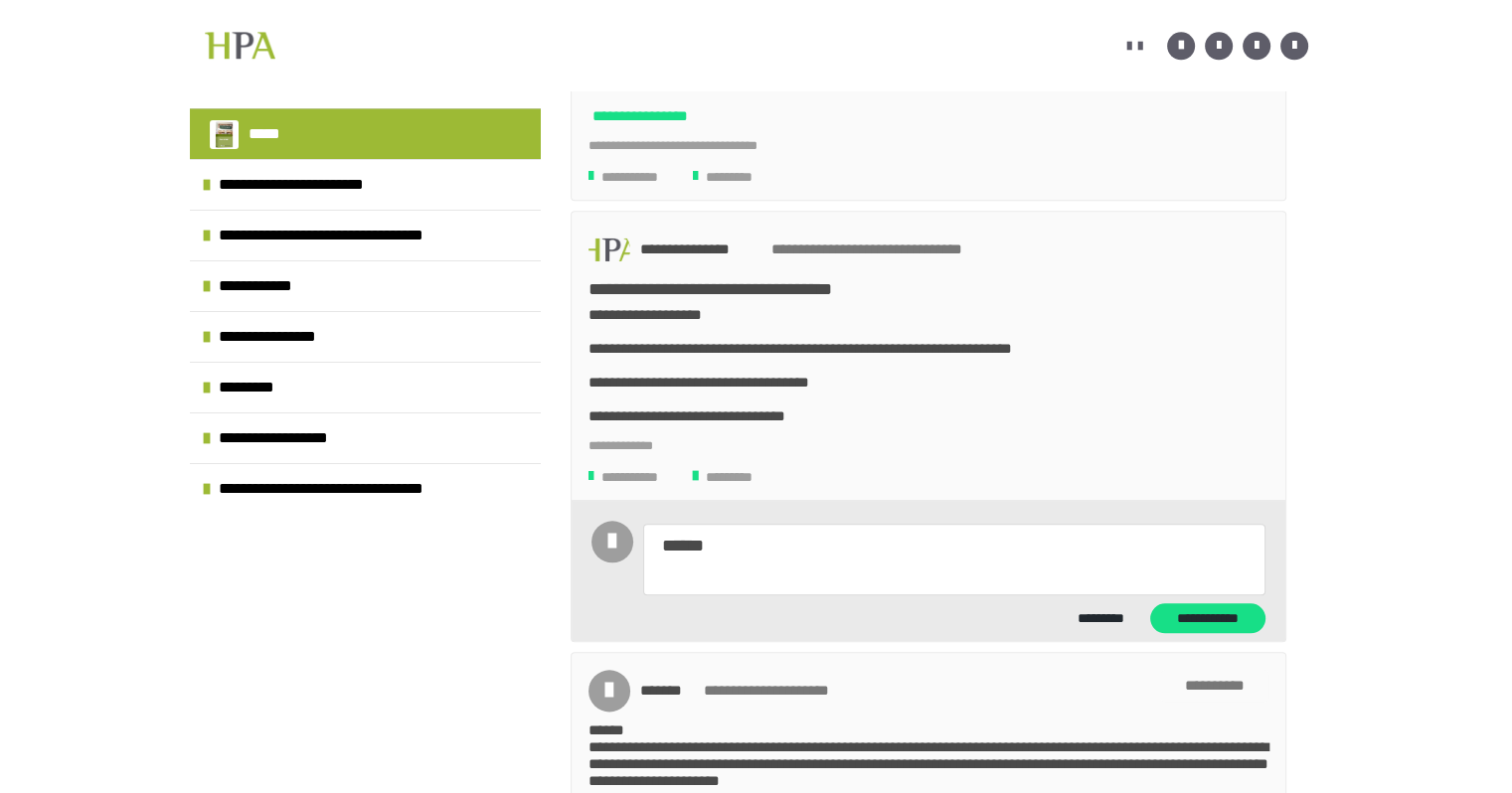 type on "*" 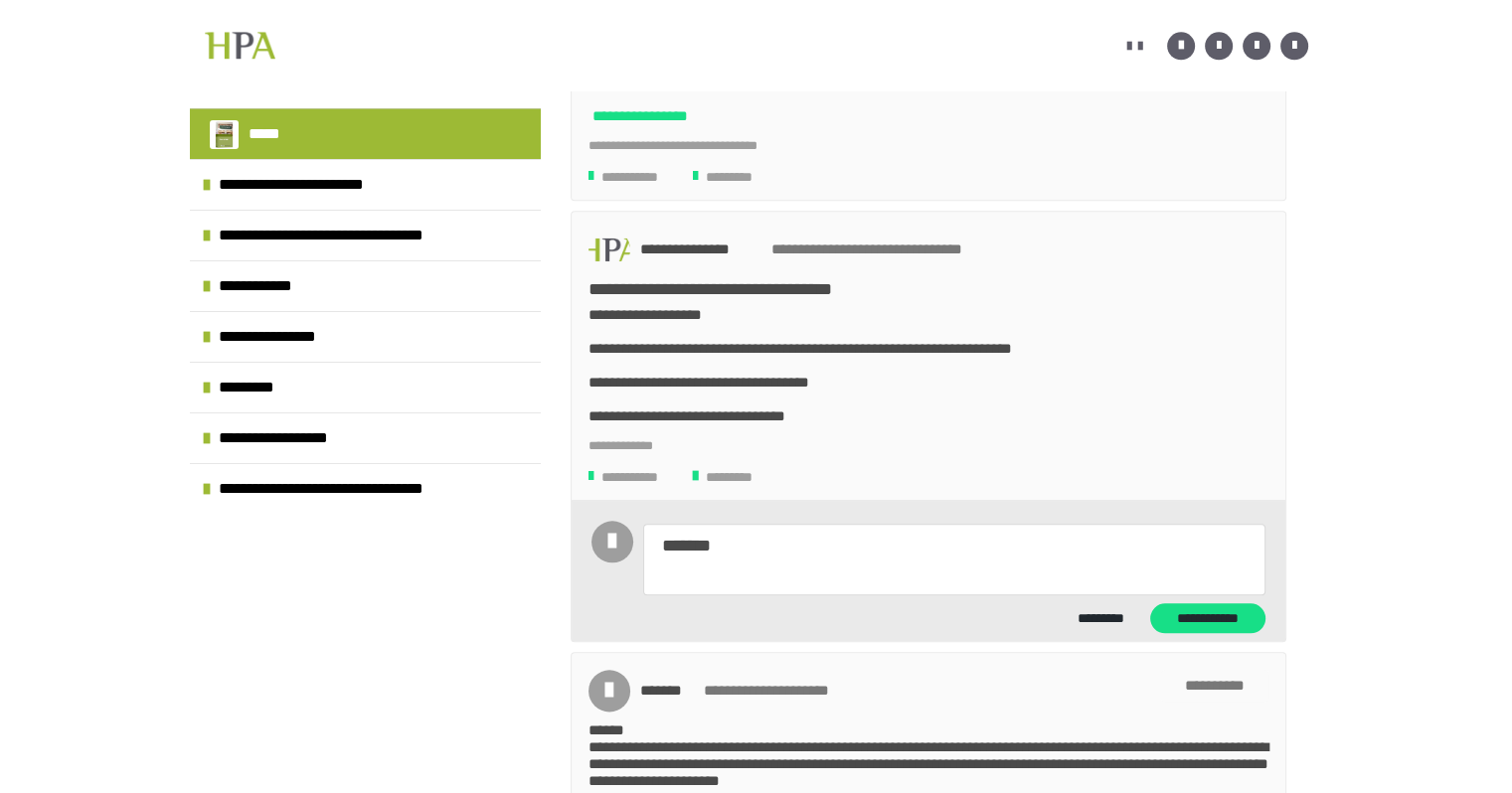 type on "*" 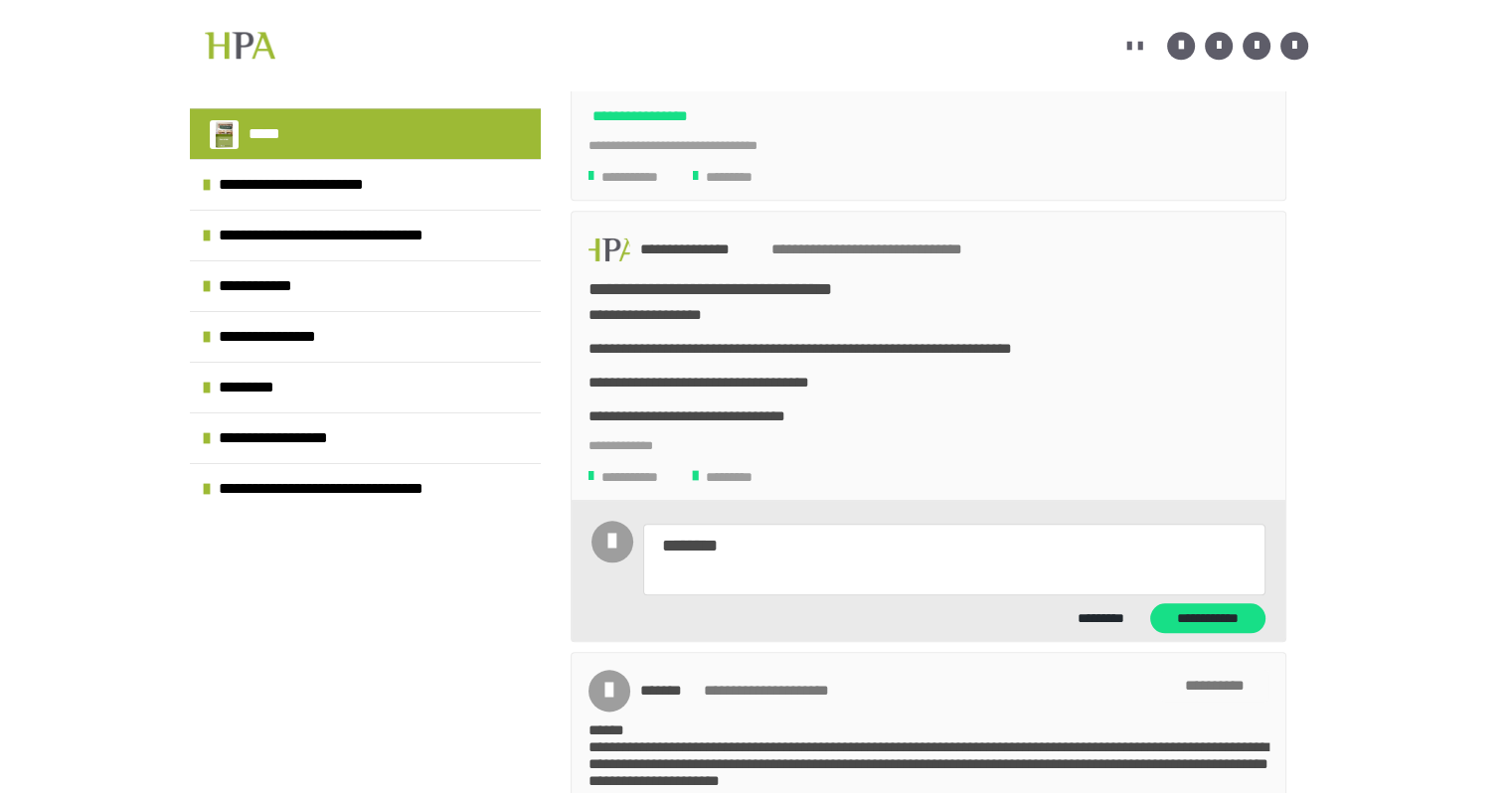 type on "*" 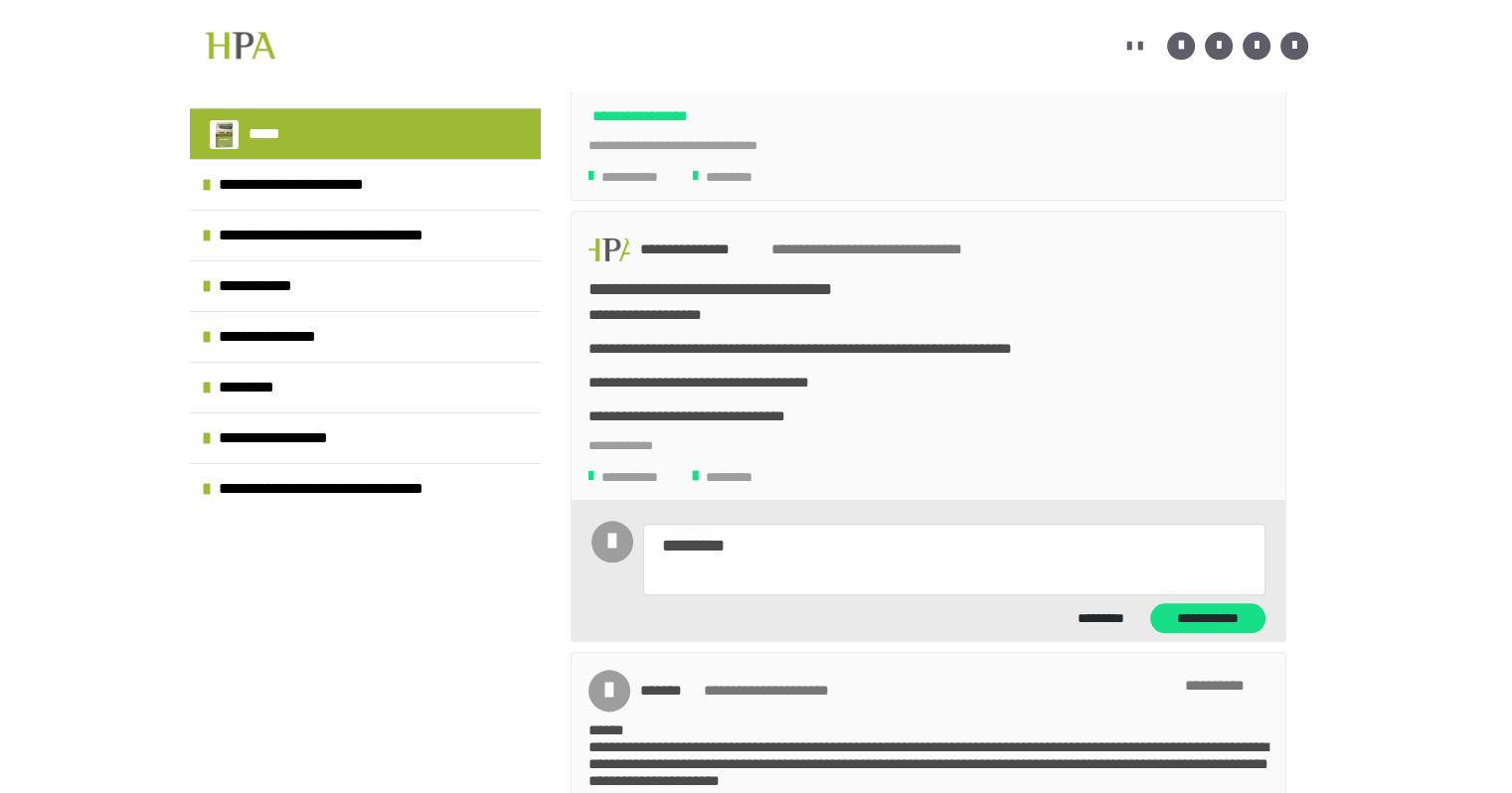type on "*" 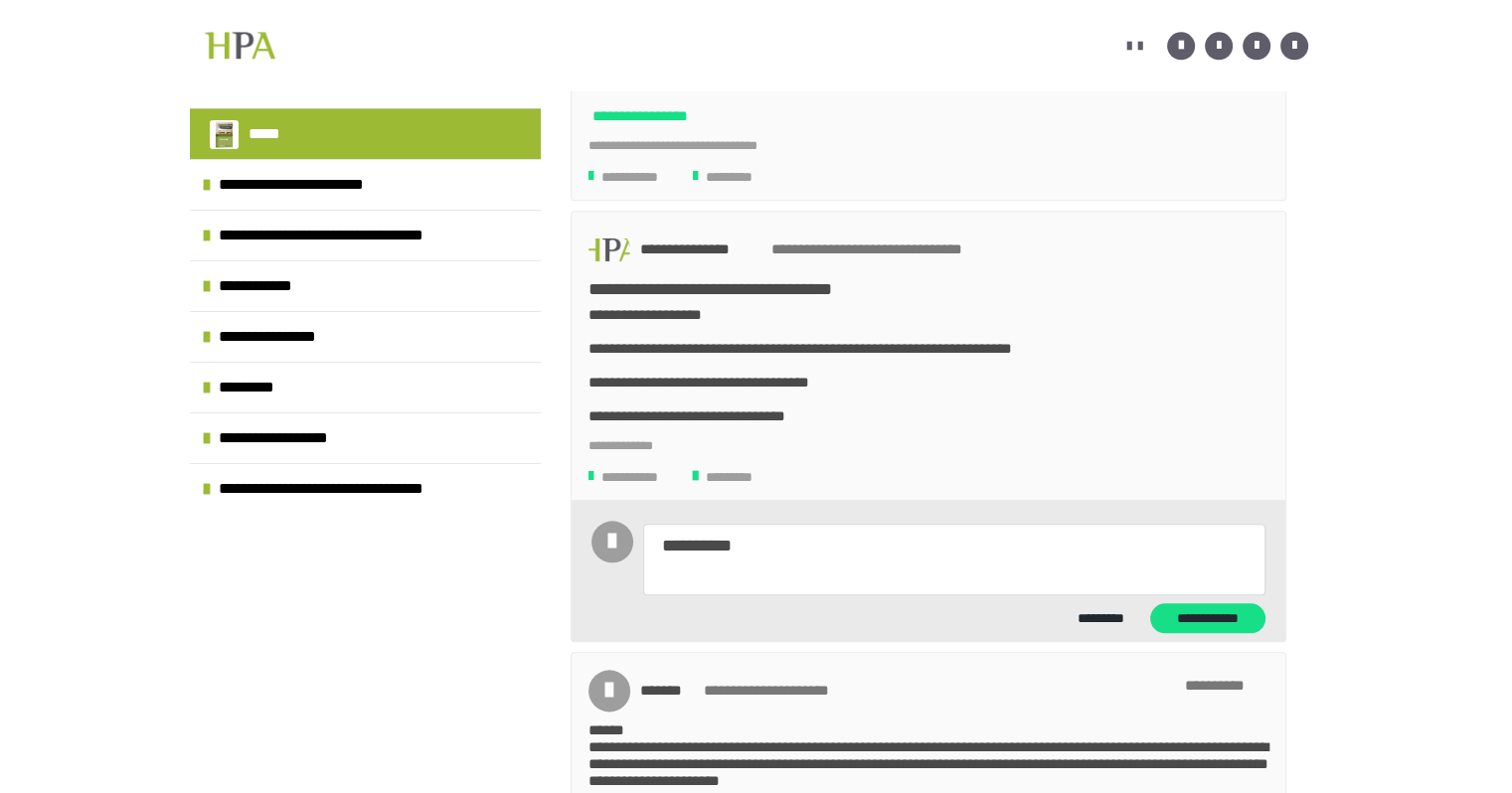 type on "*" 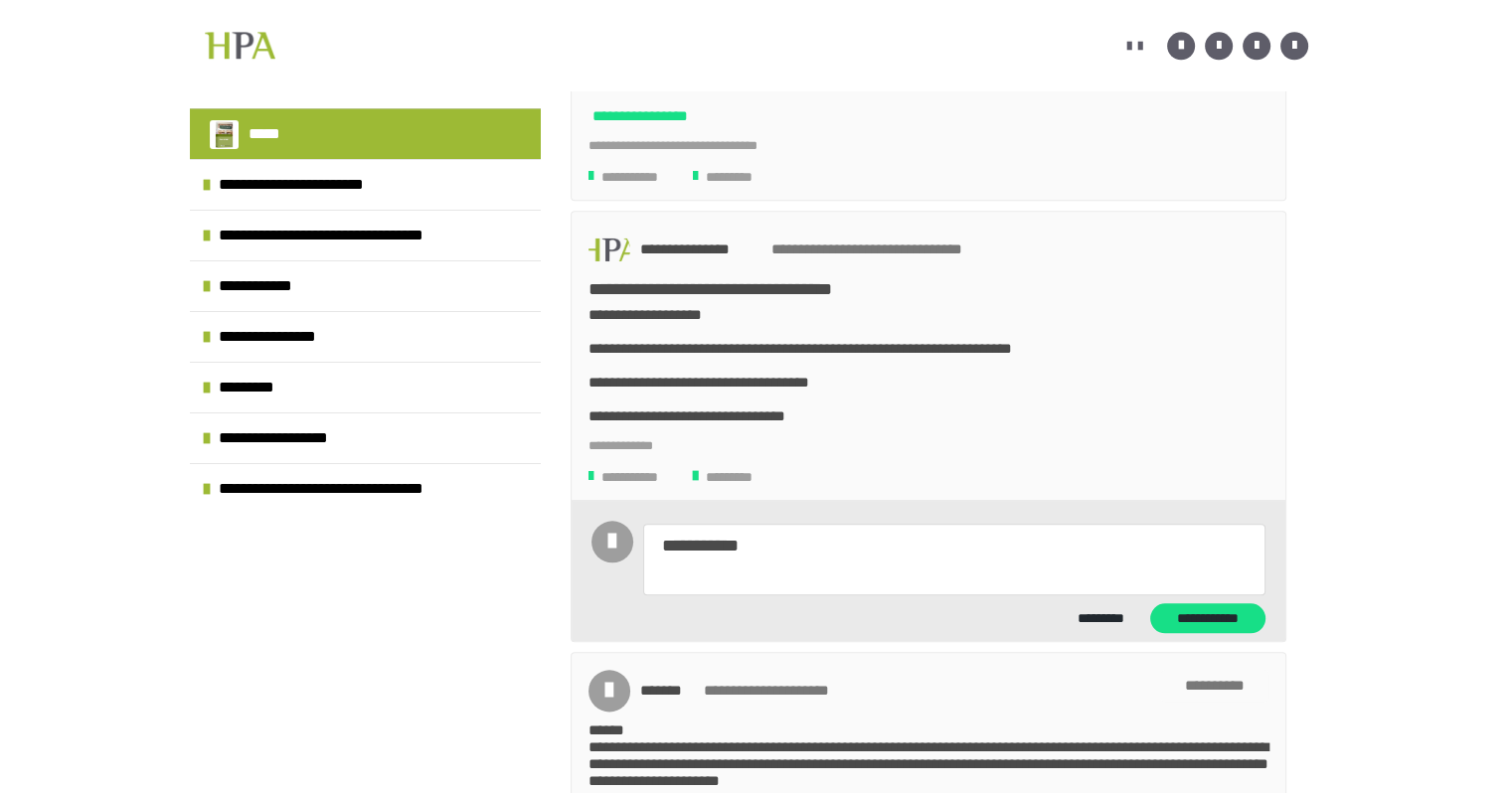 type on "*" 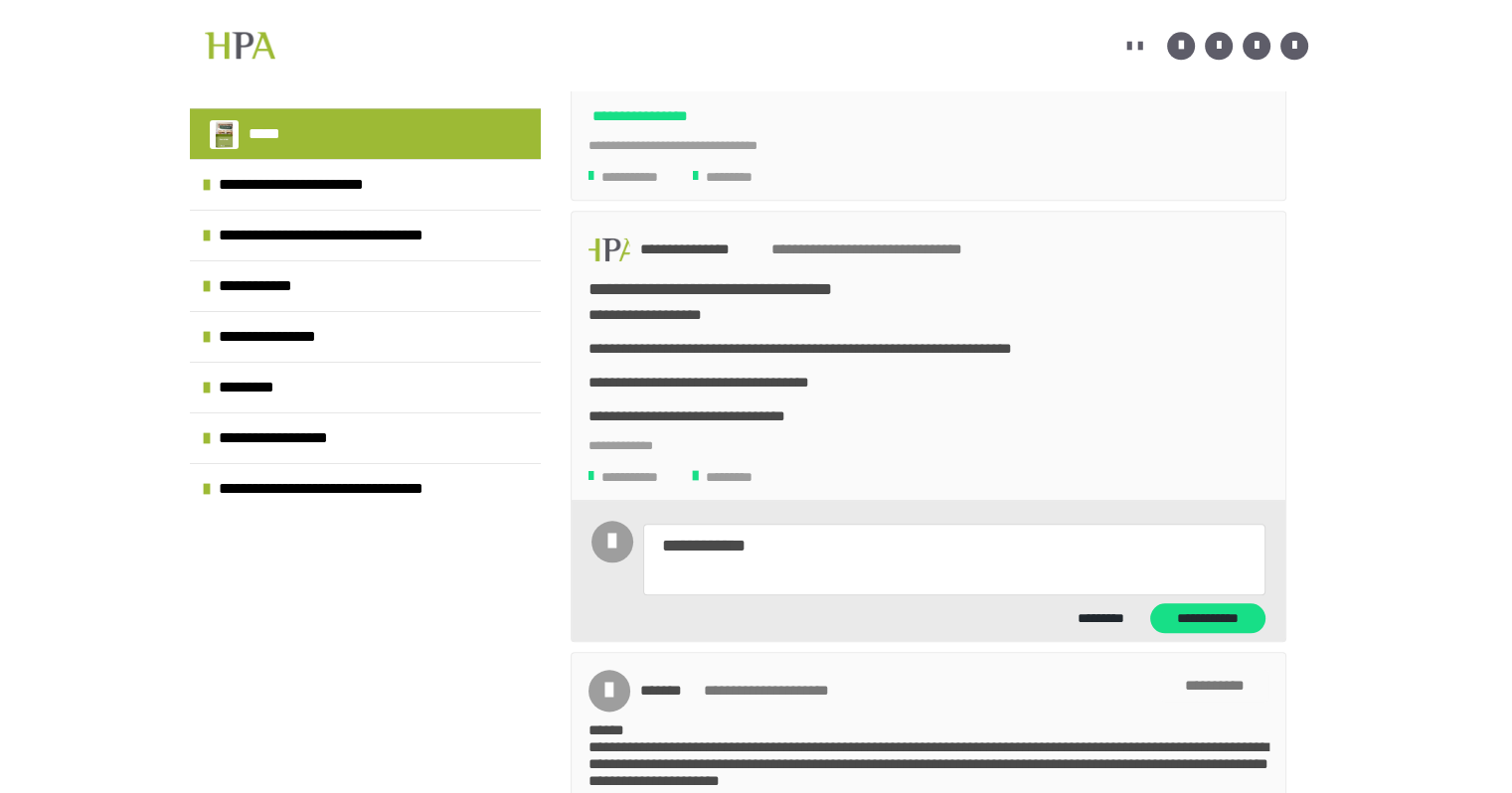 type on "*" 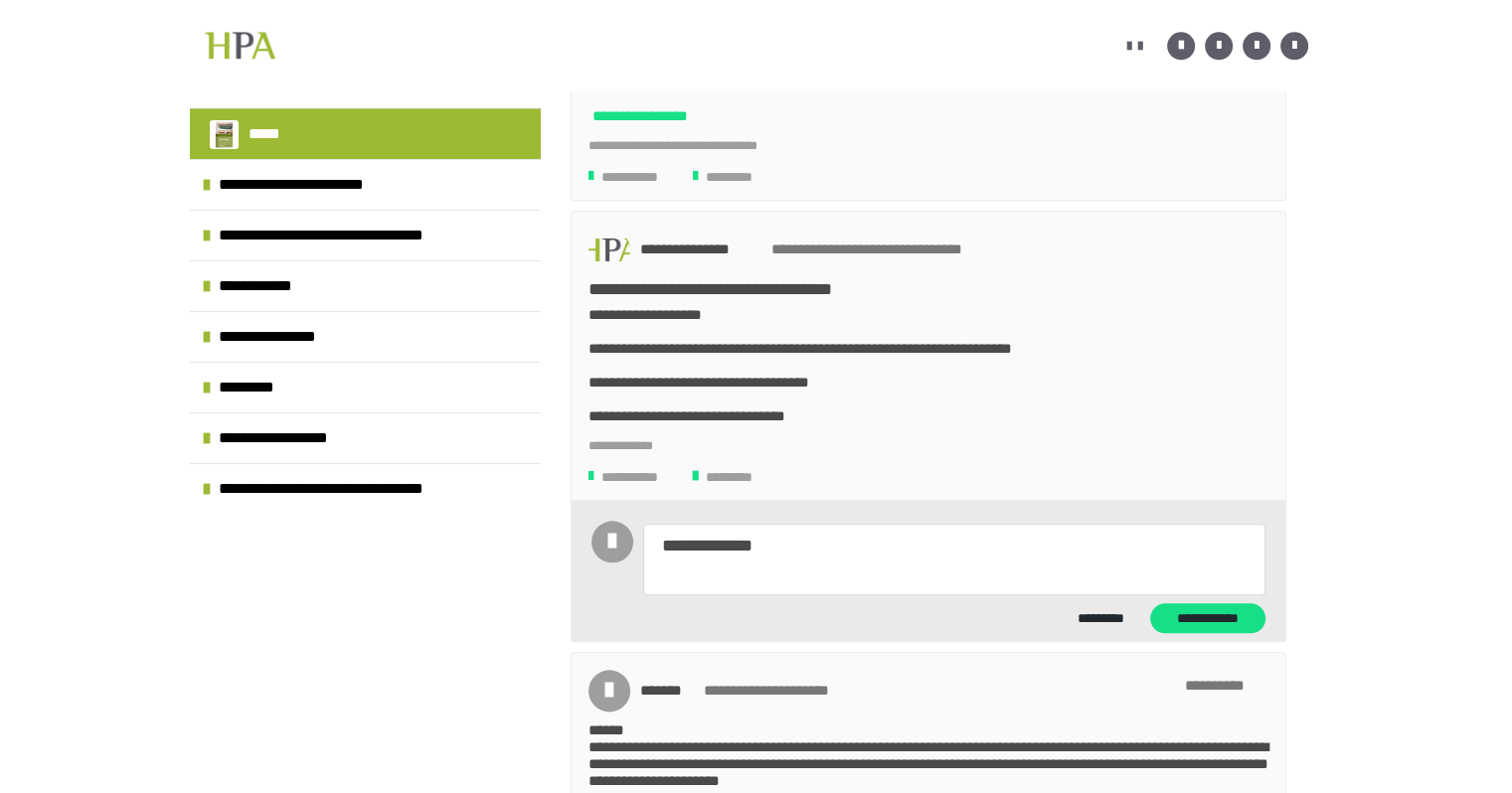type on "*" 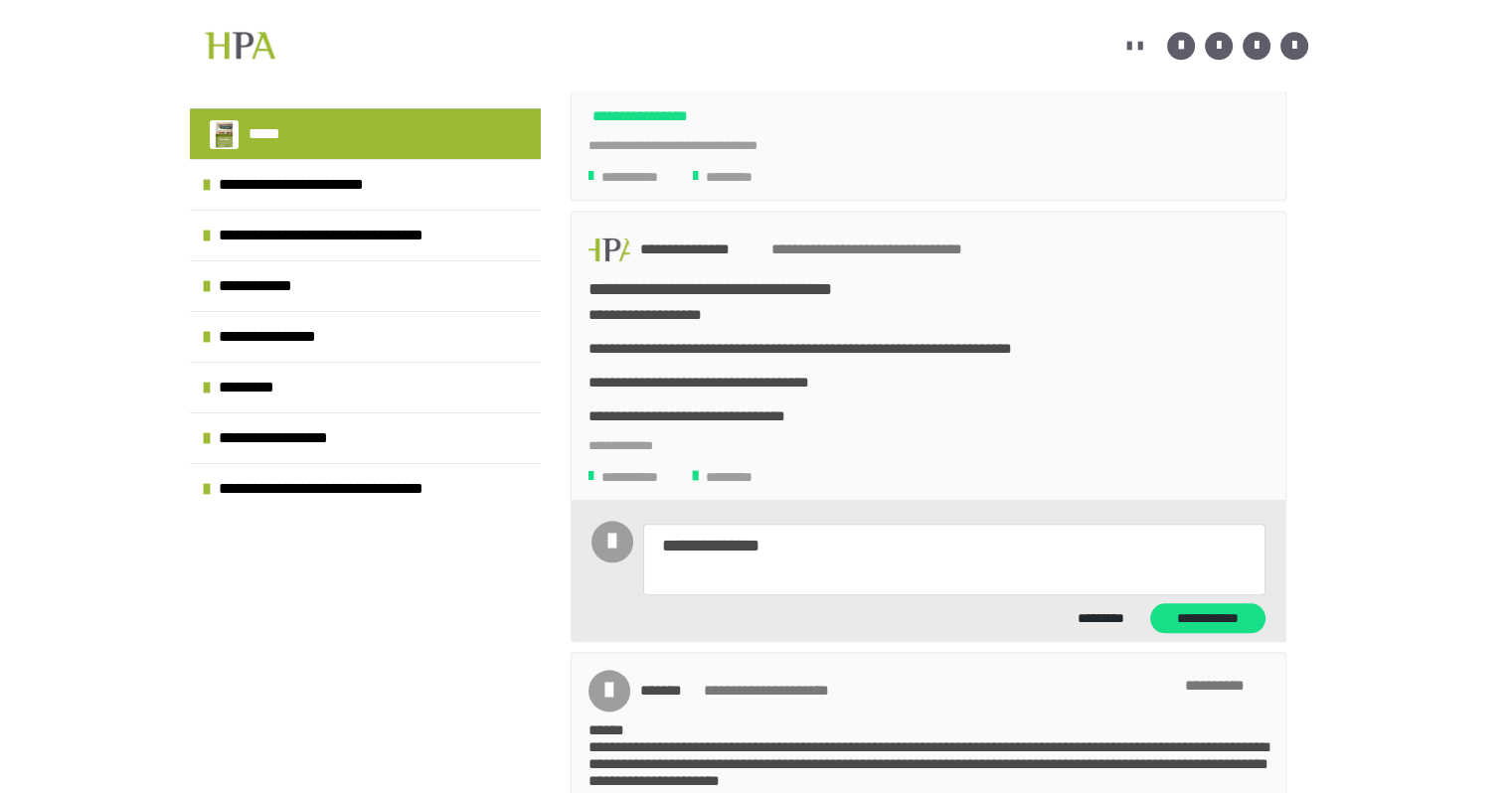 type on "*" 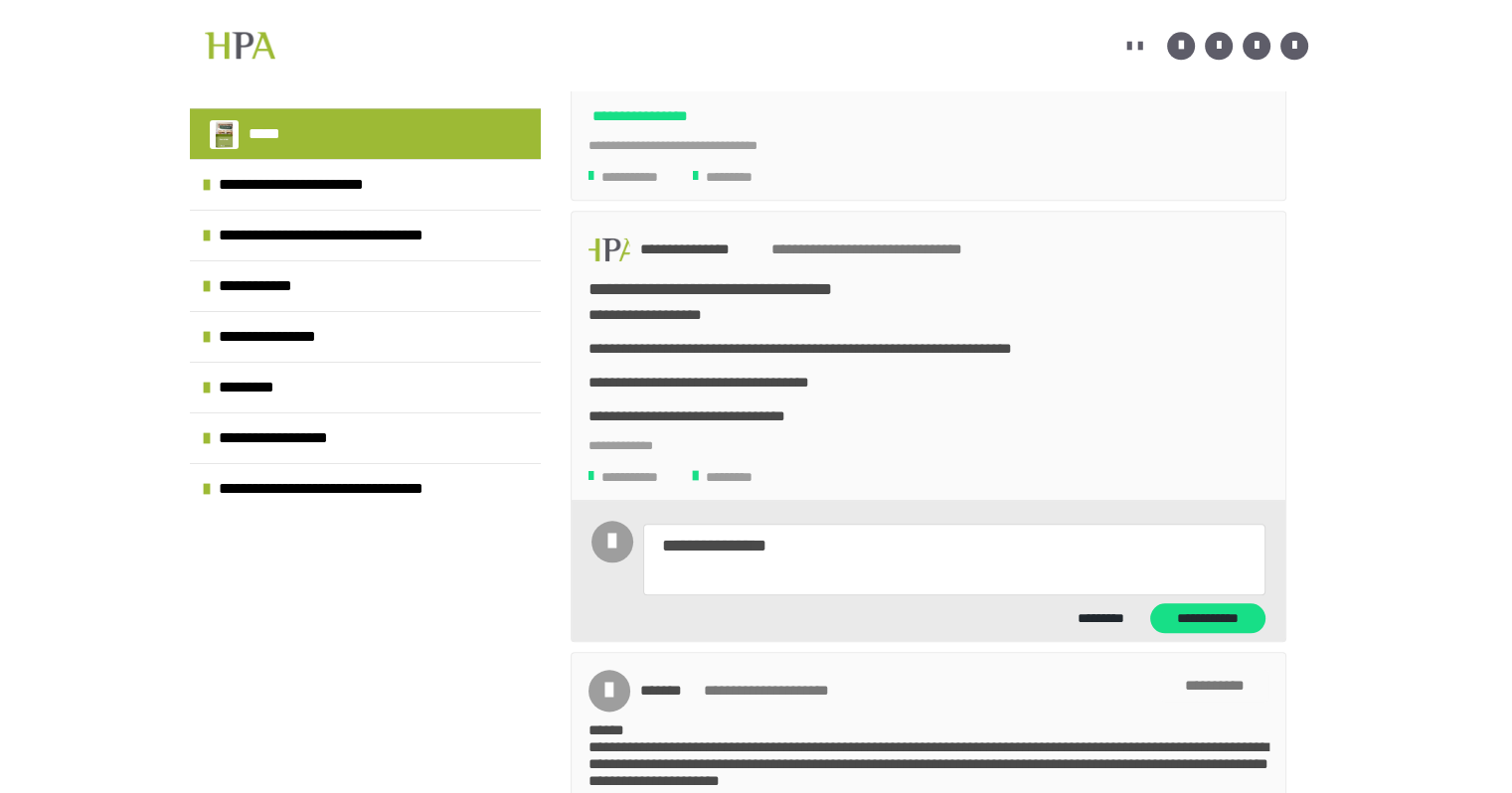 type on "*" 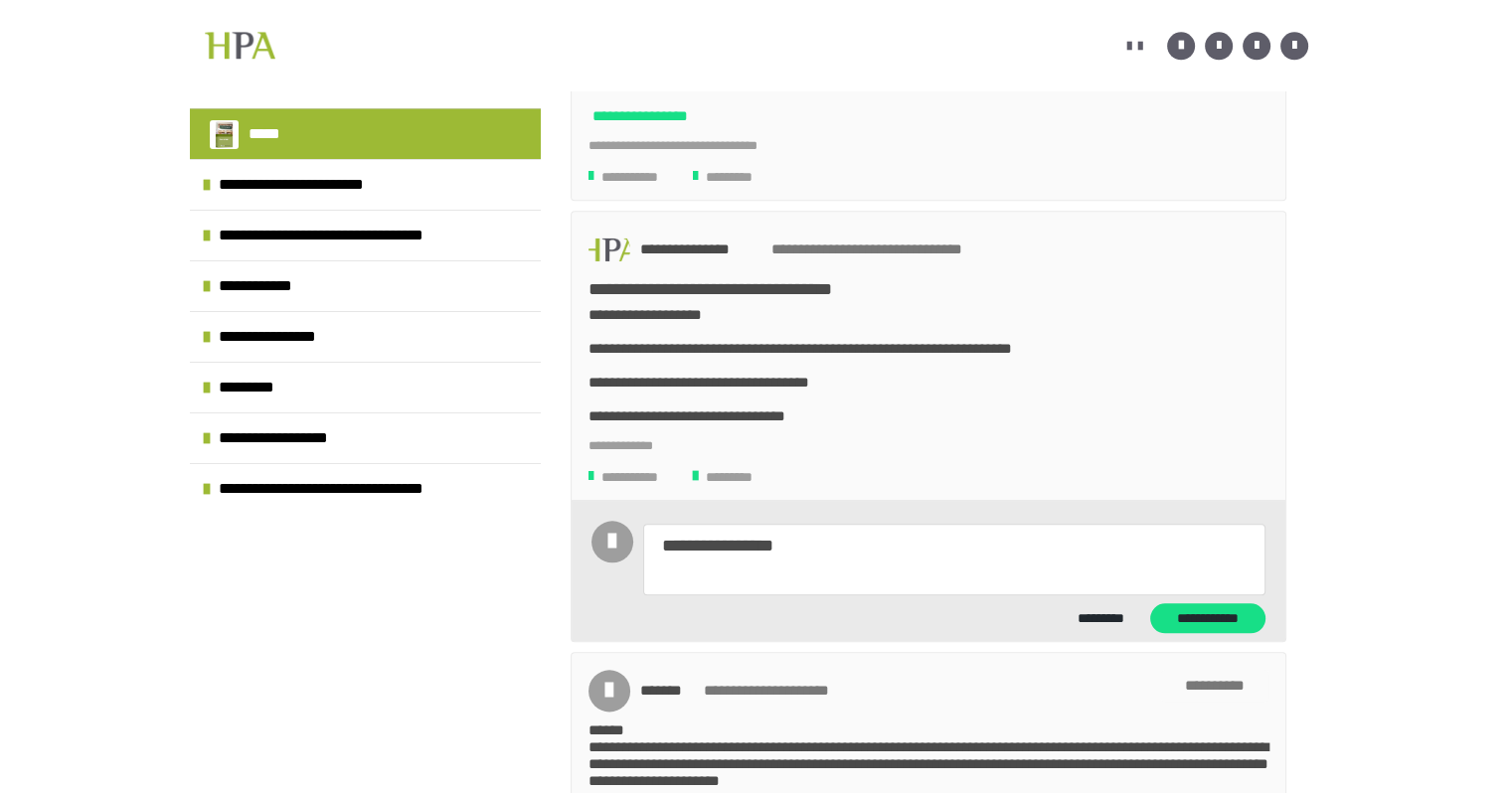 type on "*" 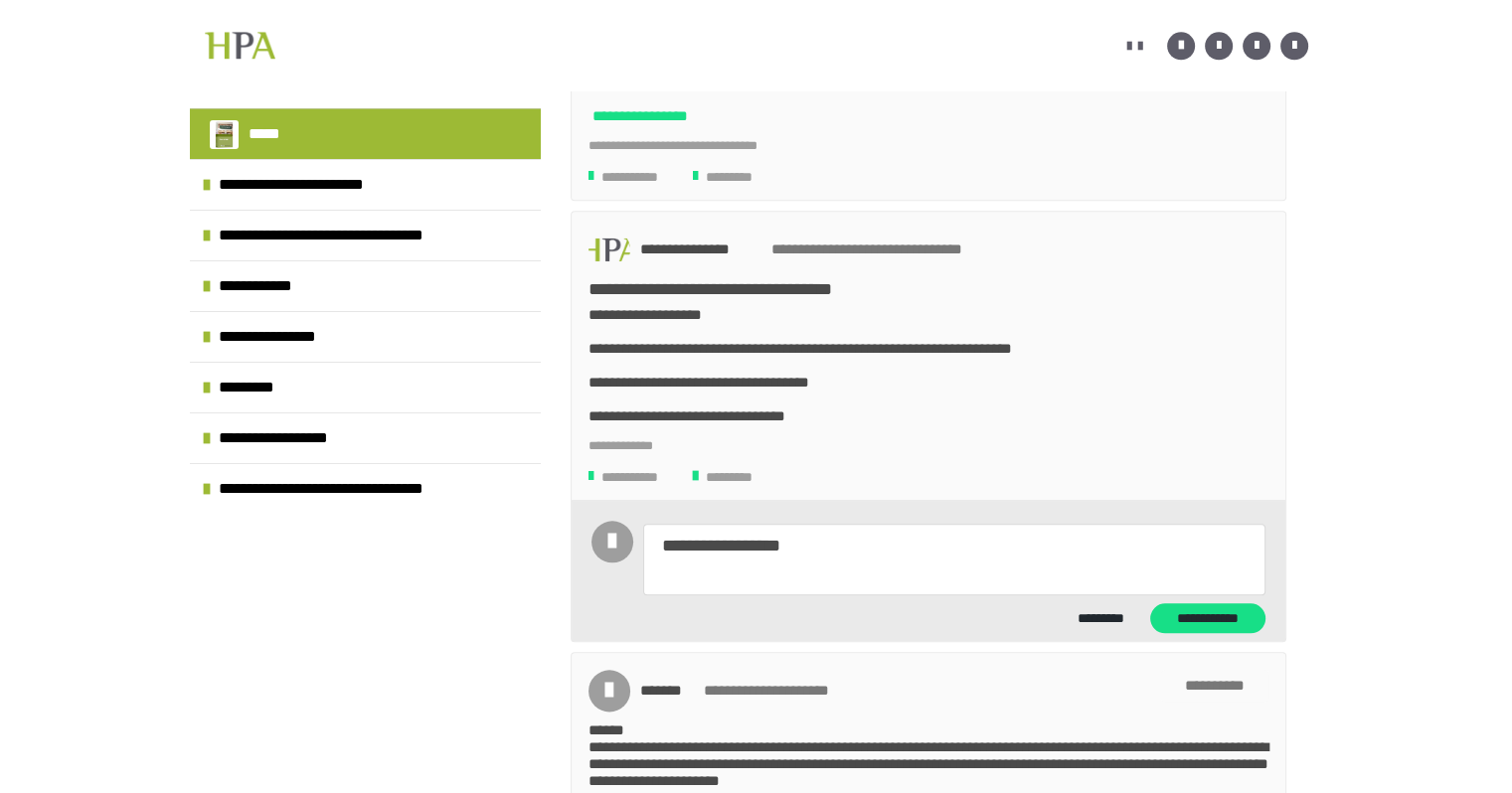 type on "*" 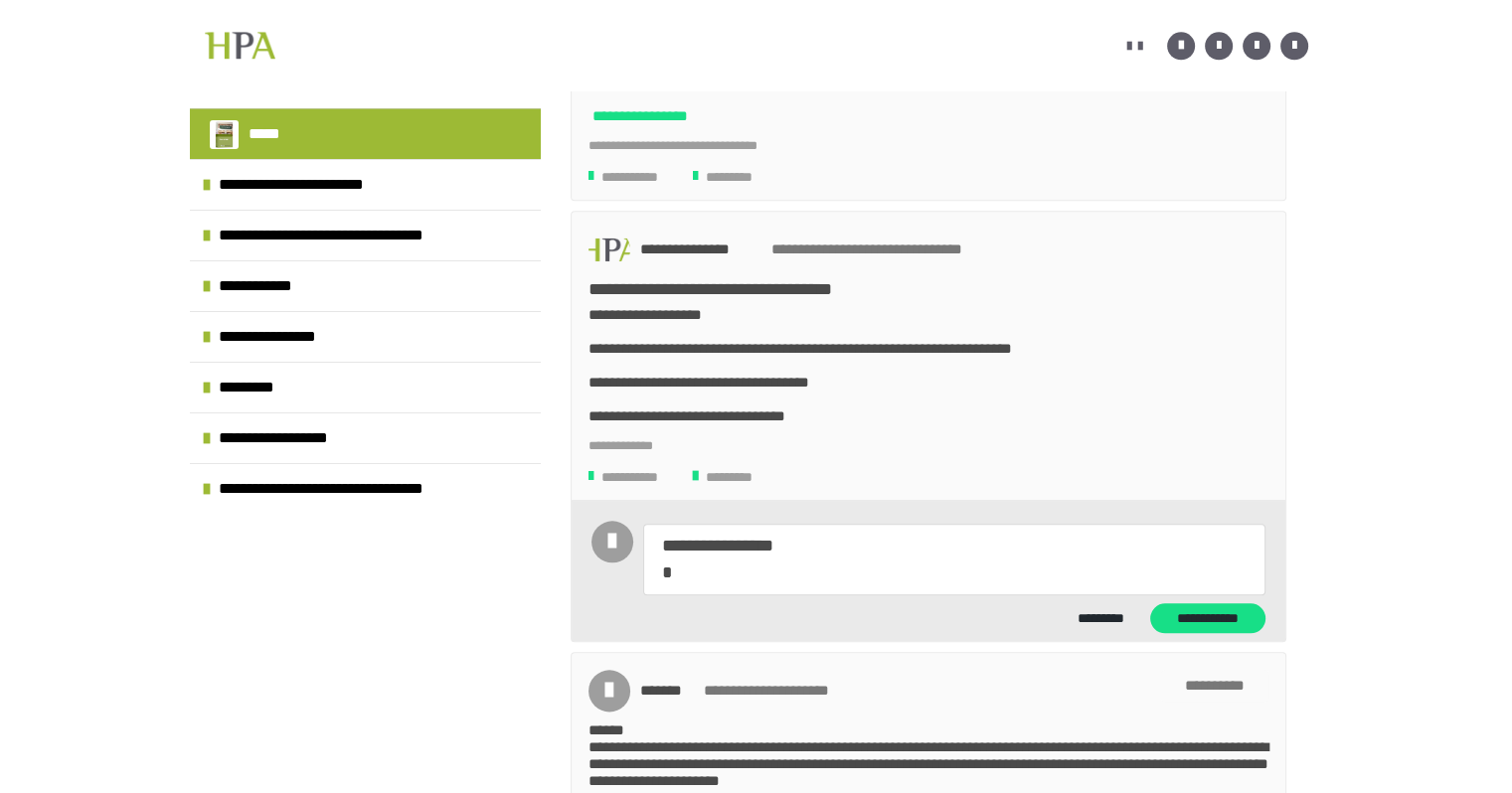 type on "*" 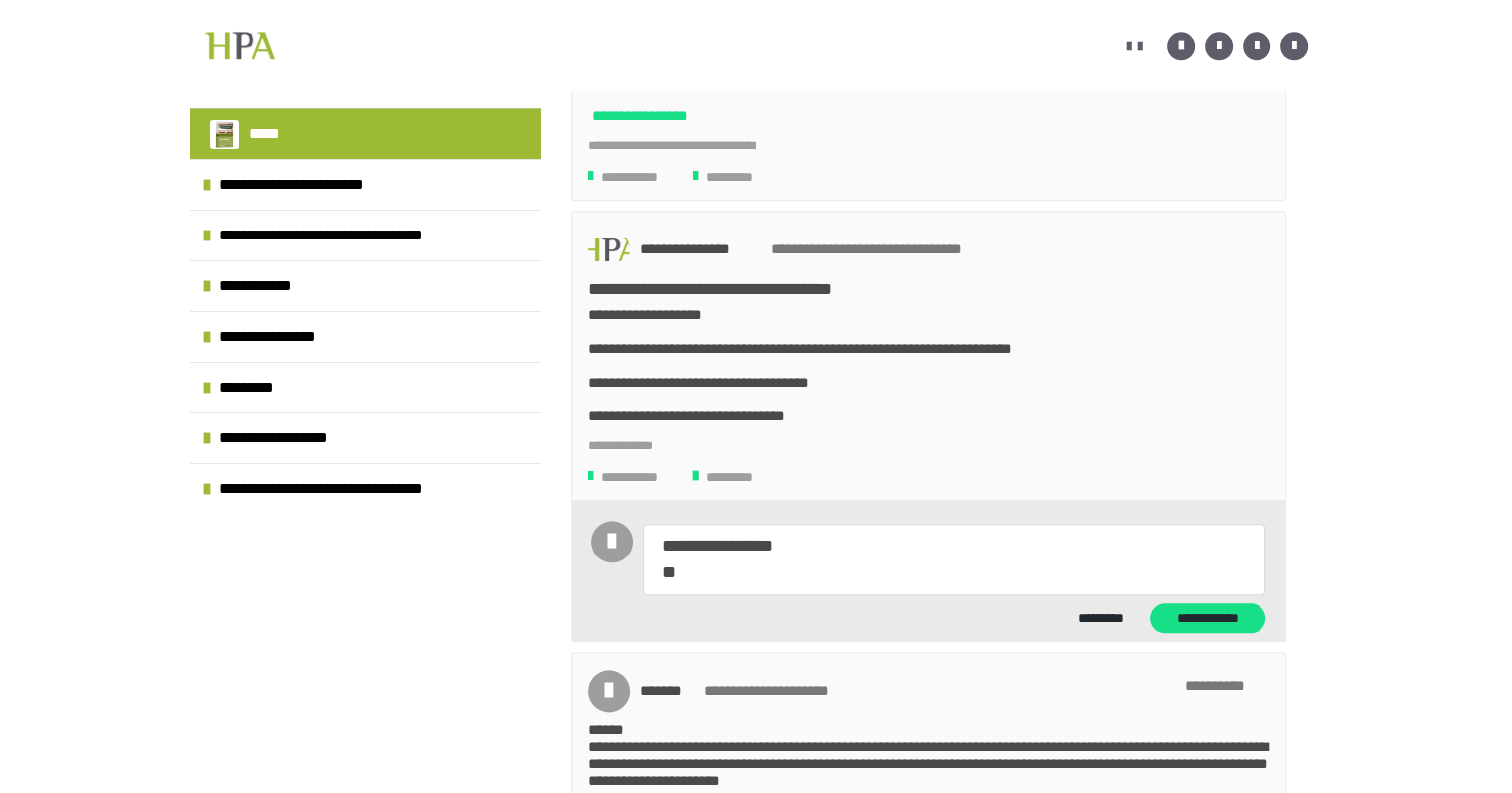 type on "*" 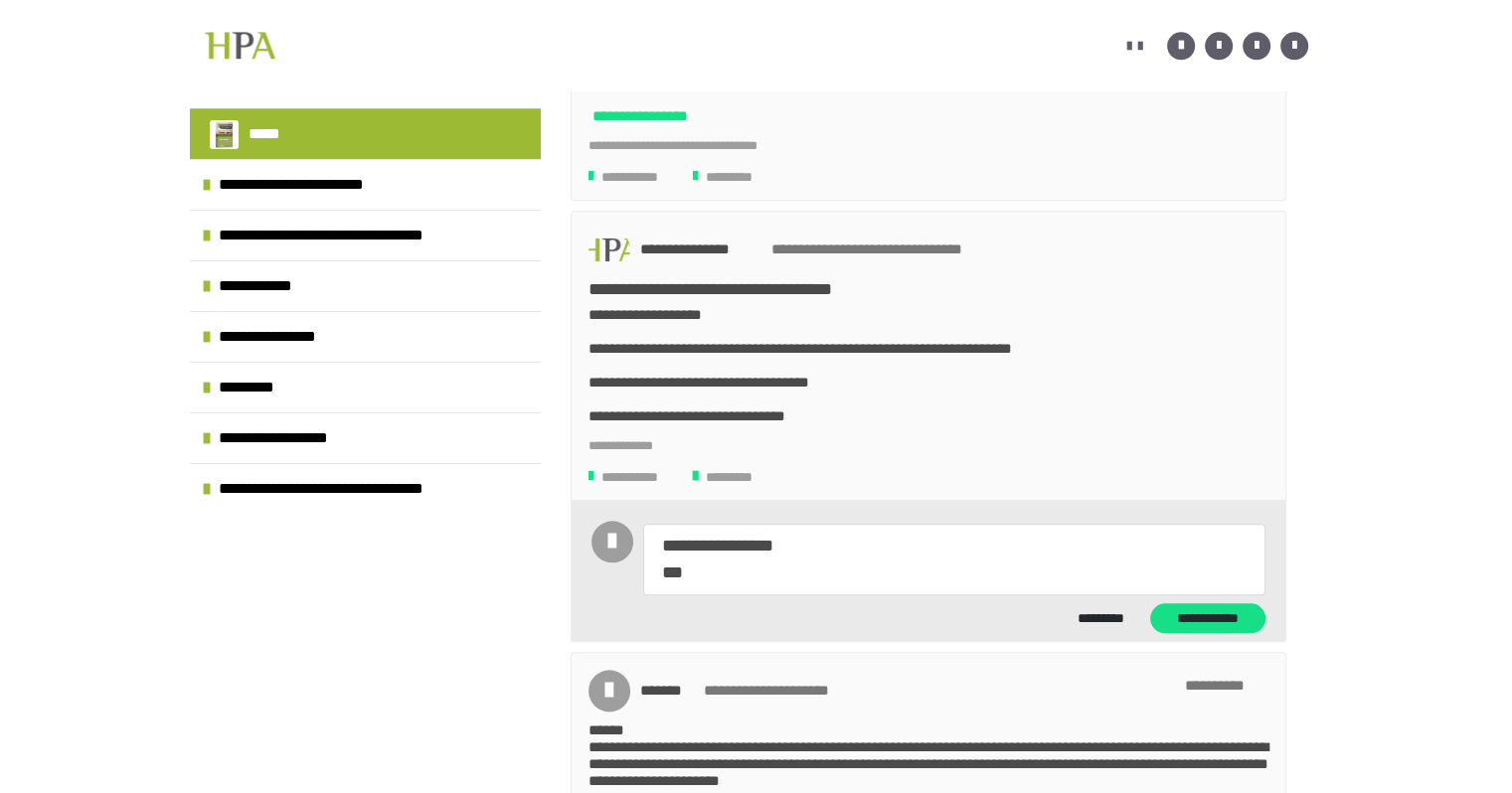 type on "*" 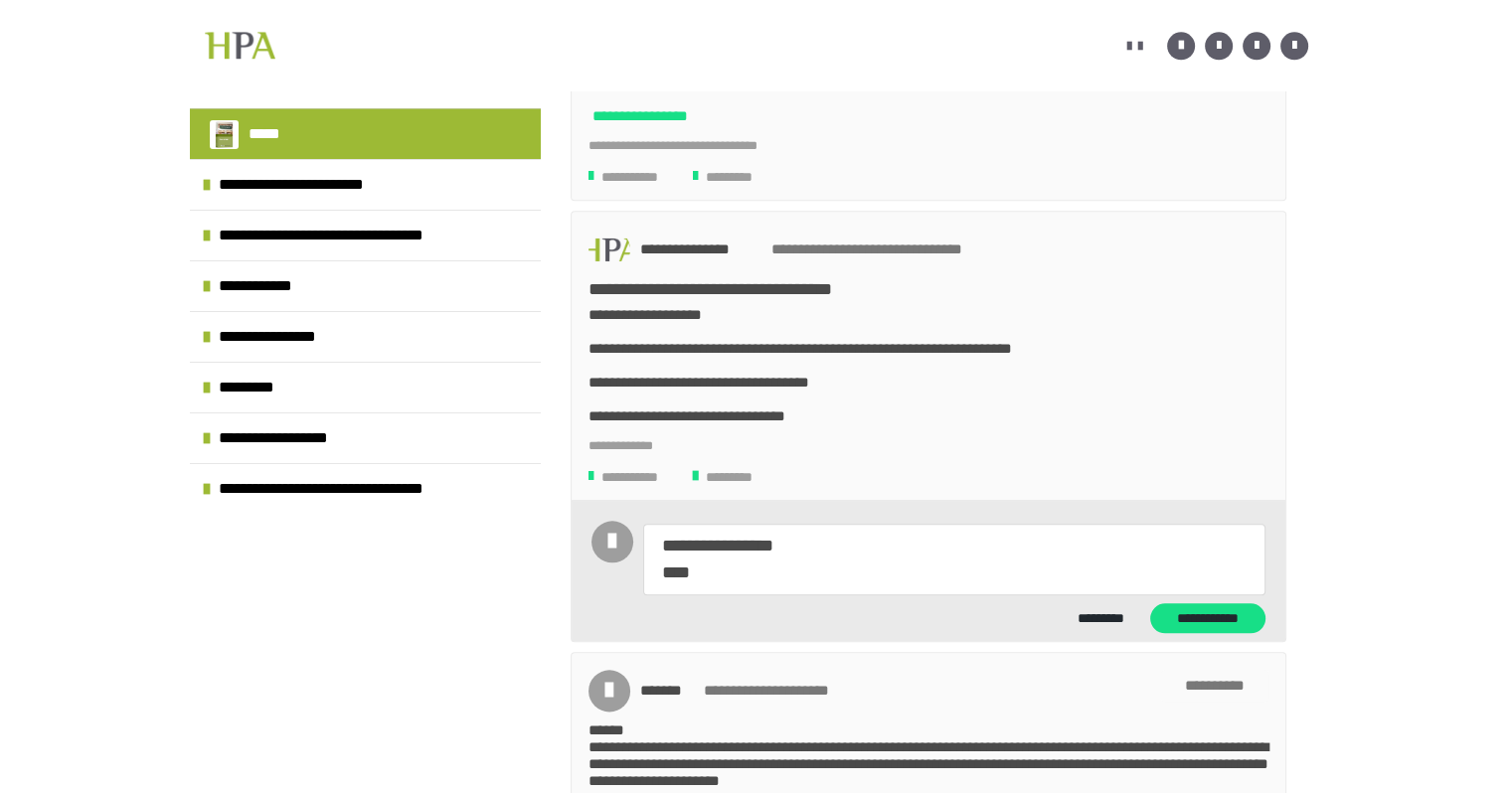 type on "*" 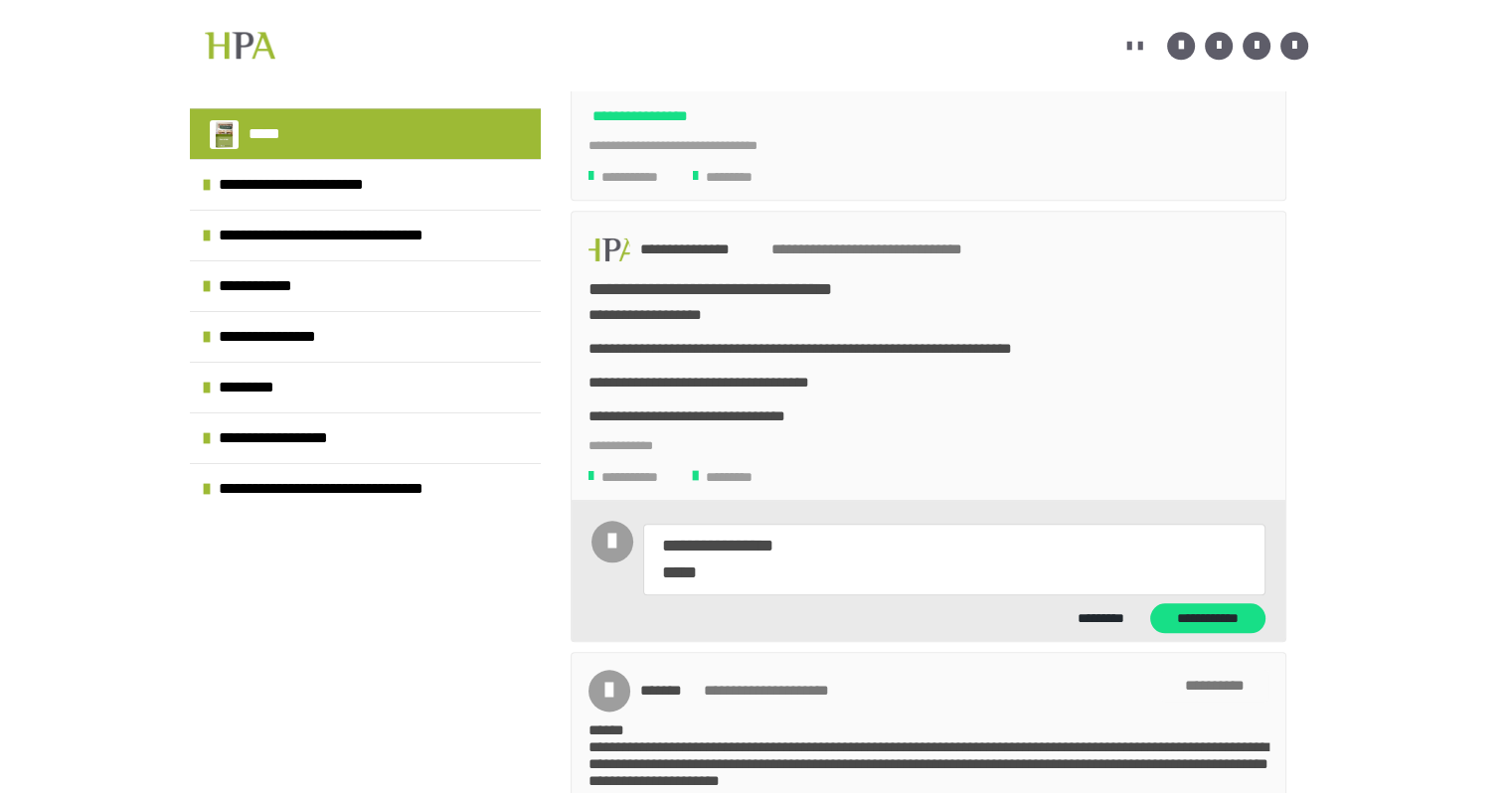 type on "*" 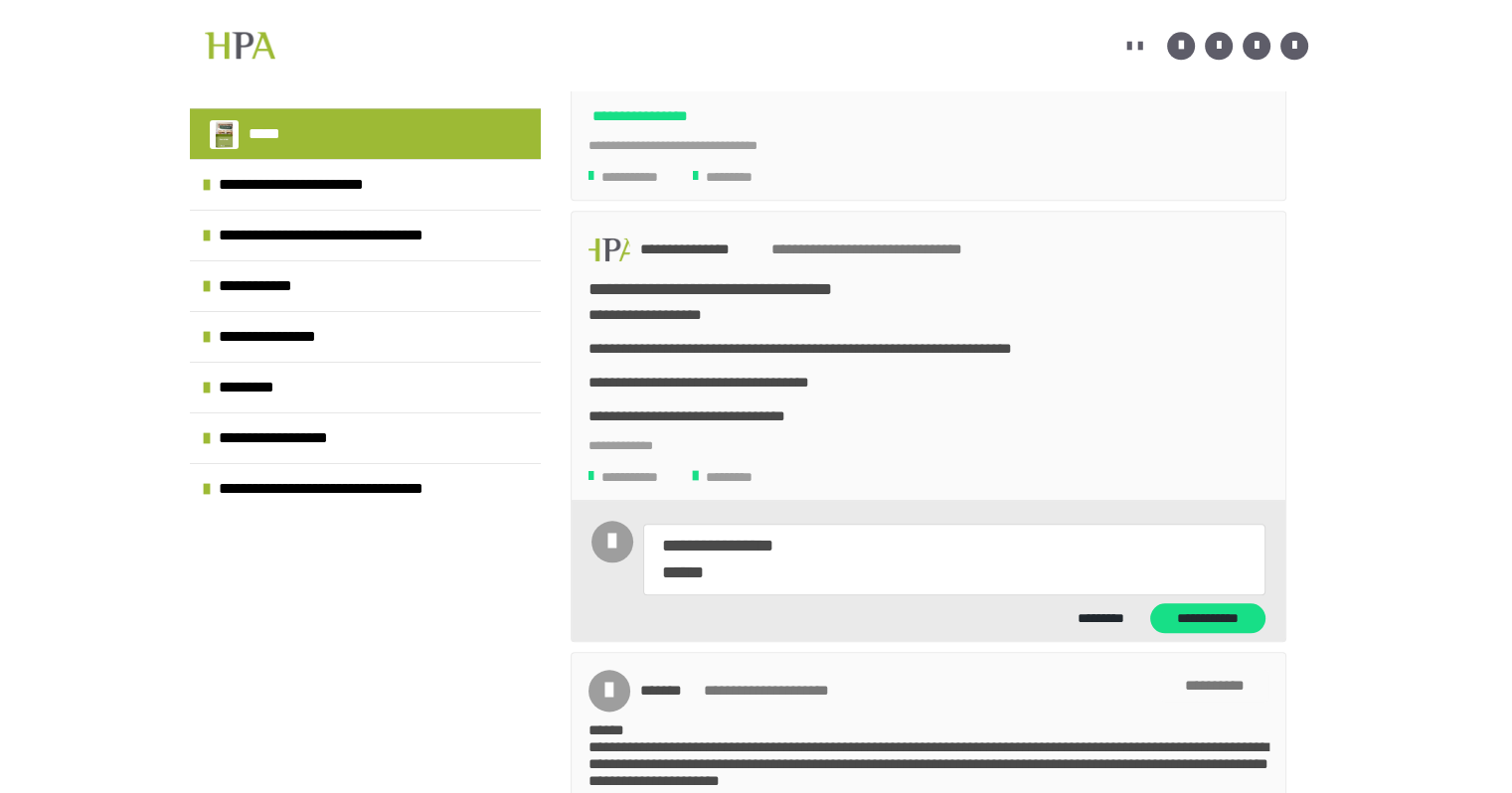 type on "*" 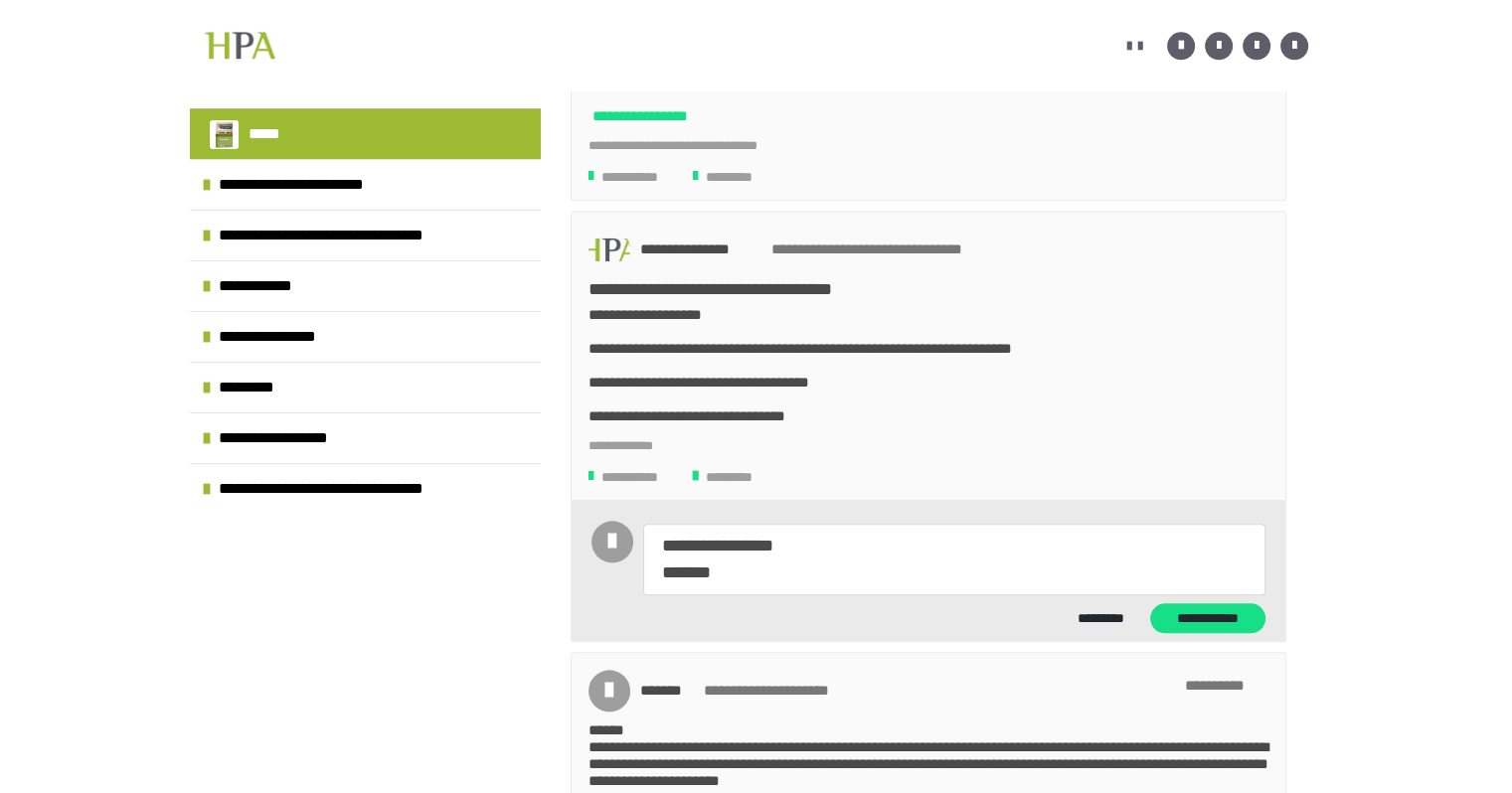 type on "*" 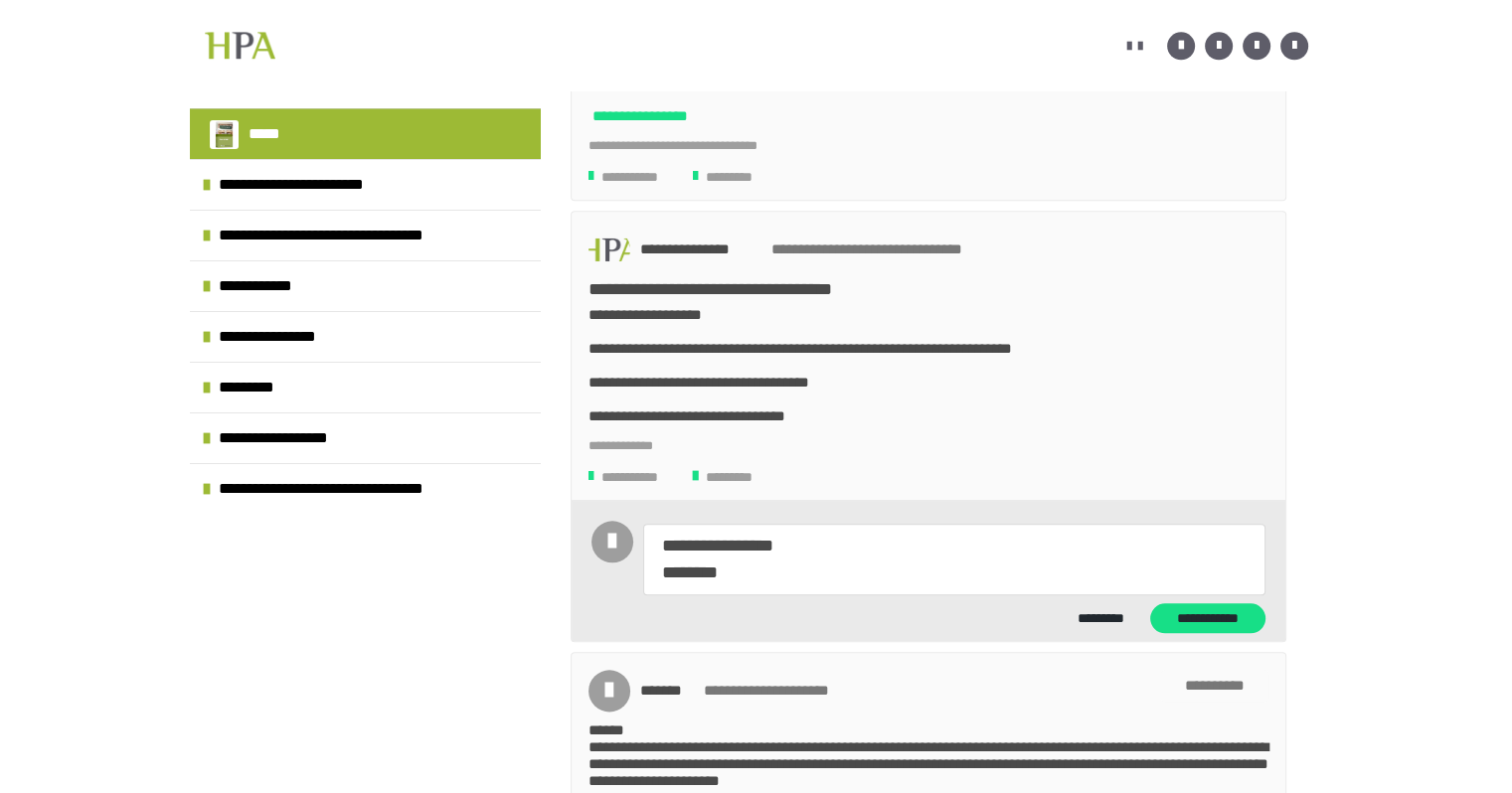 type on "*" 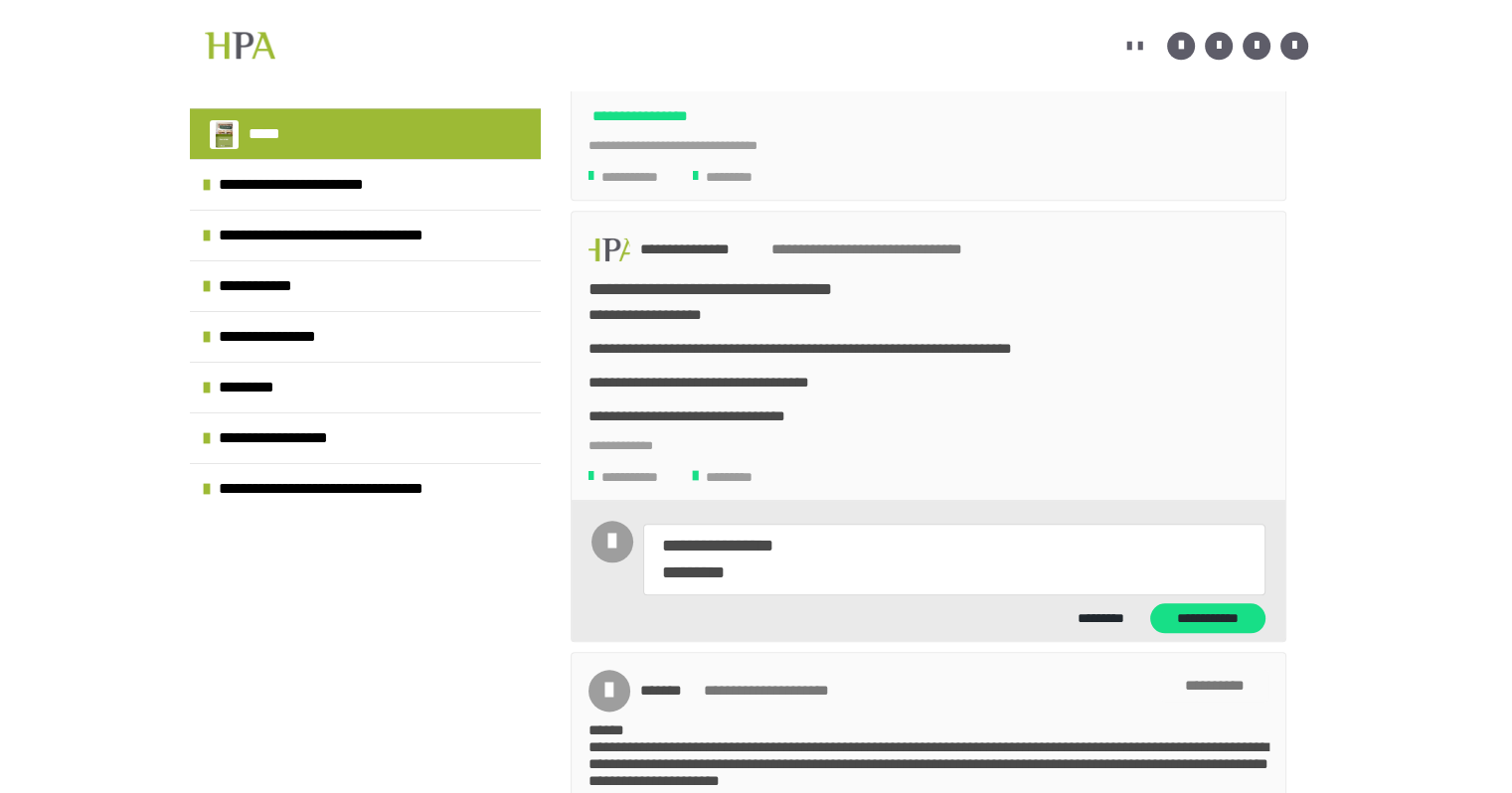 type on "*" 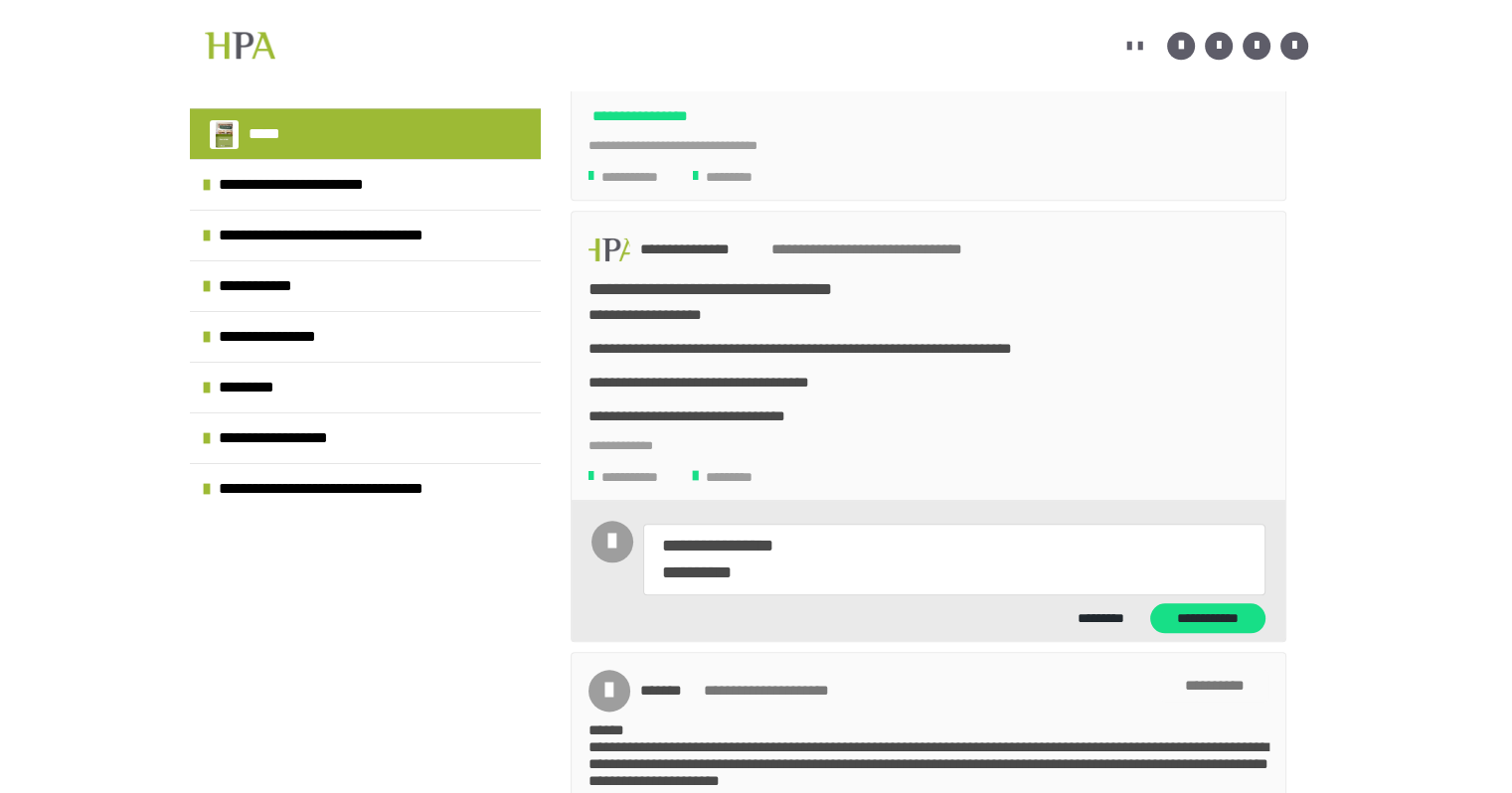 type on "*" 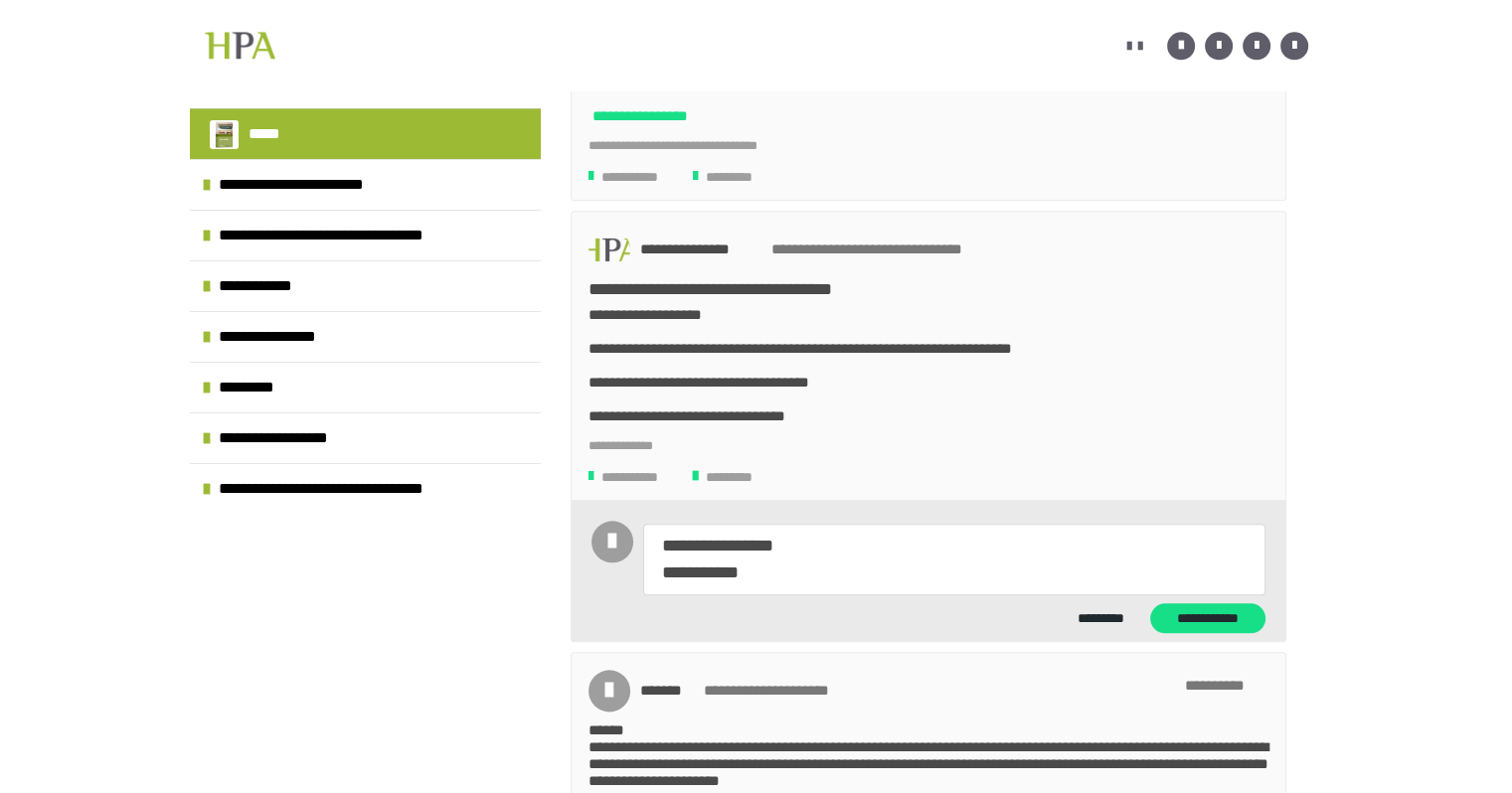 type on "*" 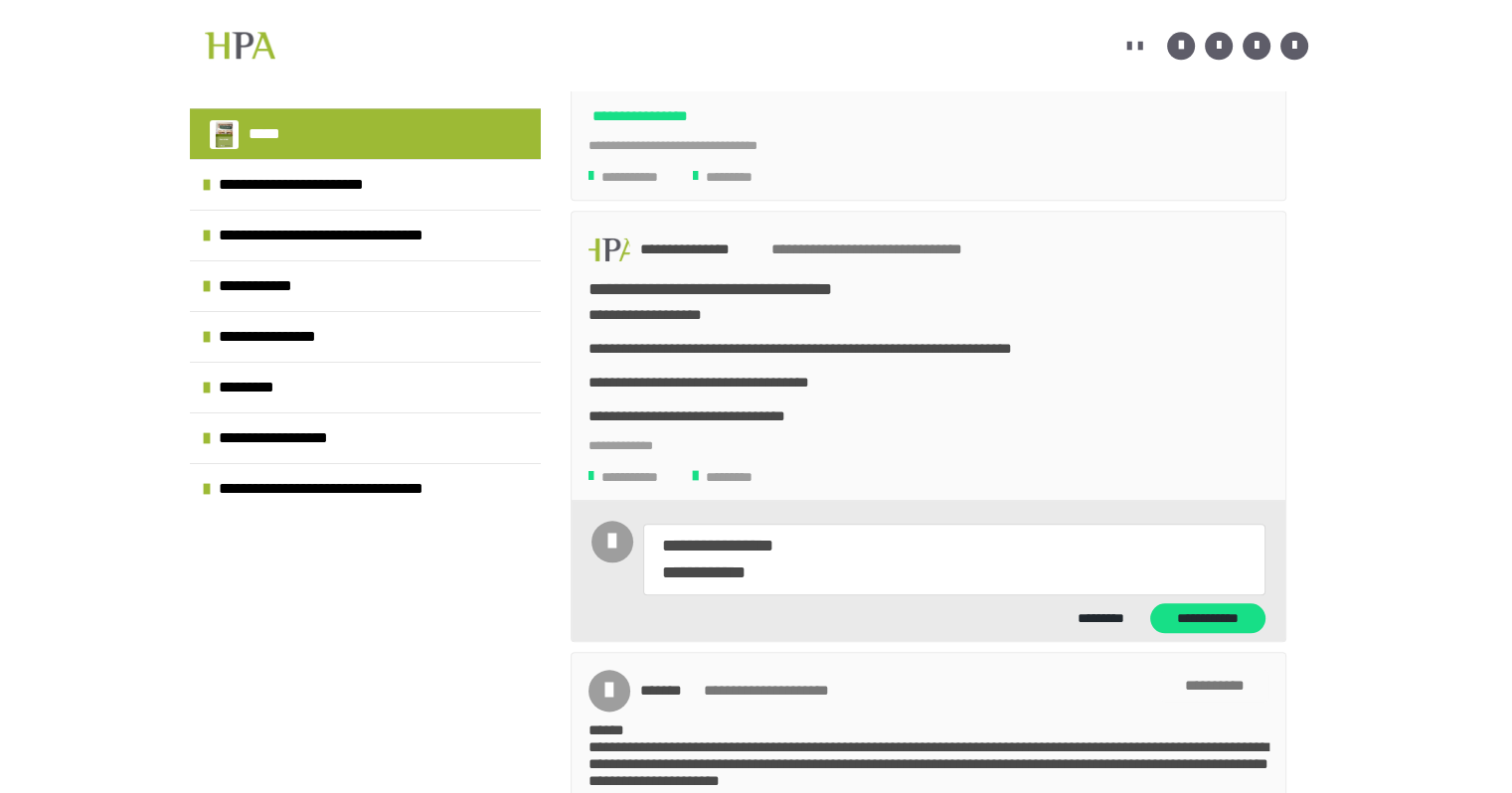 type on "*" 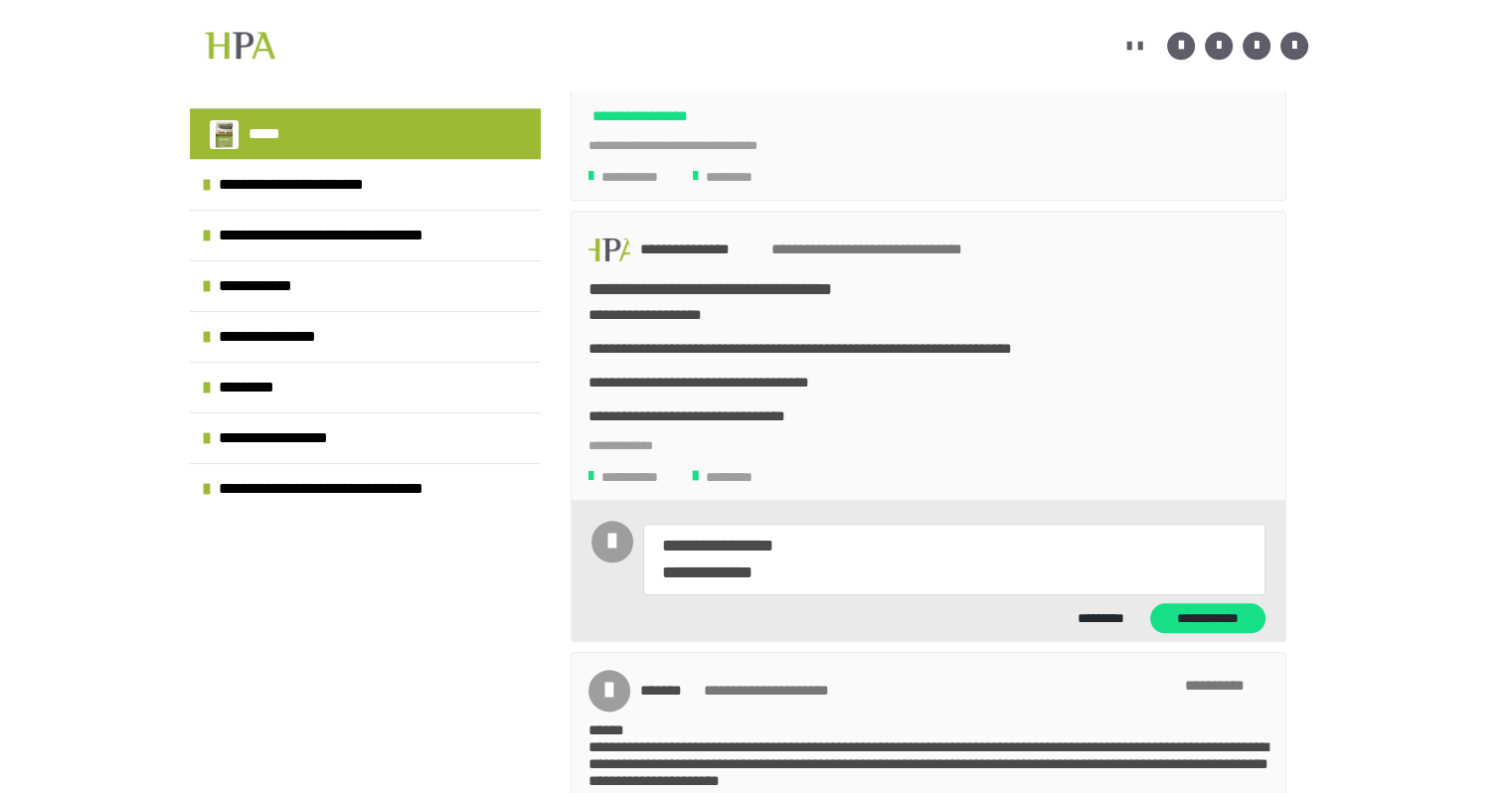 type on "*" 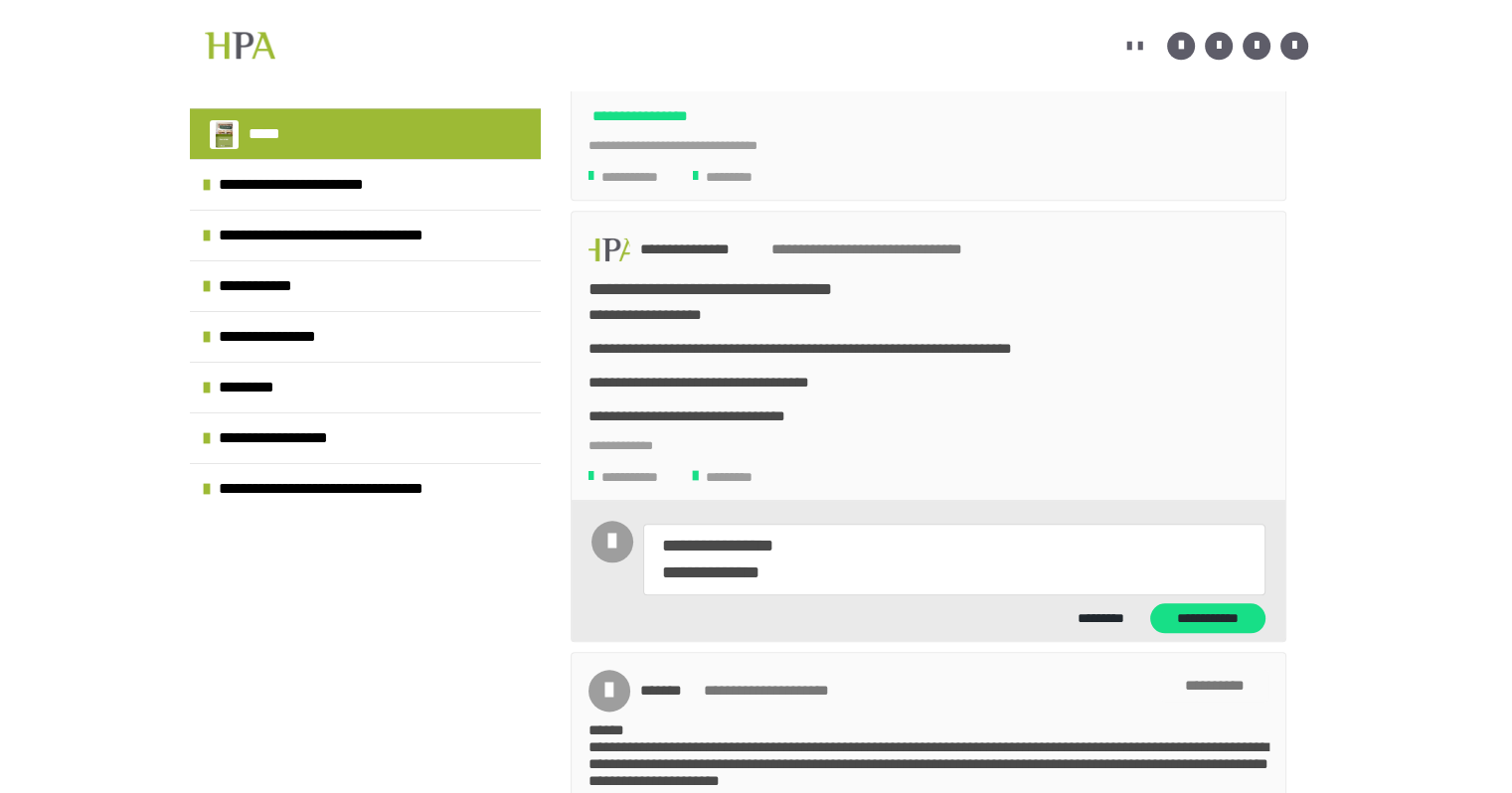 type on "*" 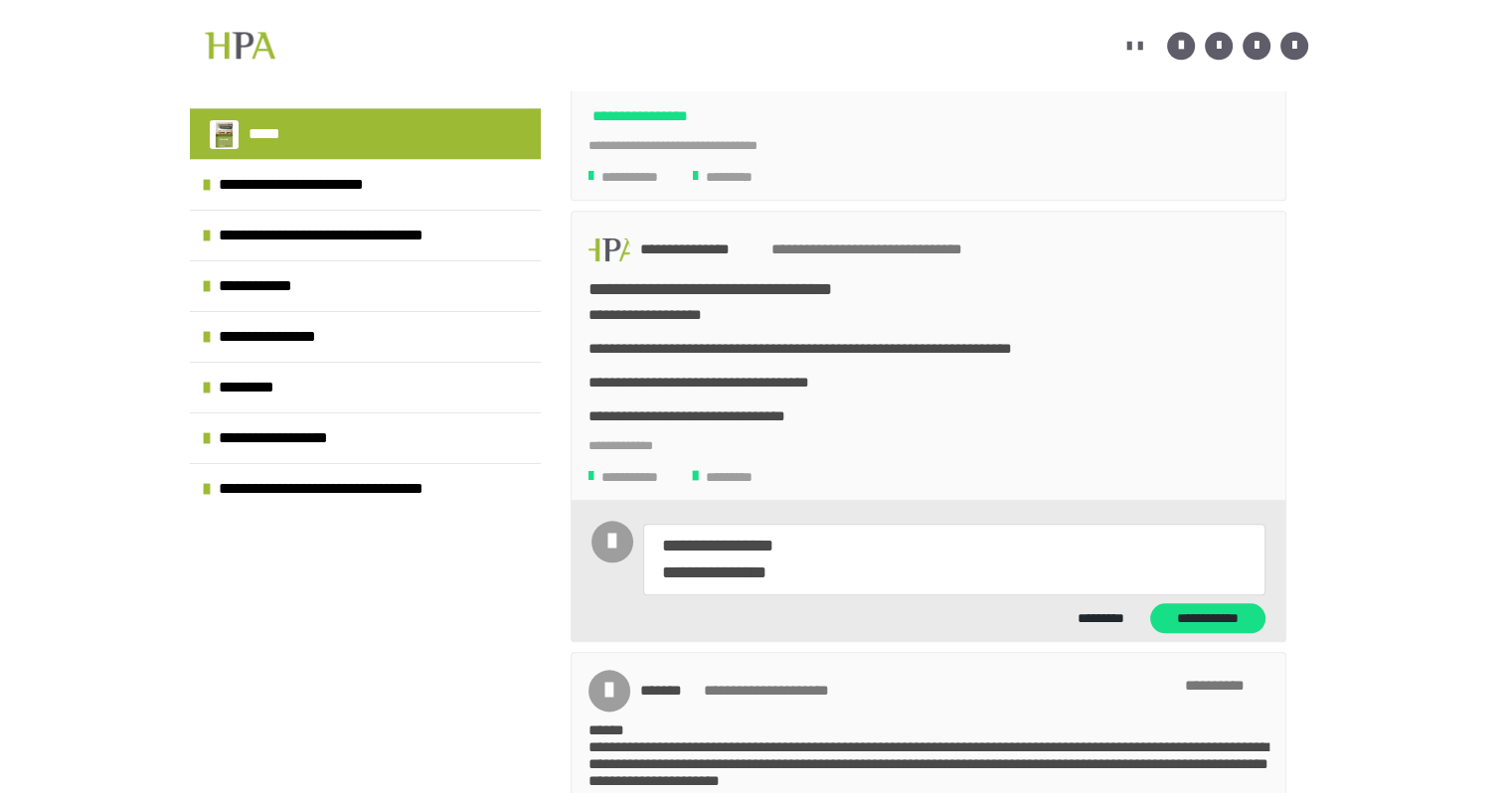 type on "*" 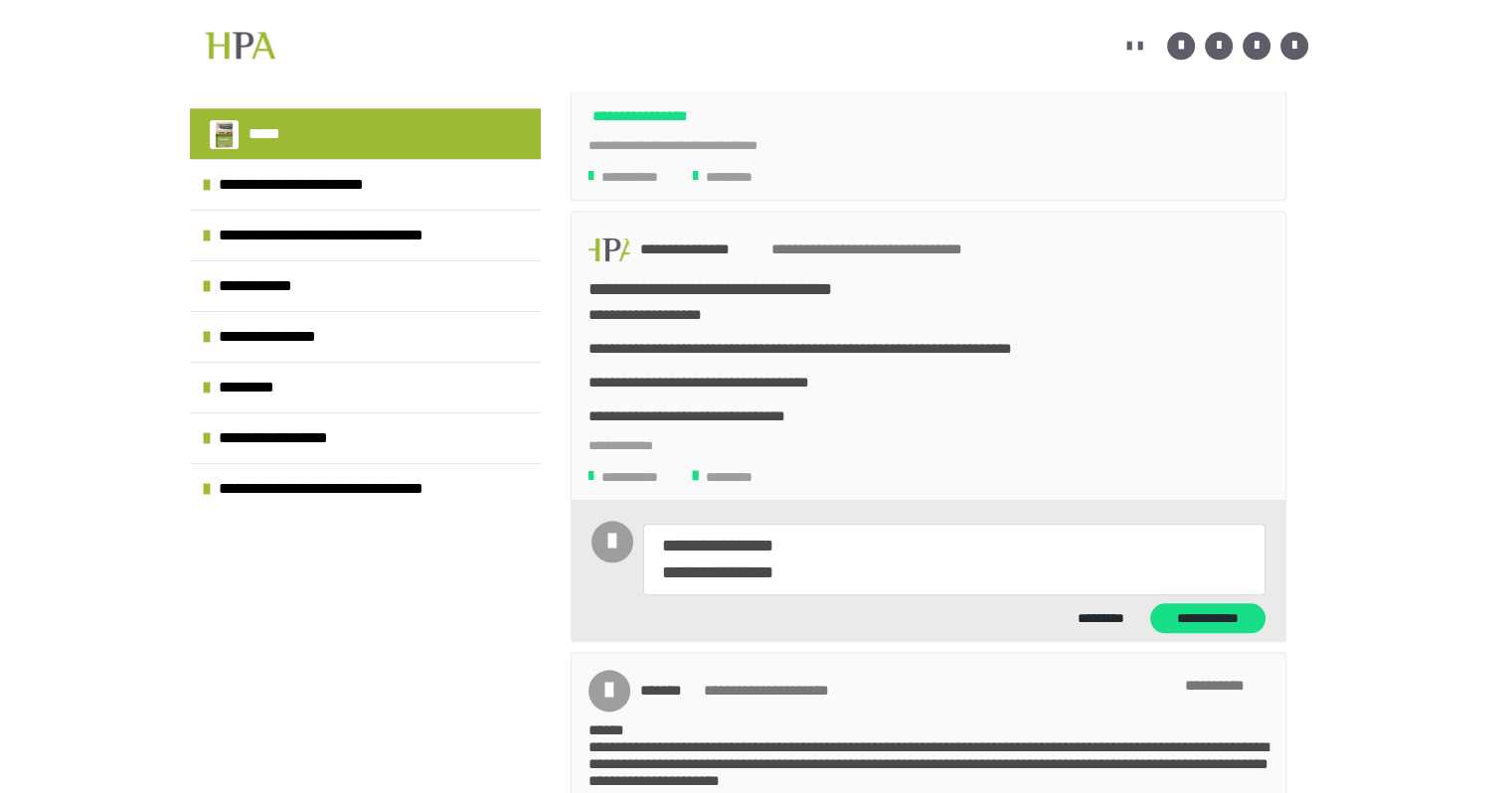 type on "*" 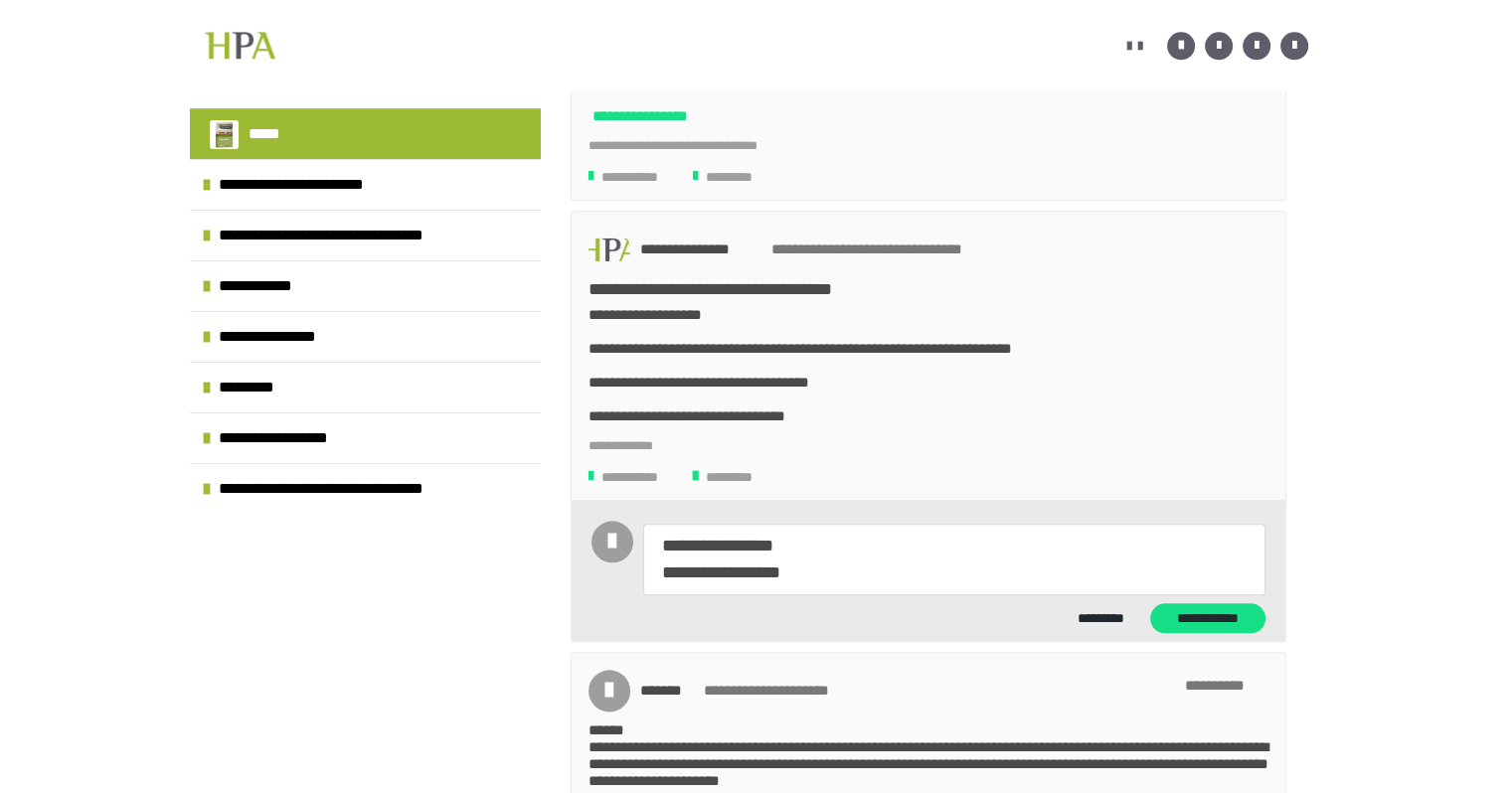 type on "*" 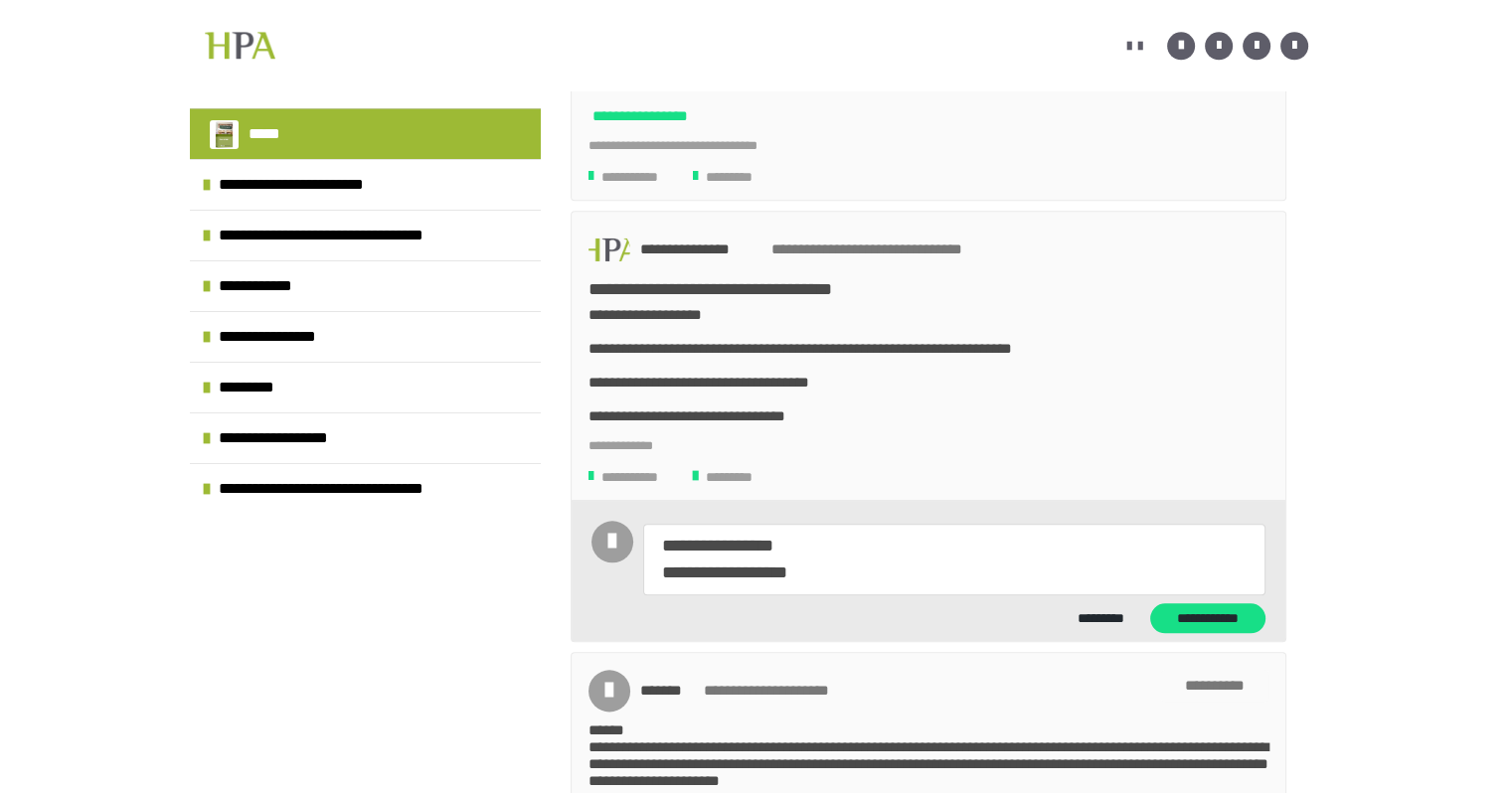 type on "*" 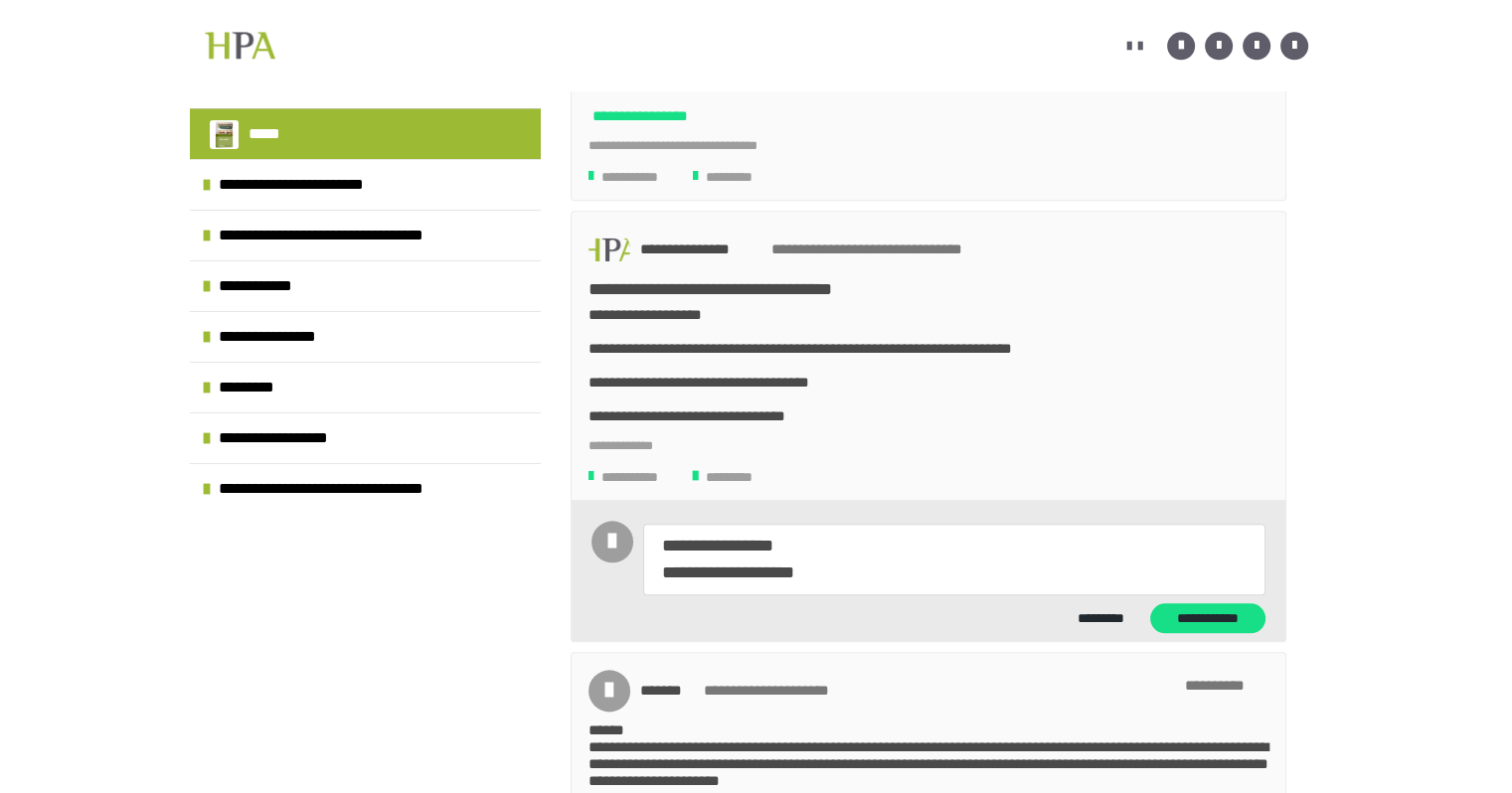 type on "*" 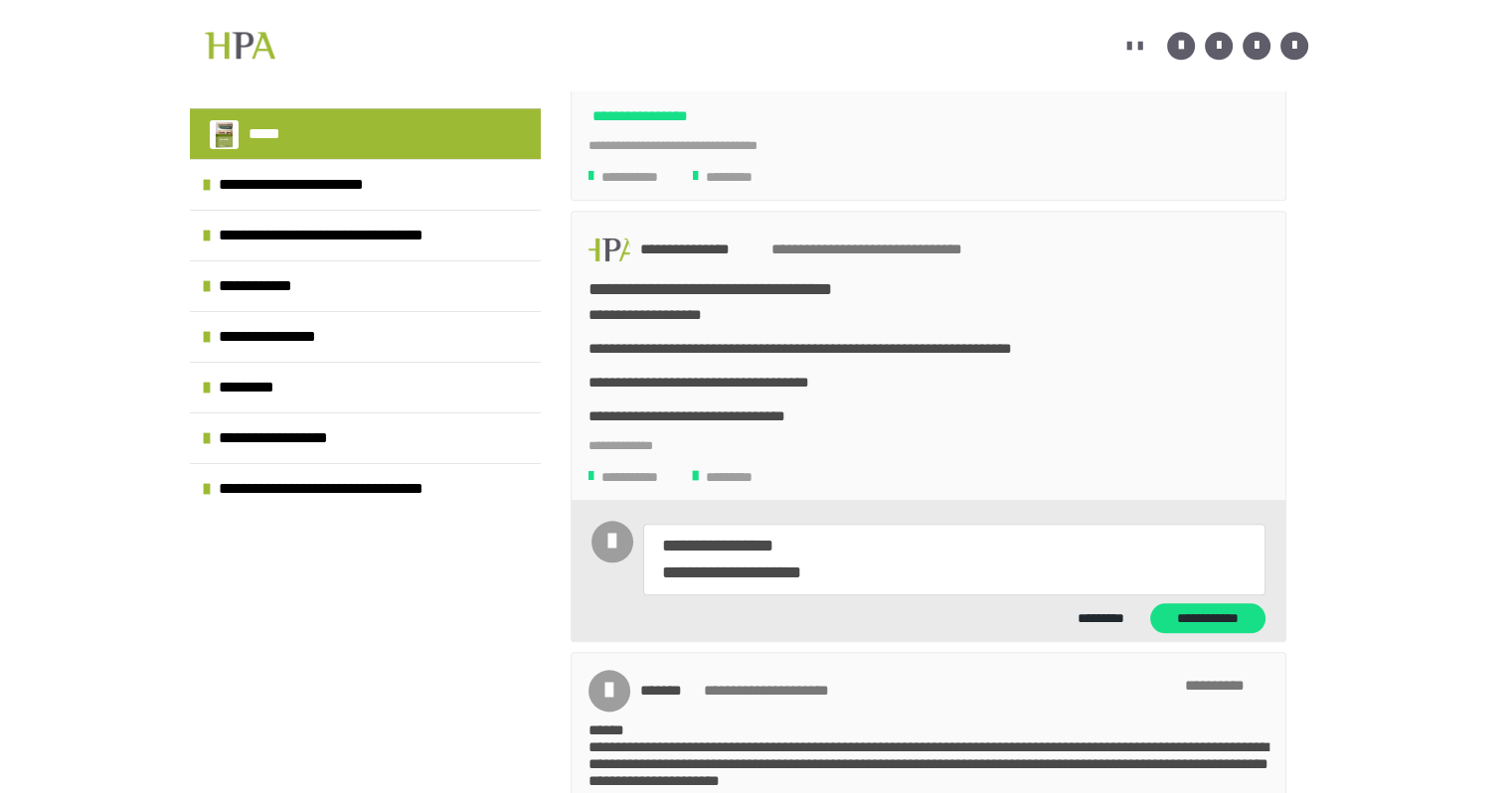 type on "*" 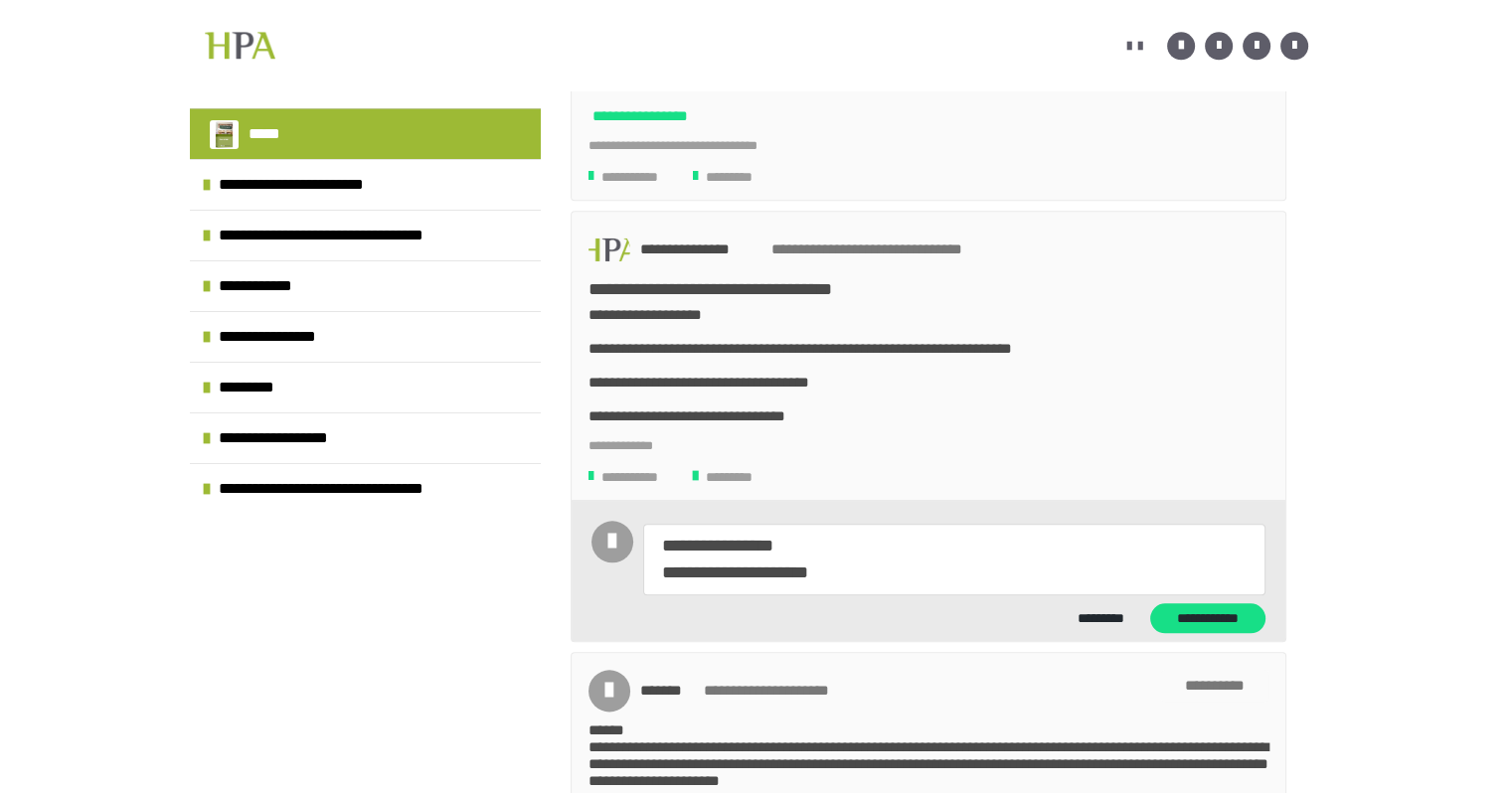 type on "*" 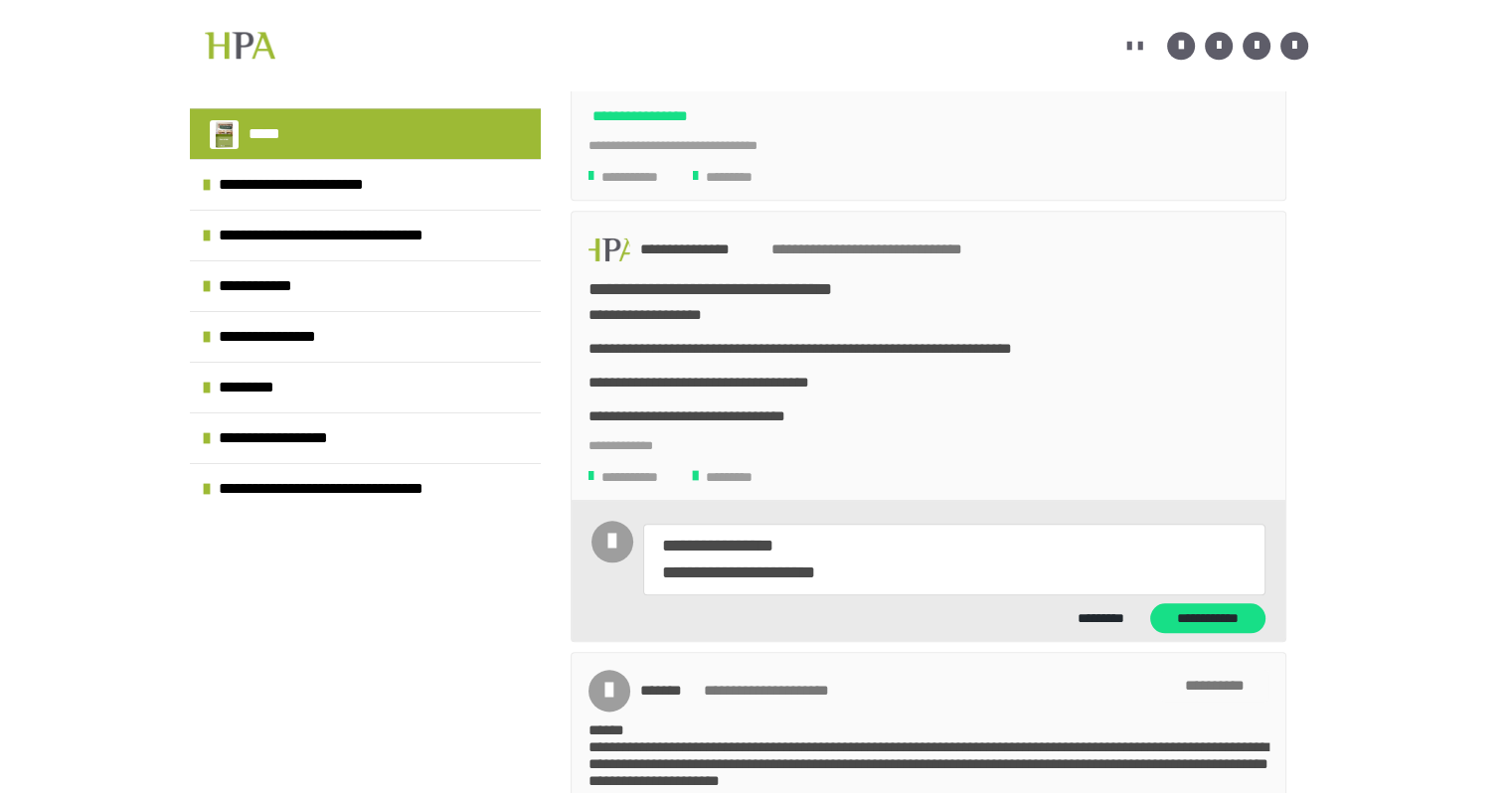 type on "*" 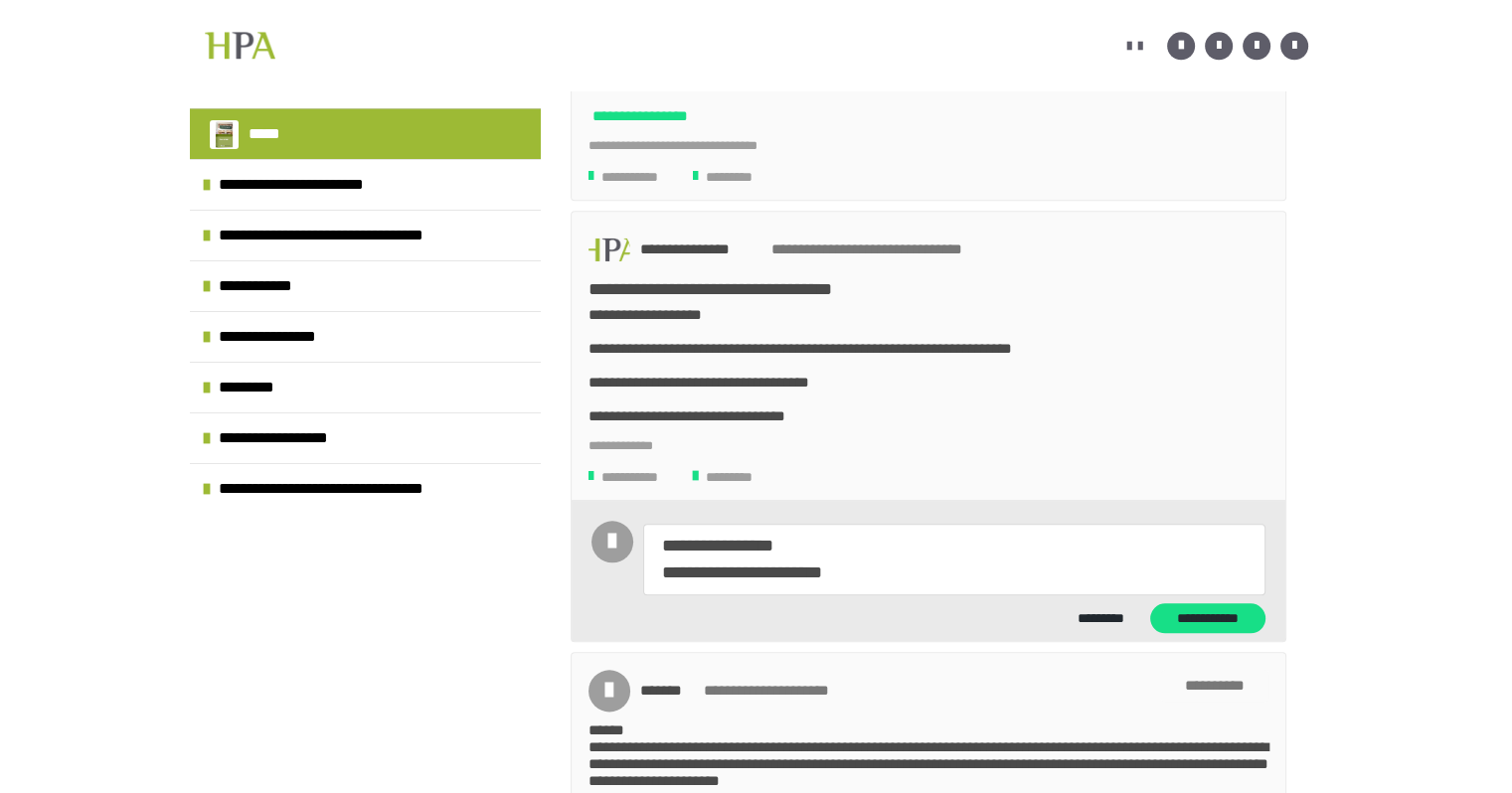 type on "*" 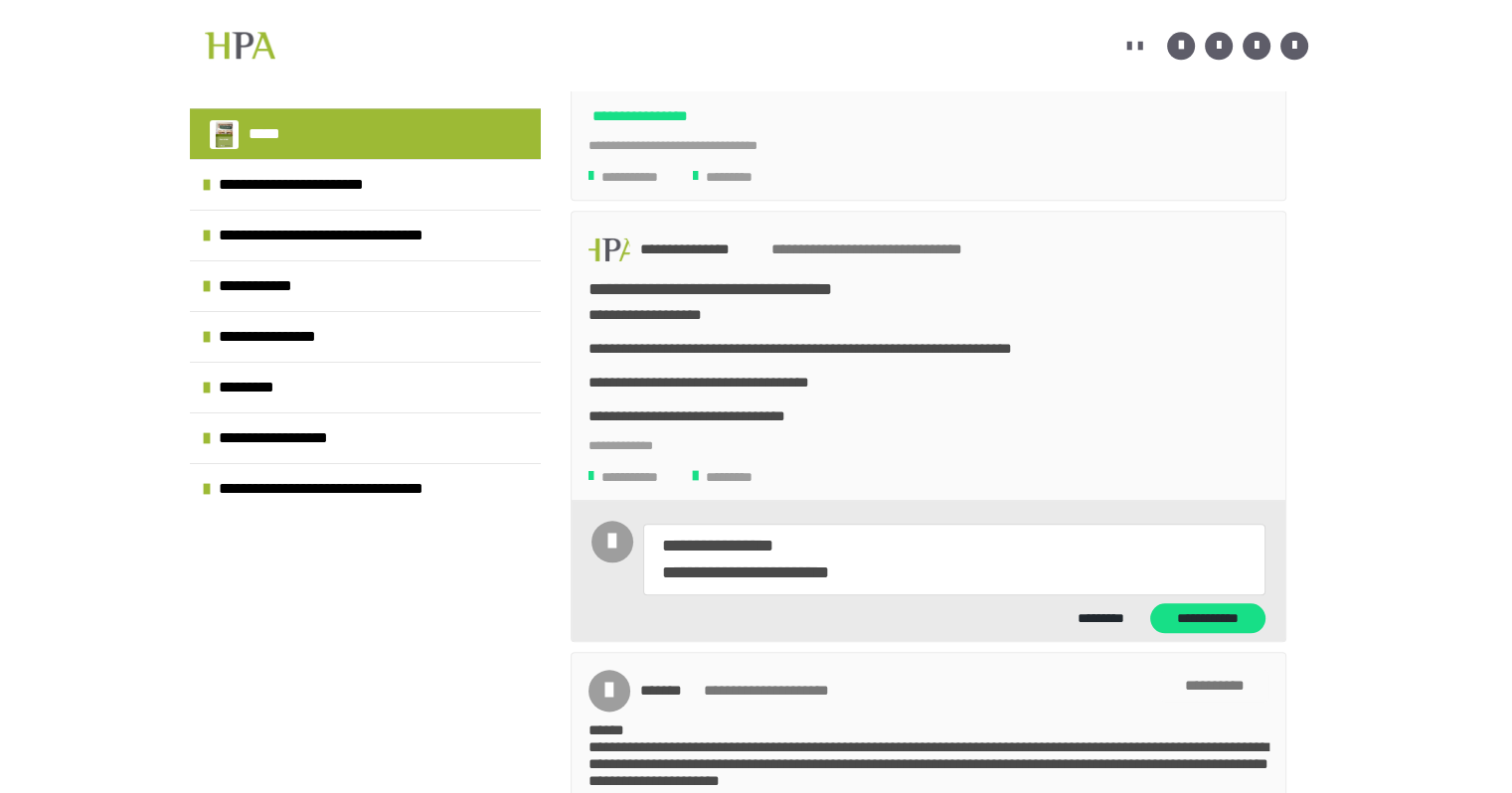 type on "*" 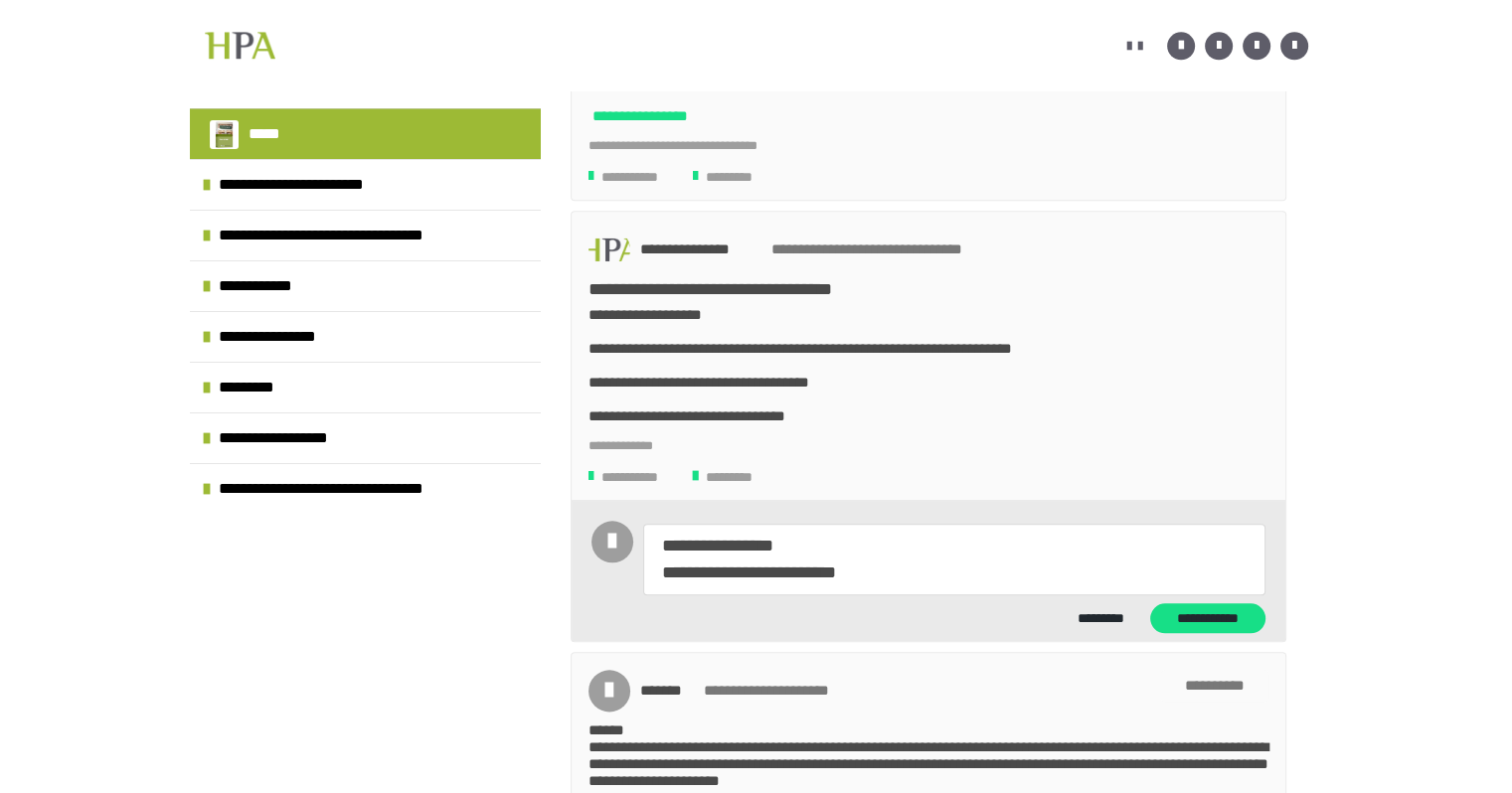type on "*" 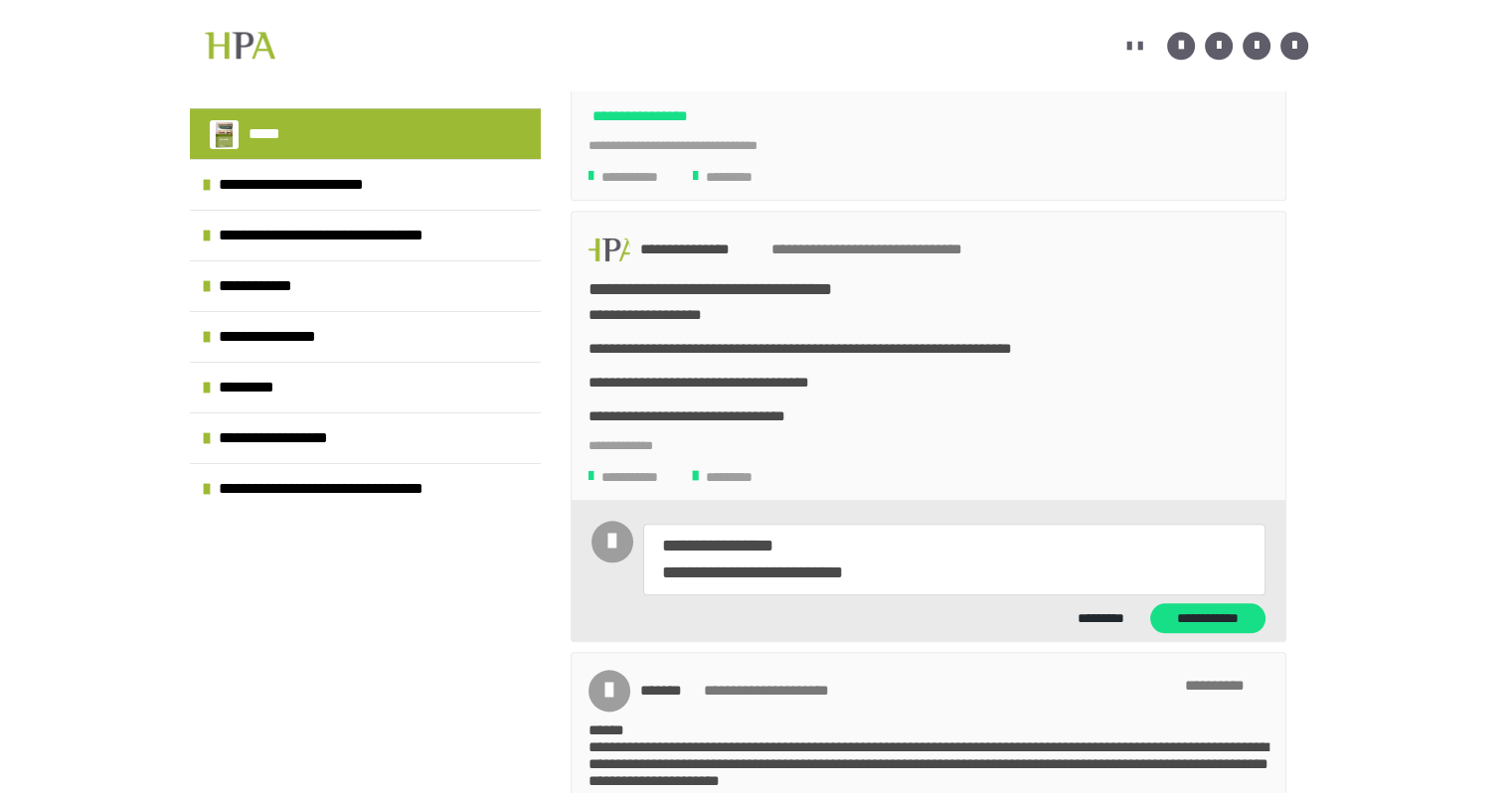 type on "*" 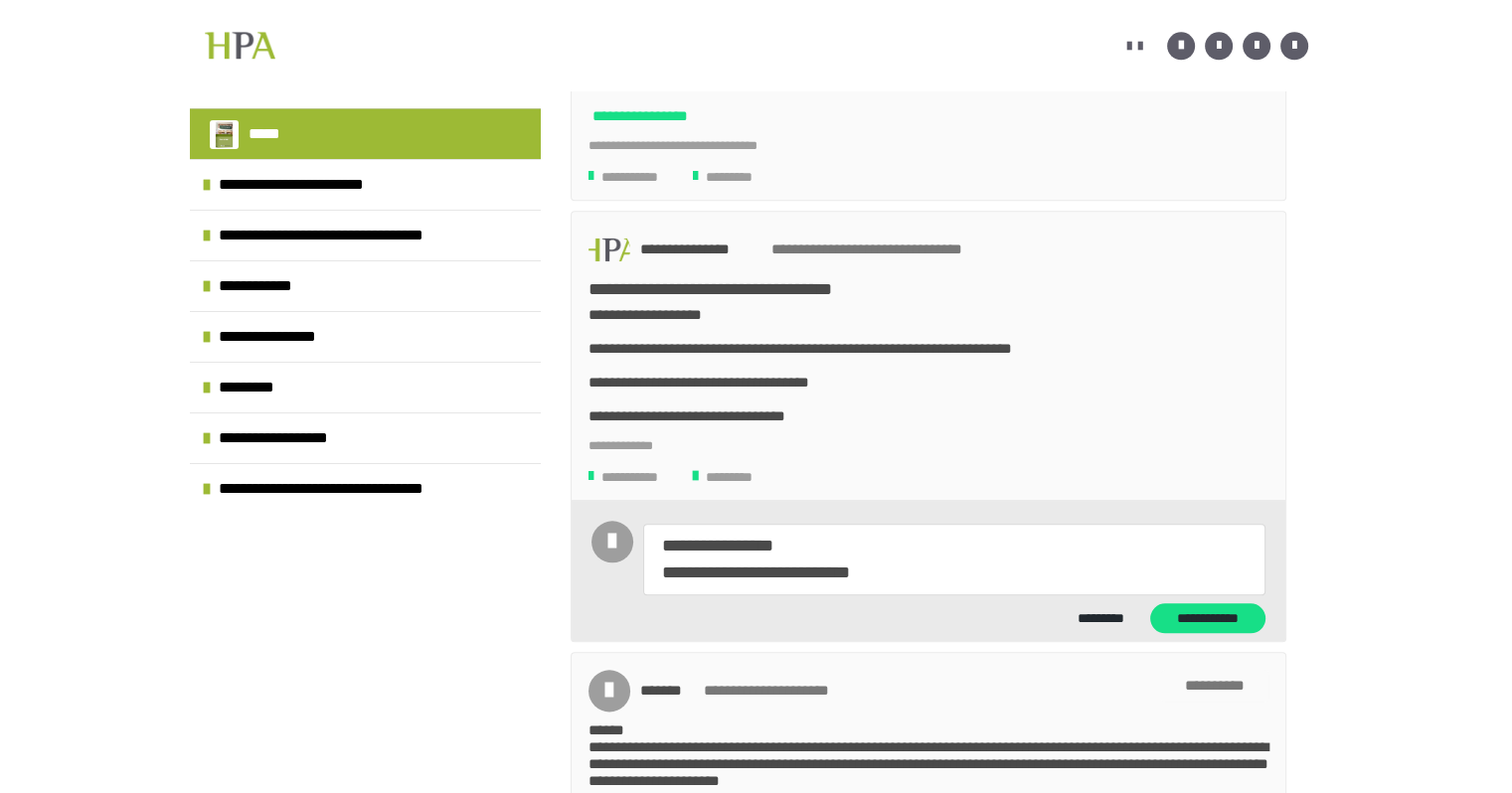 type on "*" 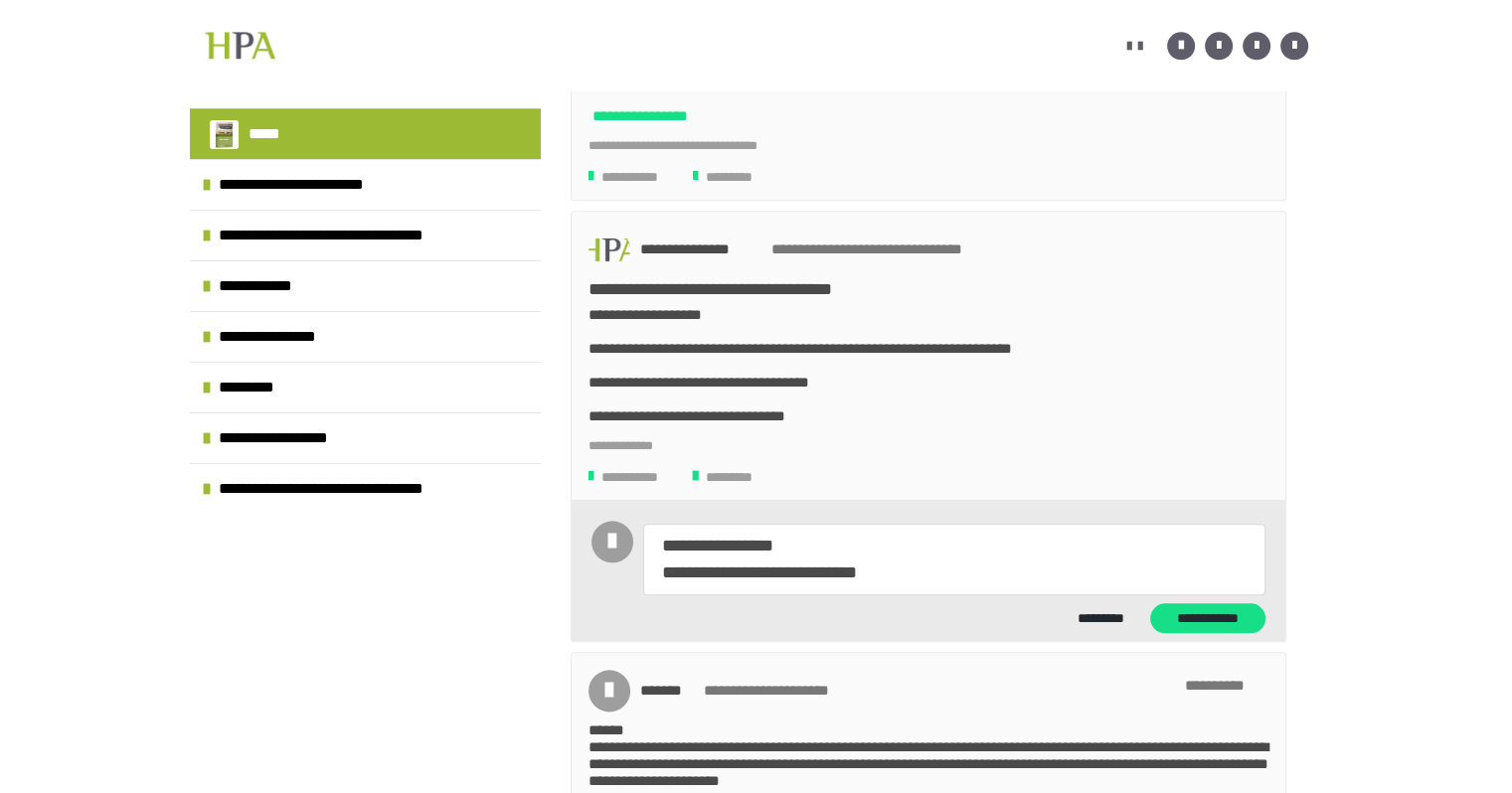 type on "*" 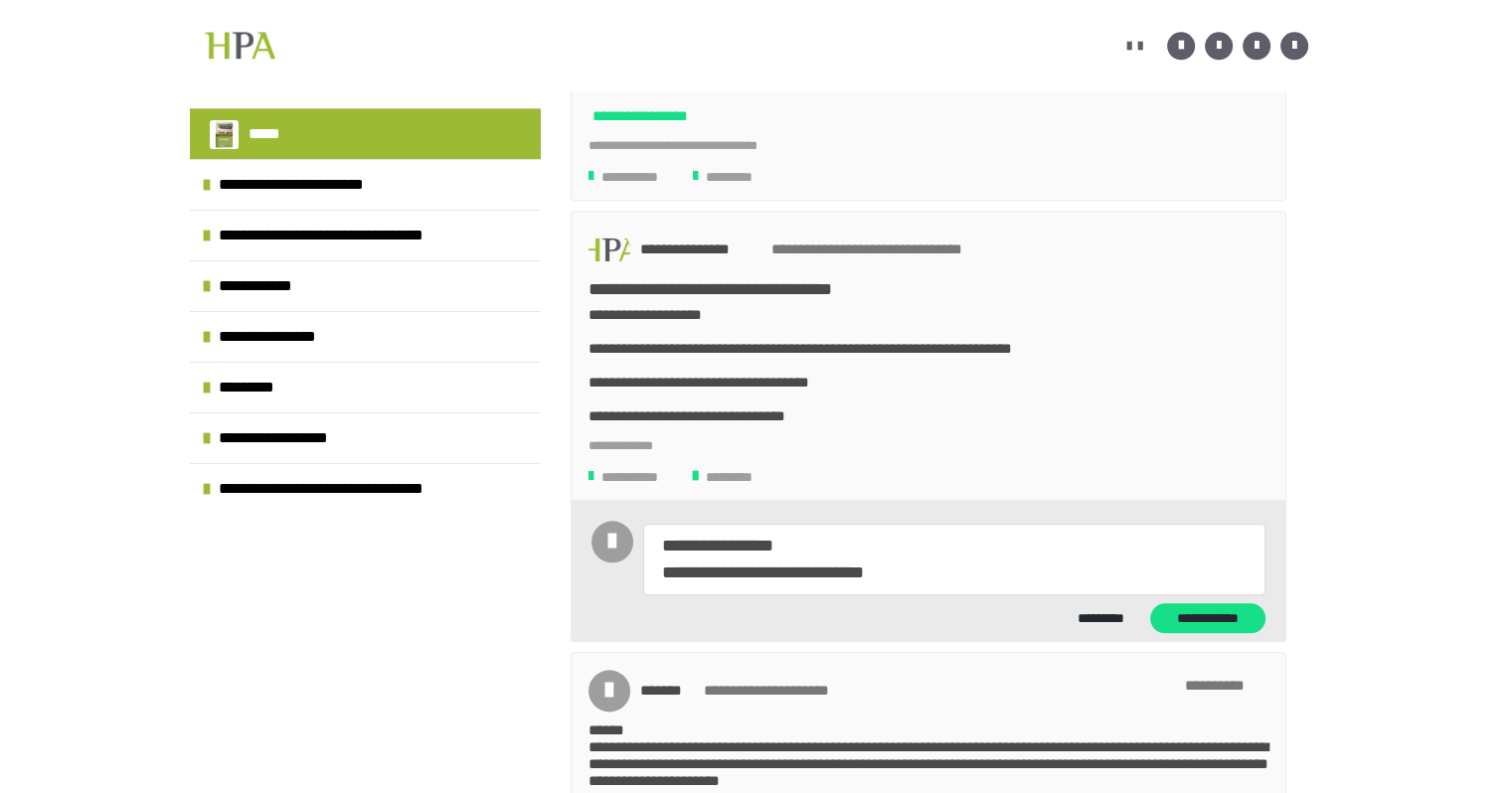 type on "*" 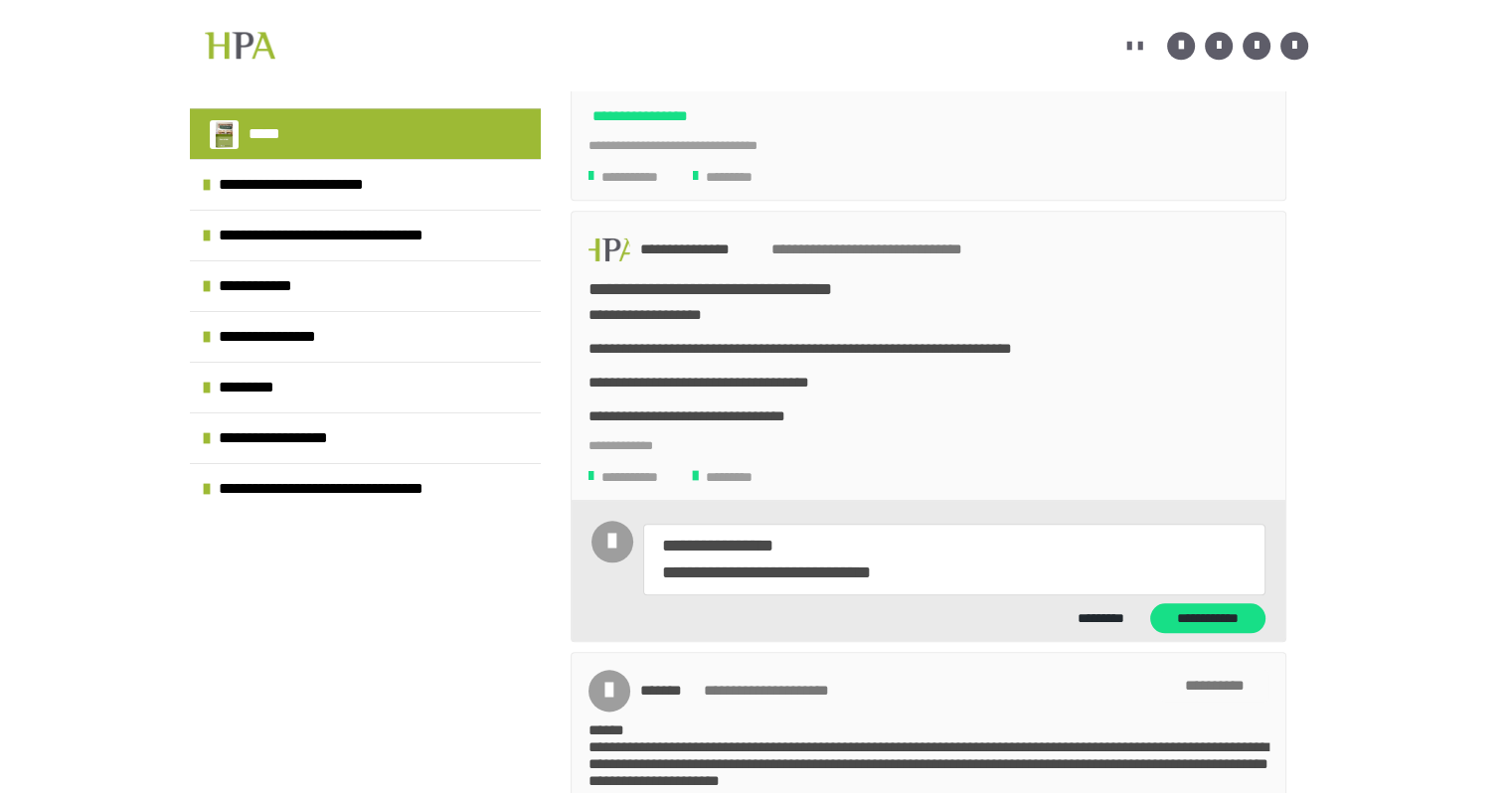 type on "*" 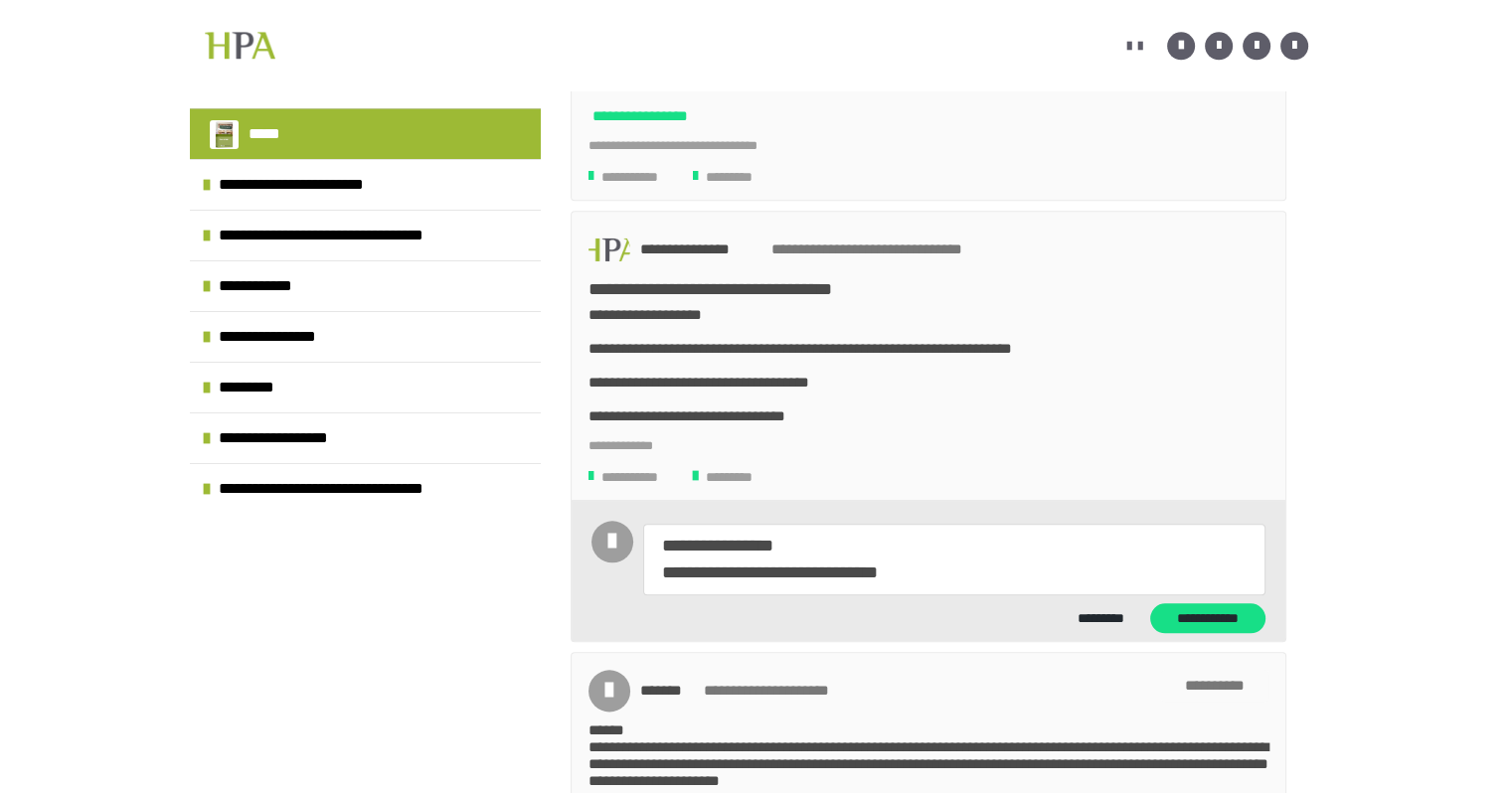 type on "*" 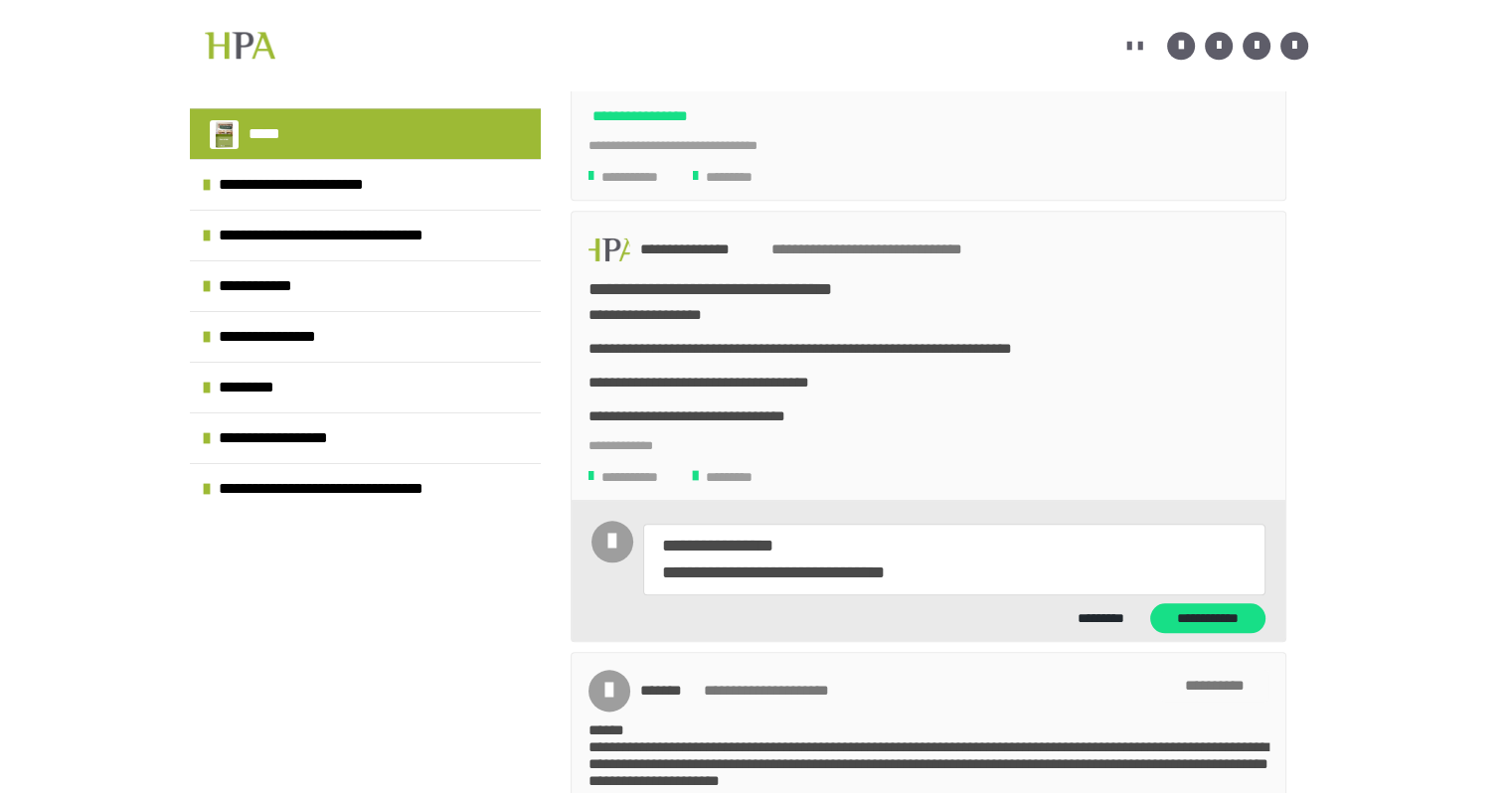 type on "*" 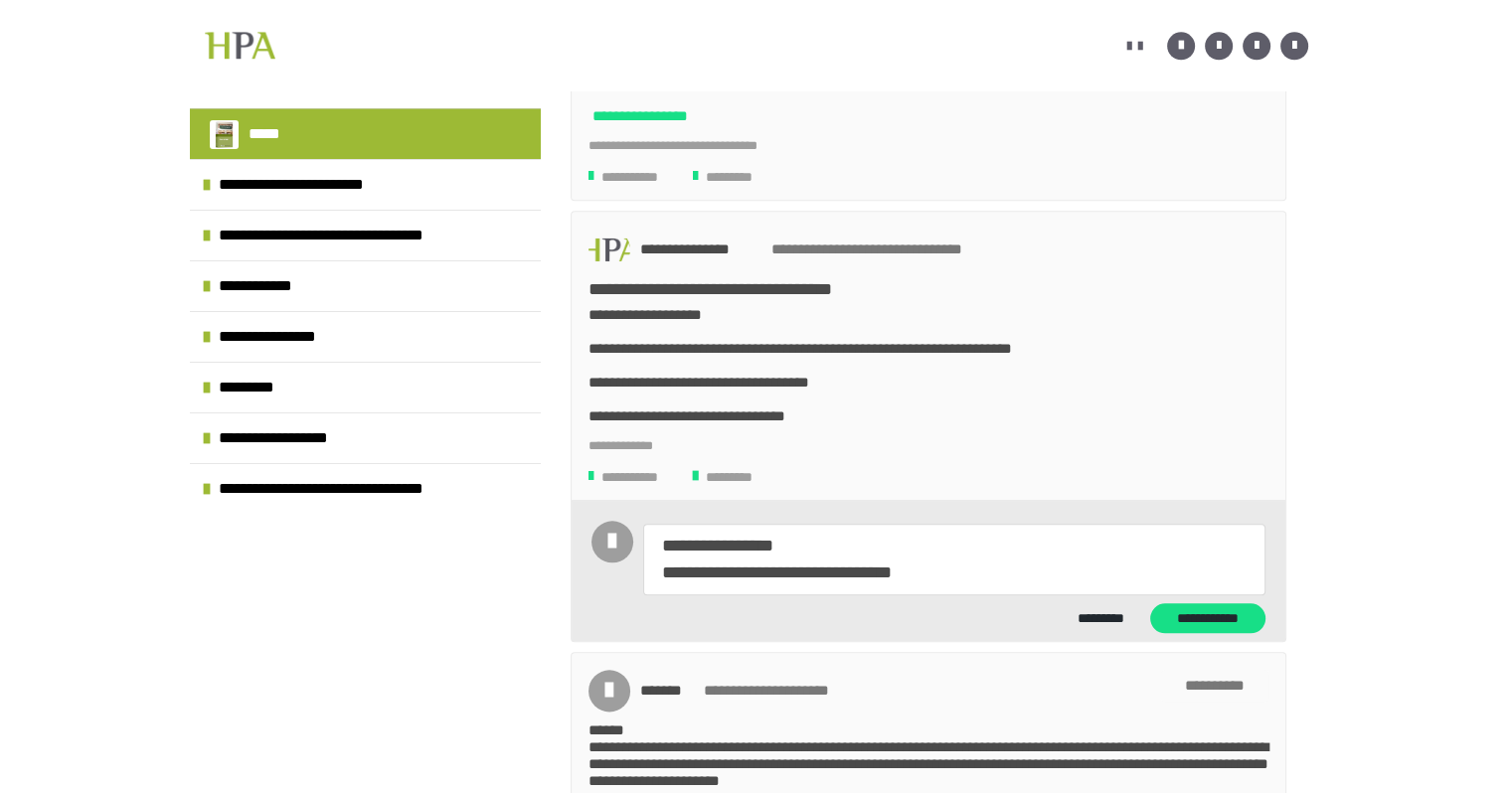 type on "*" 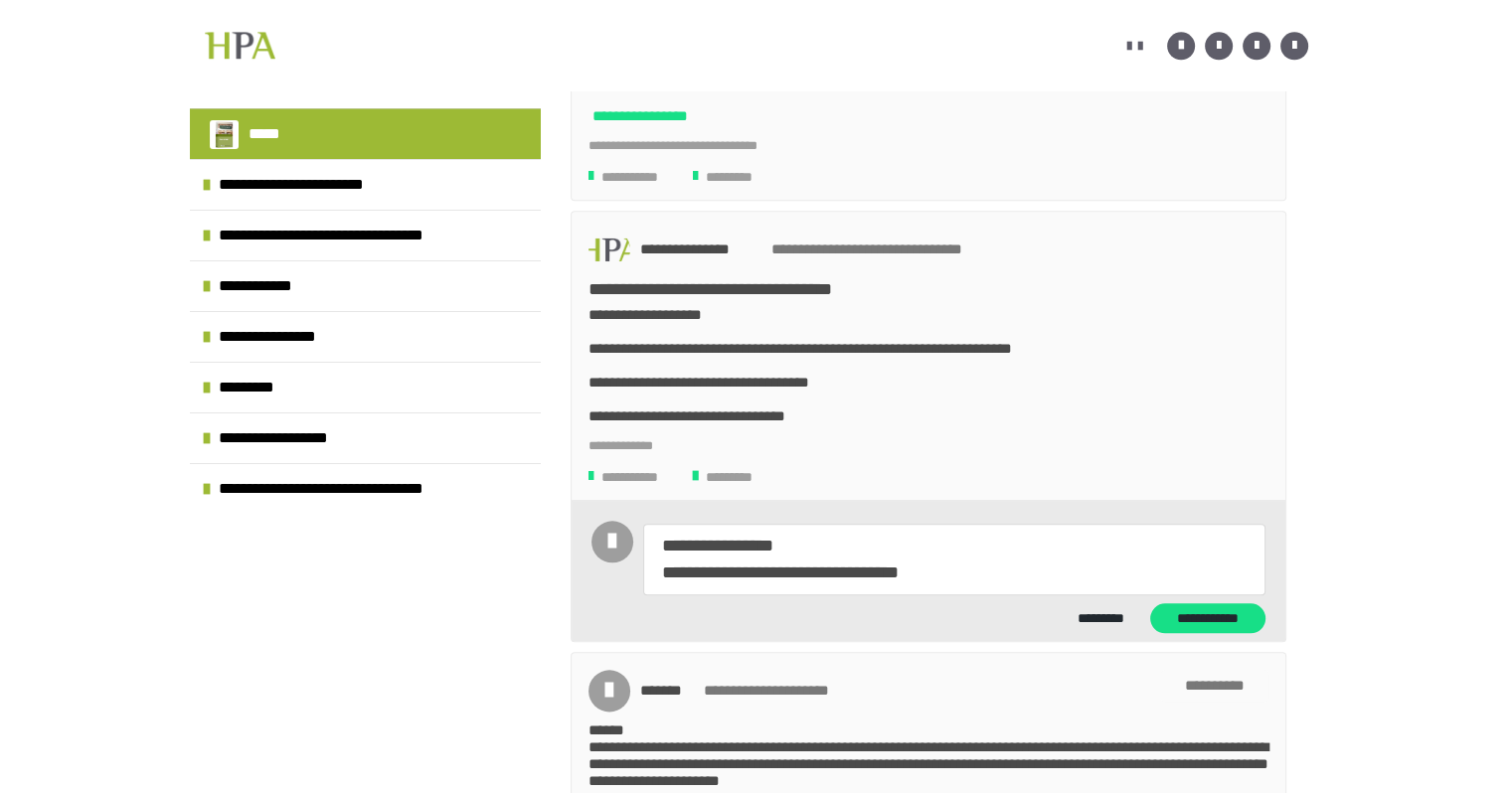type on "*" 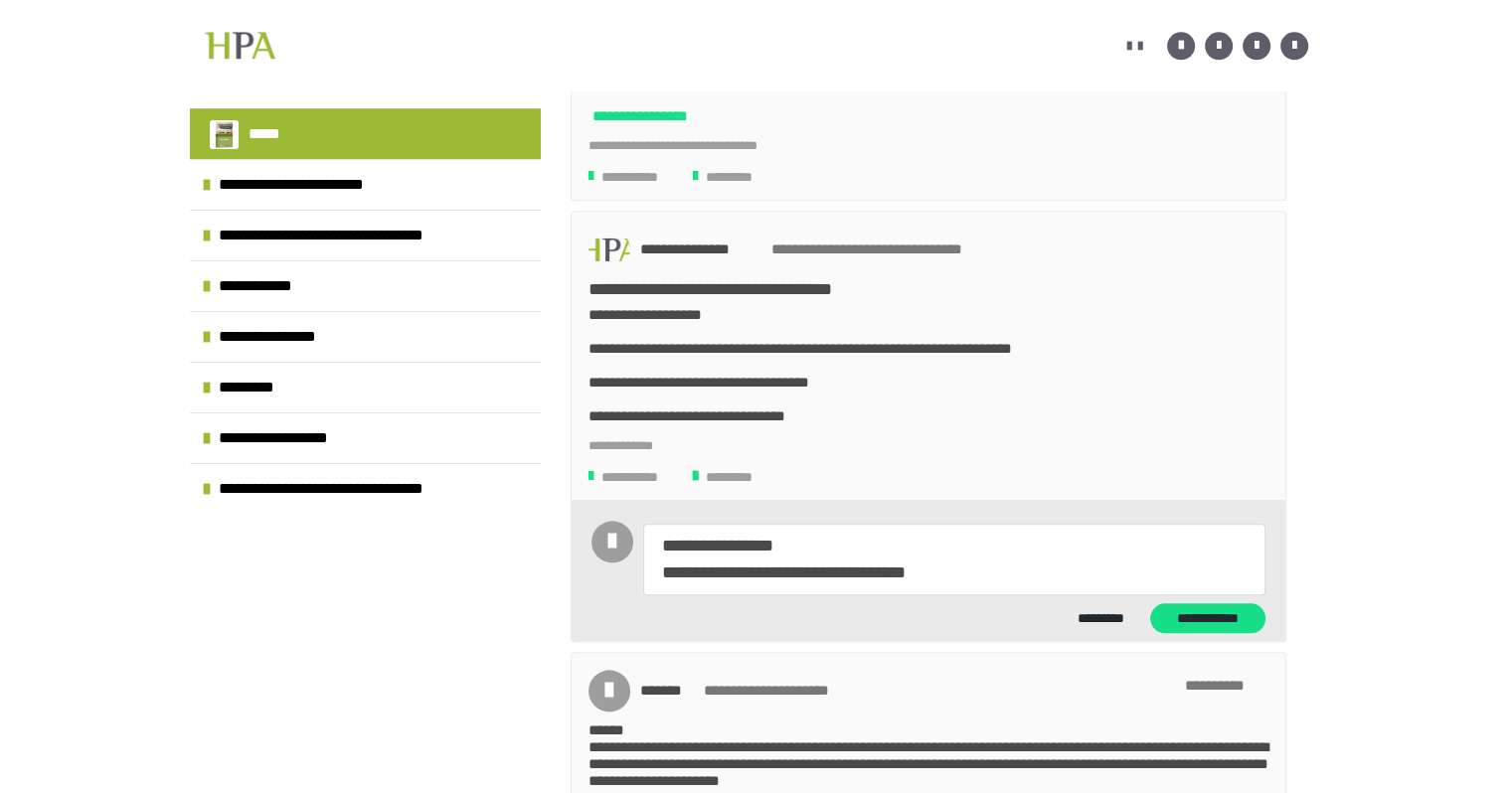 type on "*" 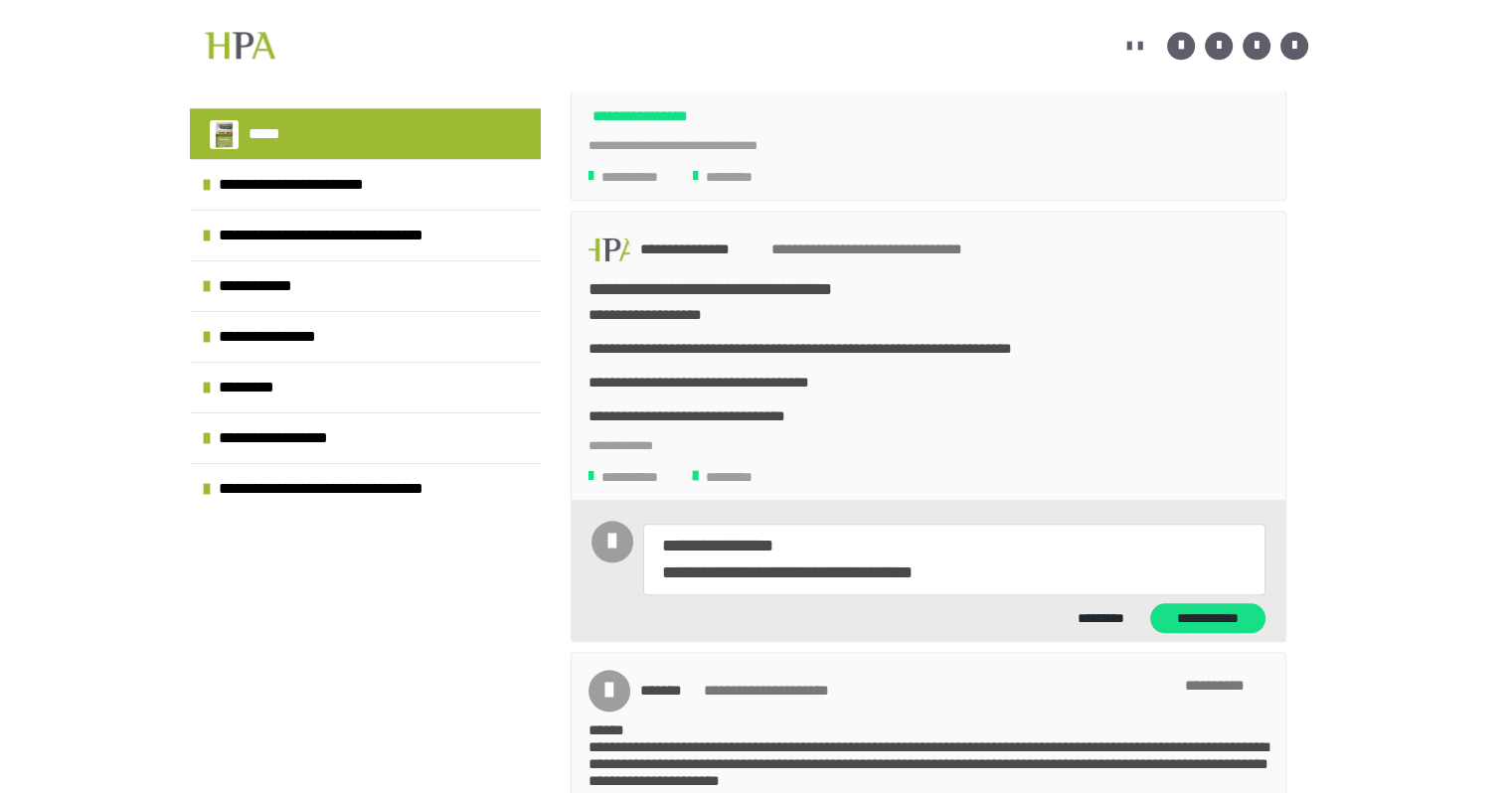 type on "*" 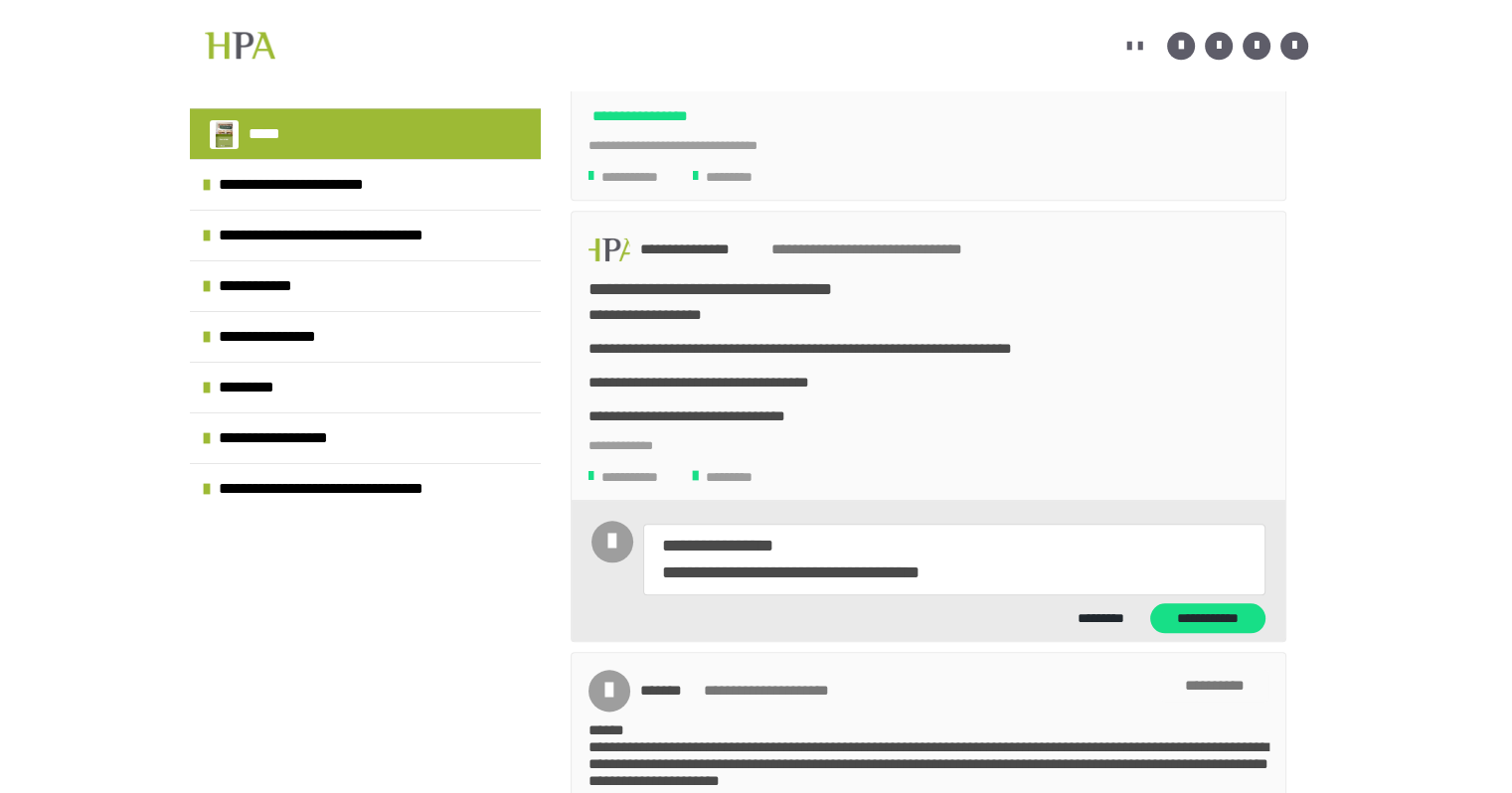 type on "*" 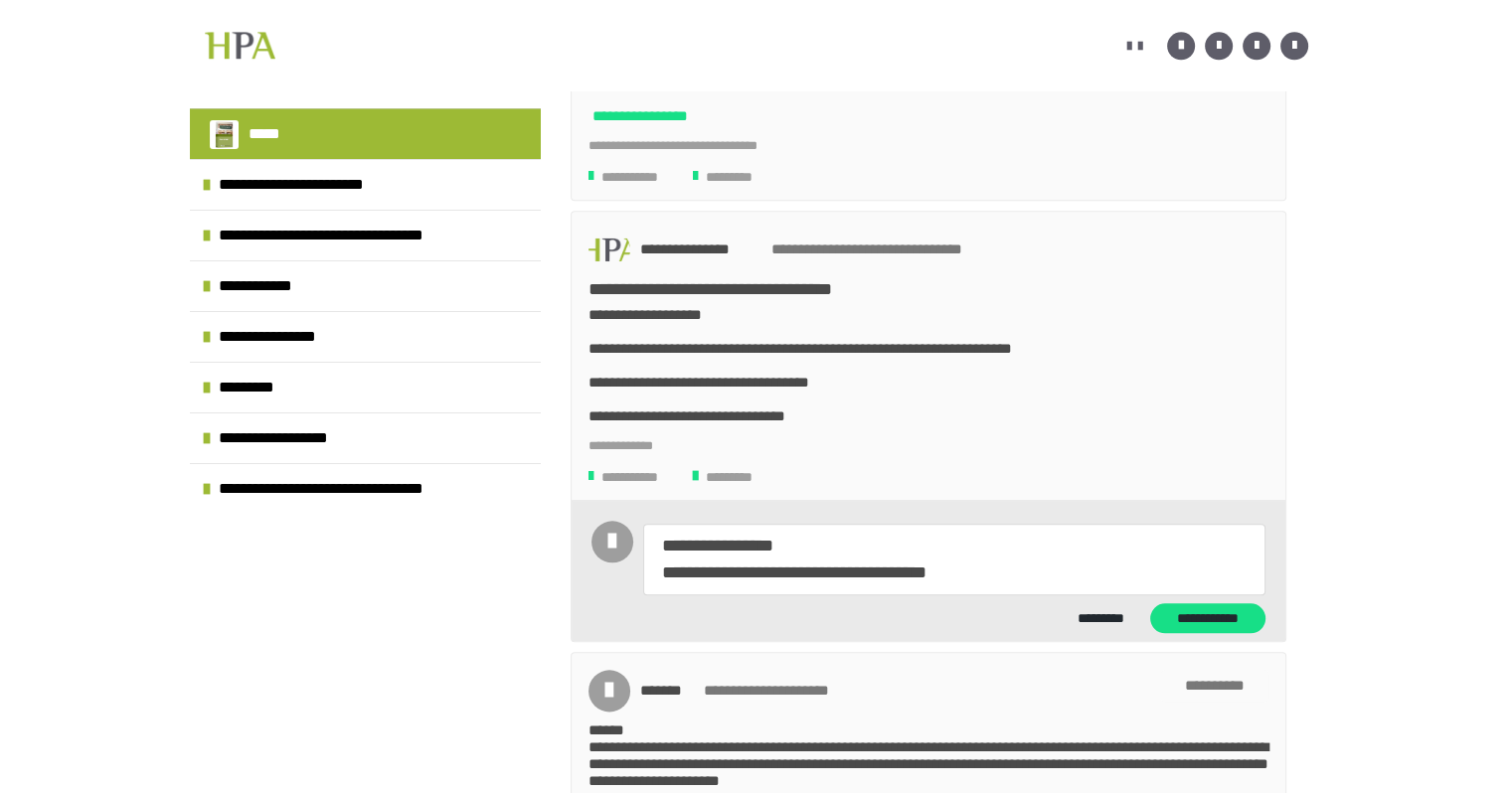type on "*" 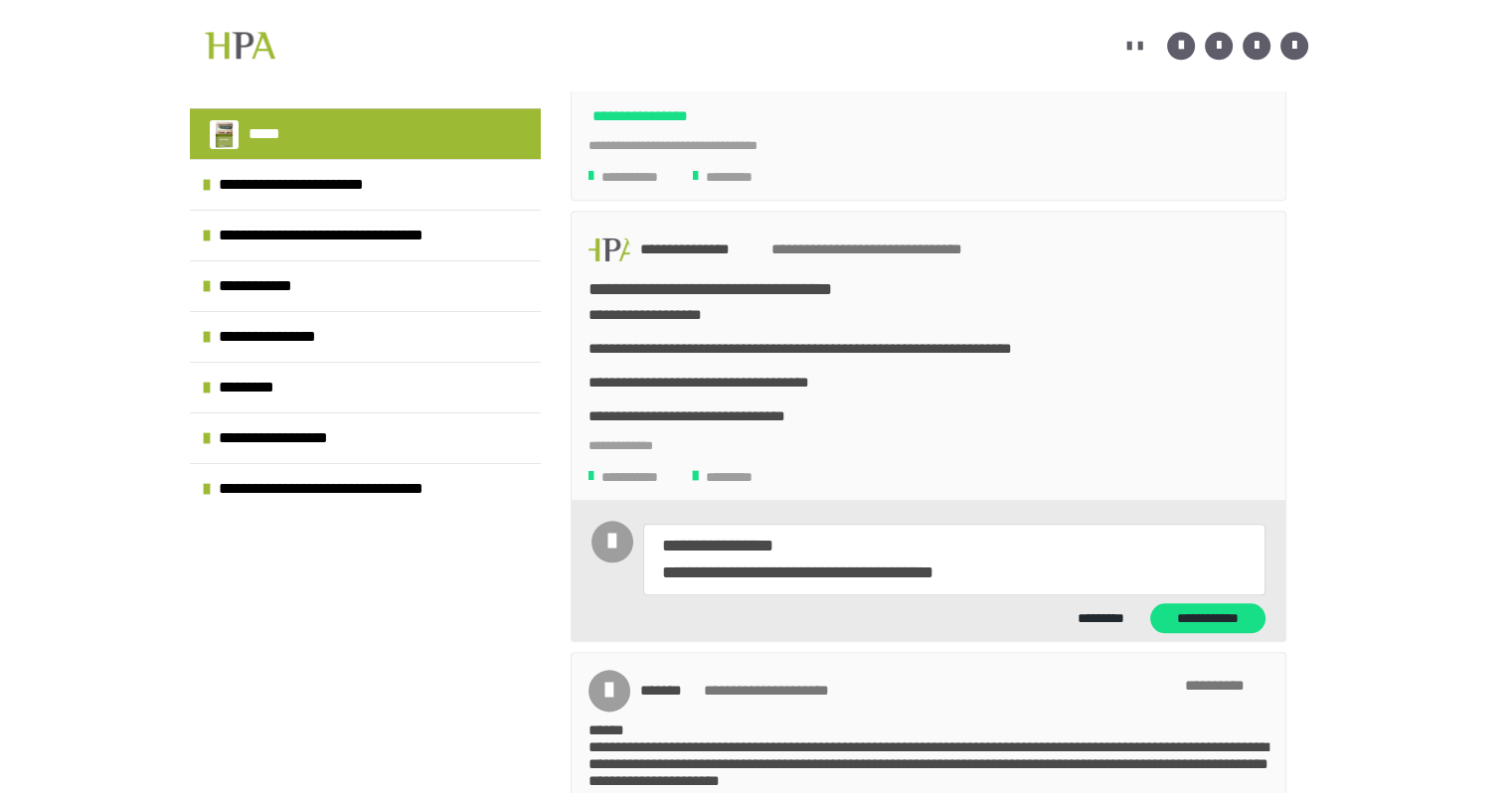 type on "*" 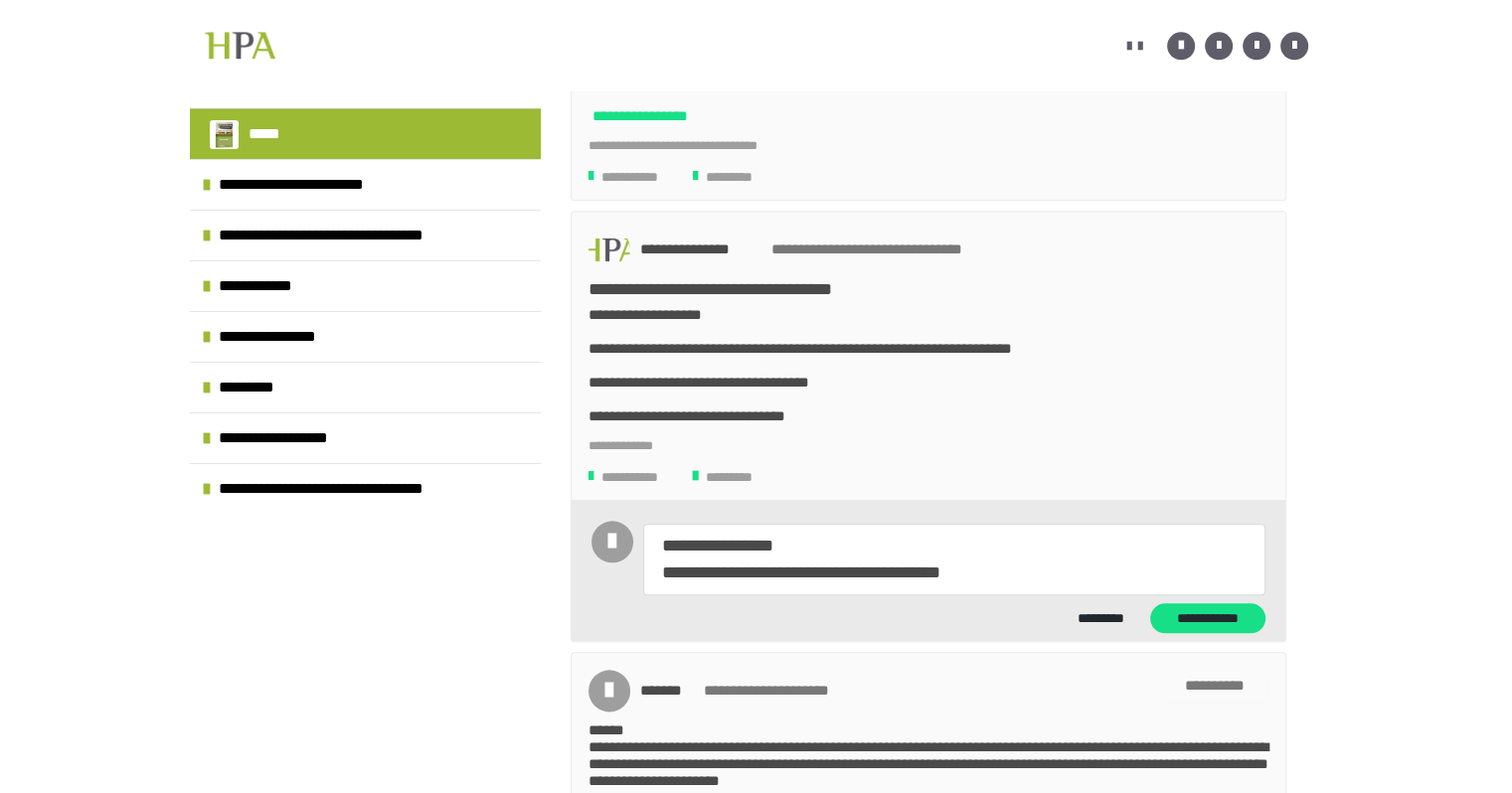 type on "*" 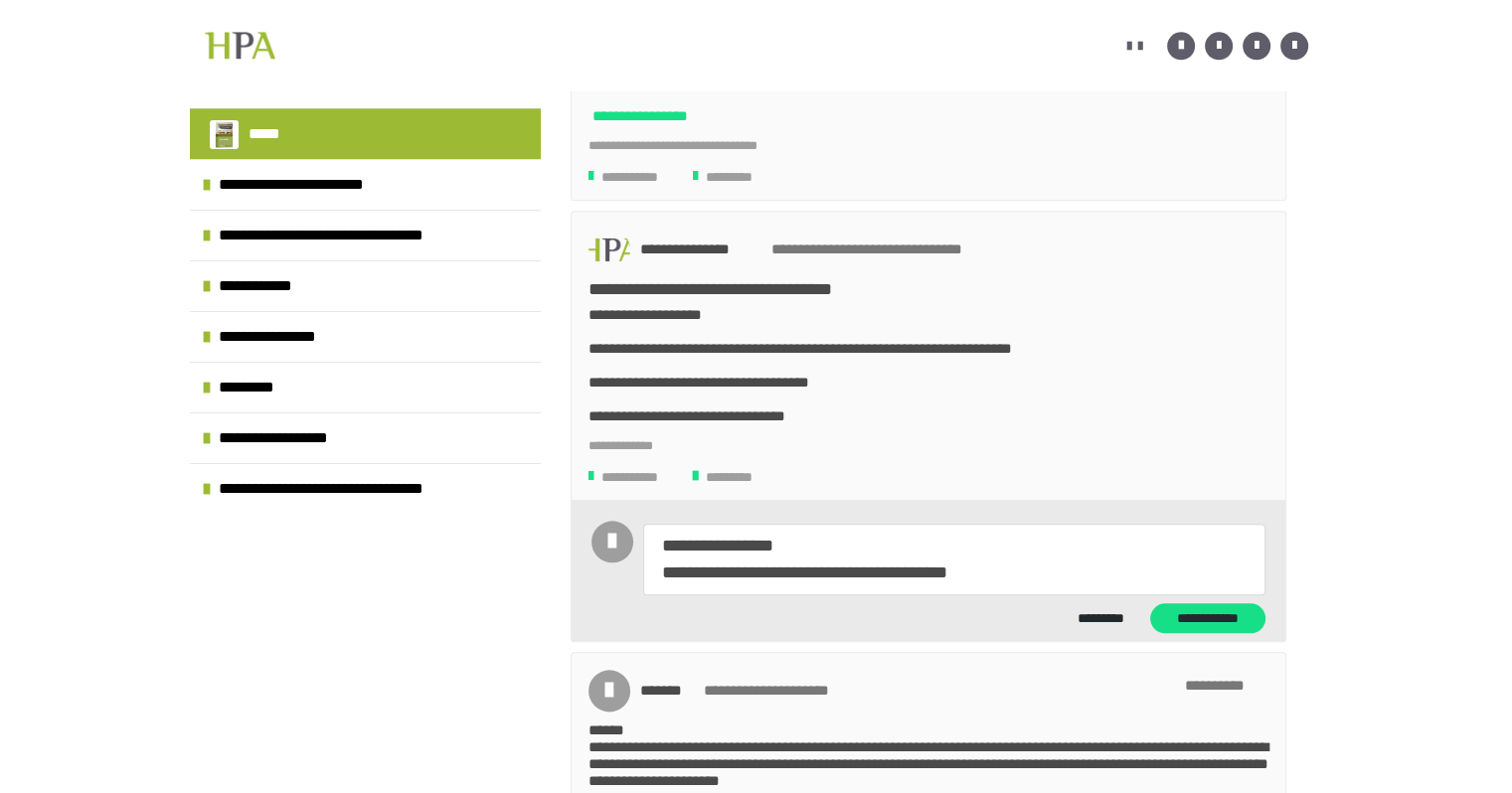 type on "*" 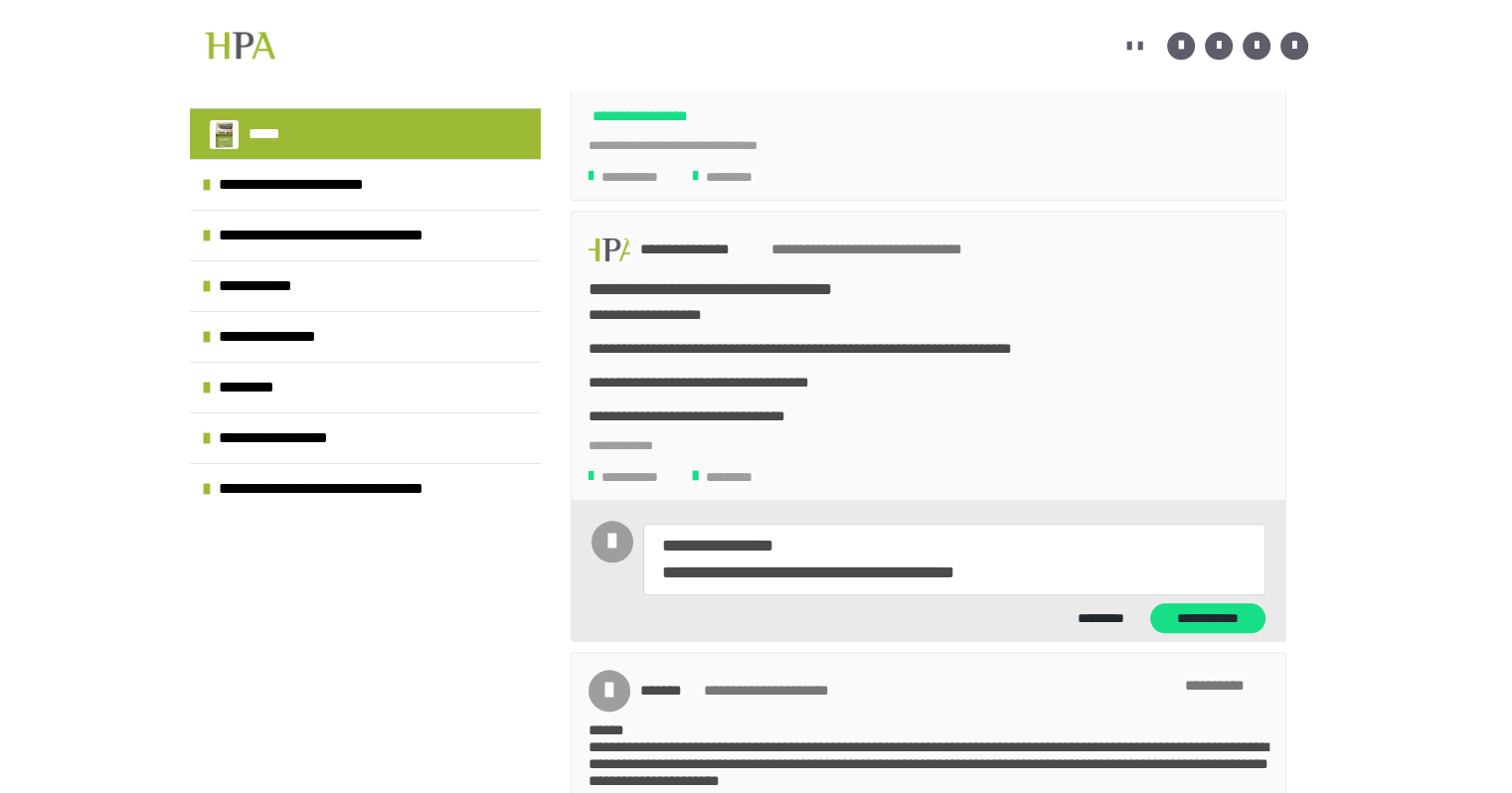 type on "*" 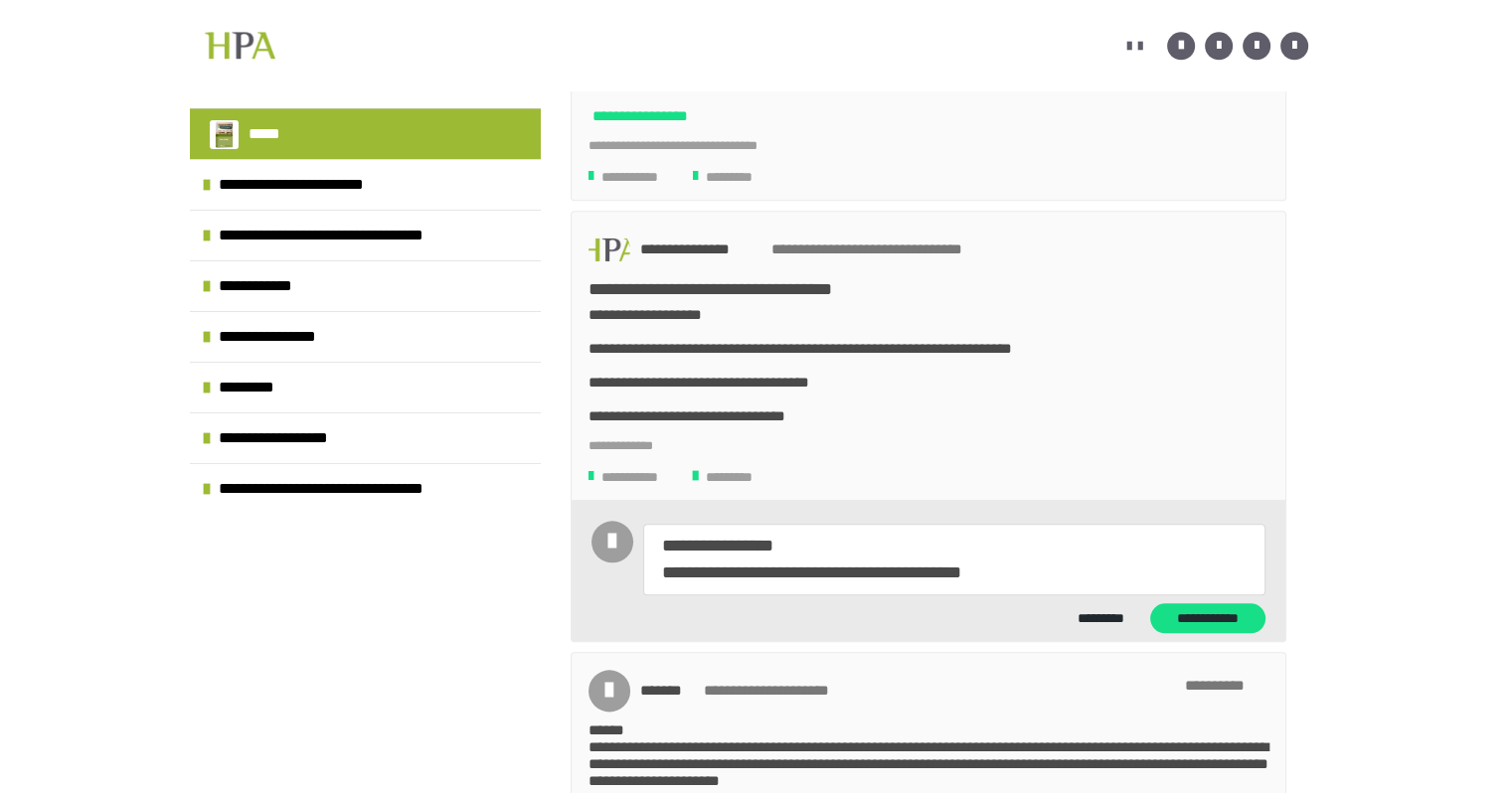 type on "**********" 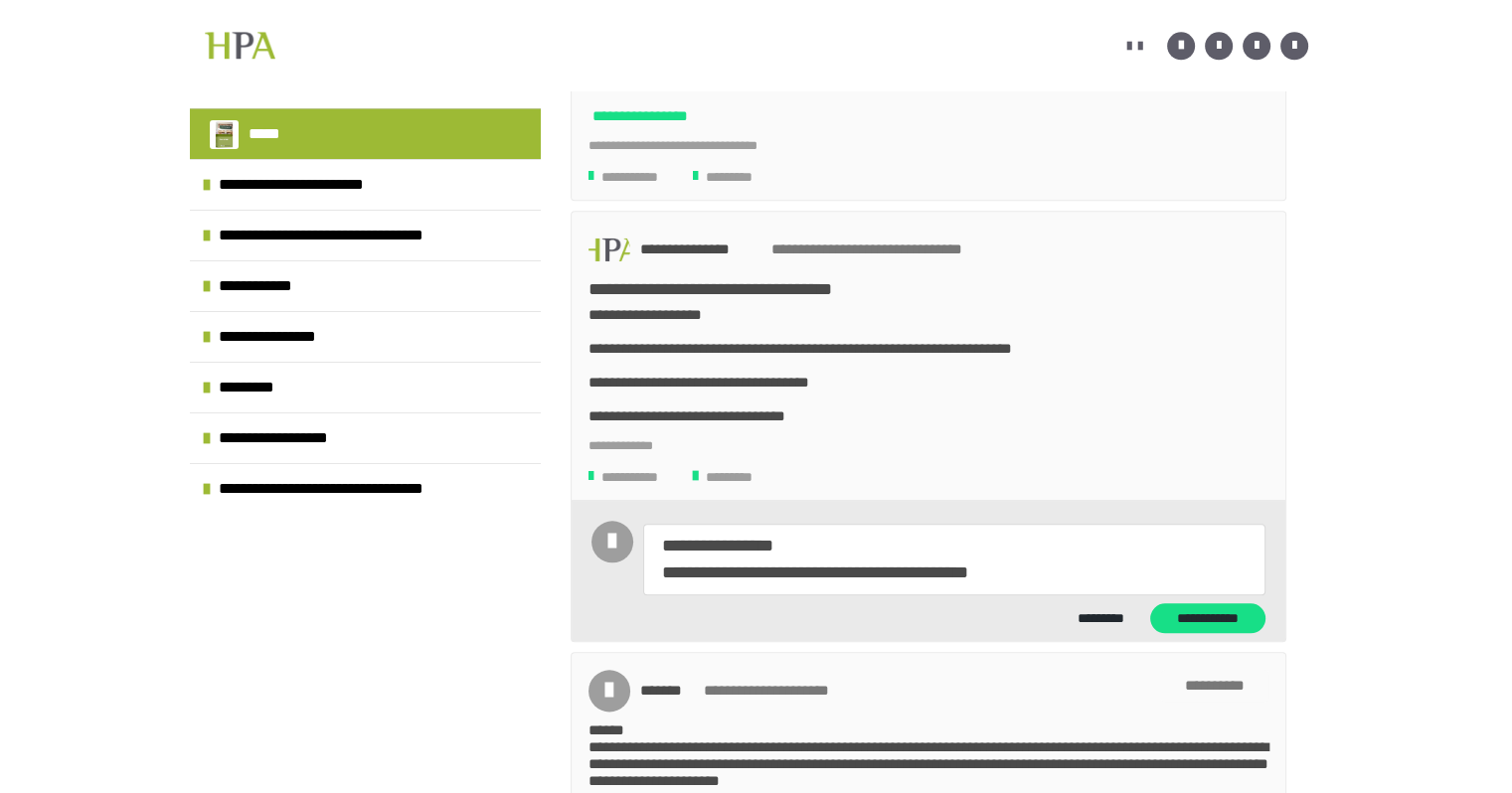 type on "*" 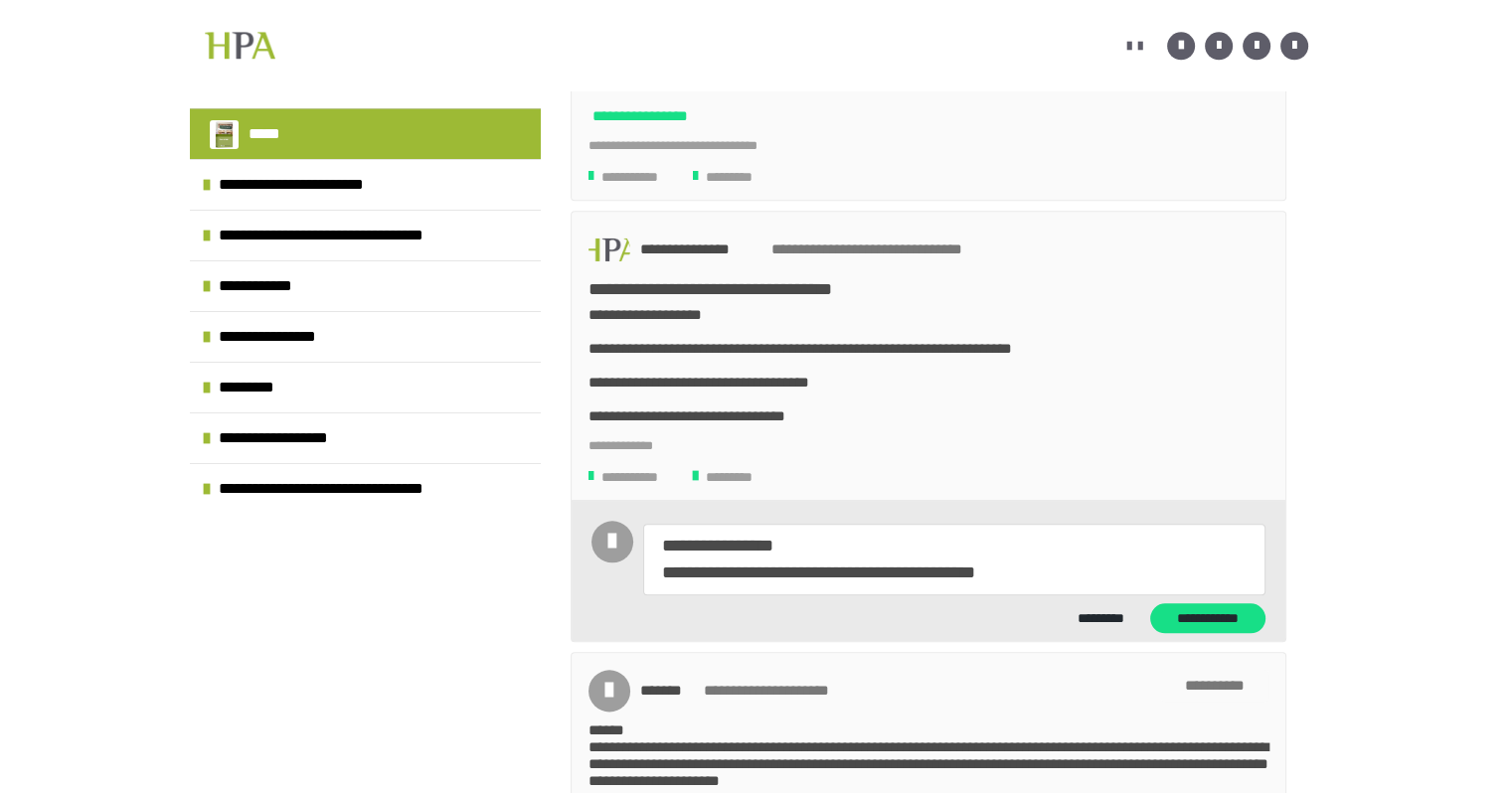 type on "*" 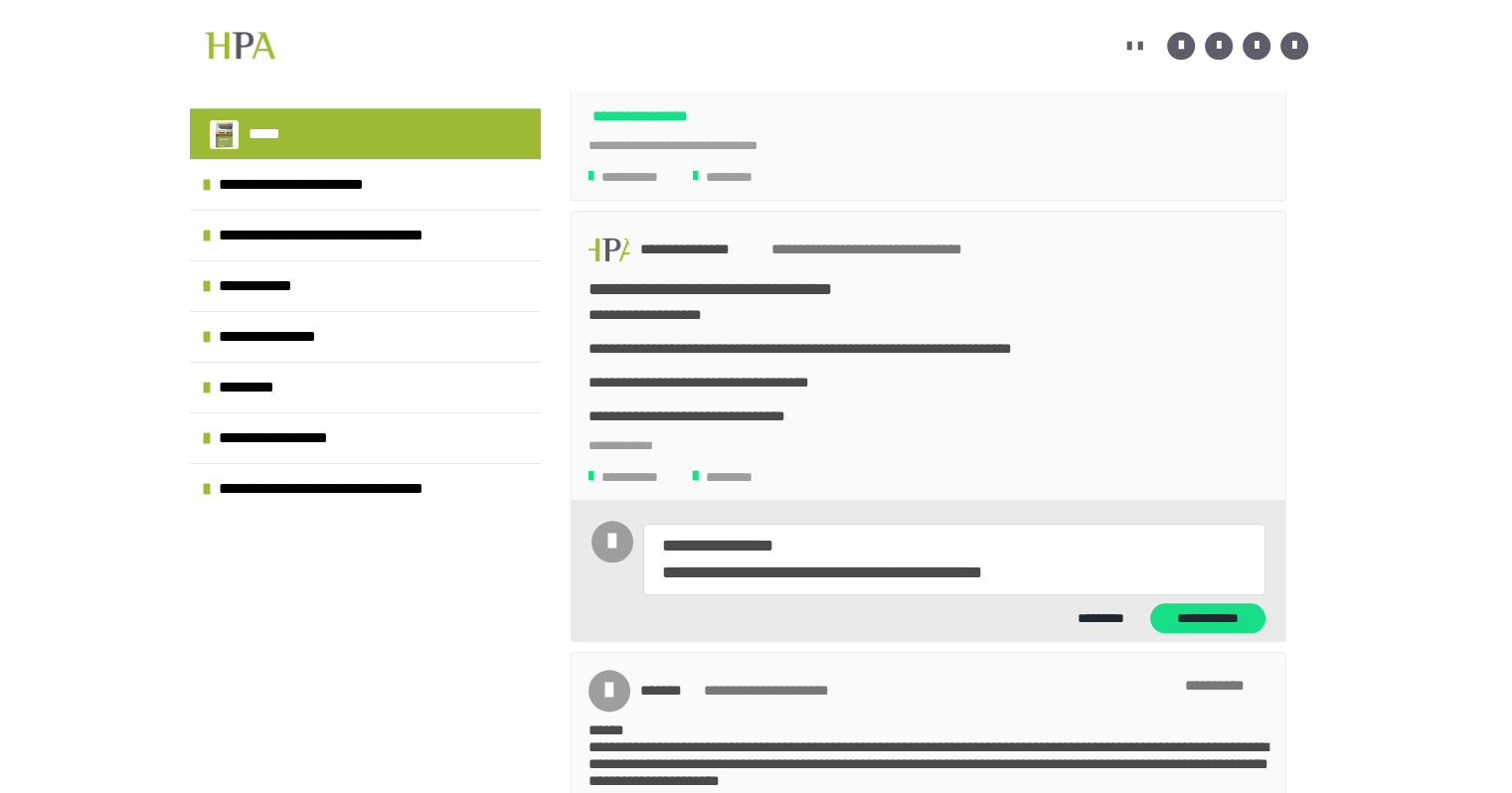 type on "*" 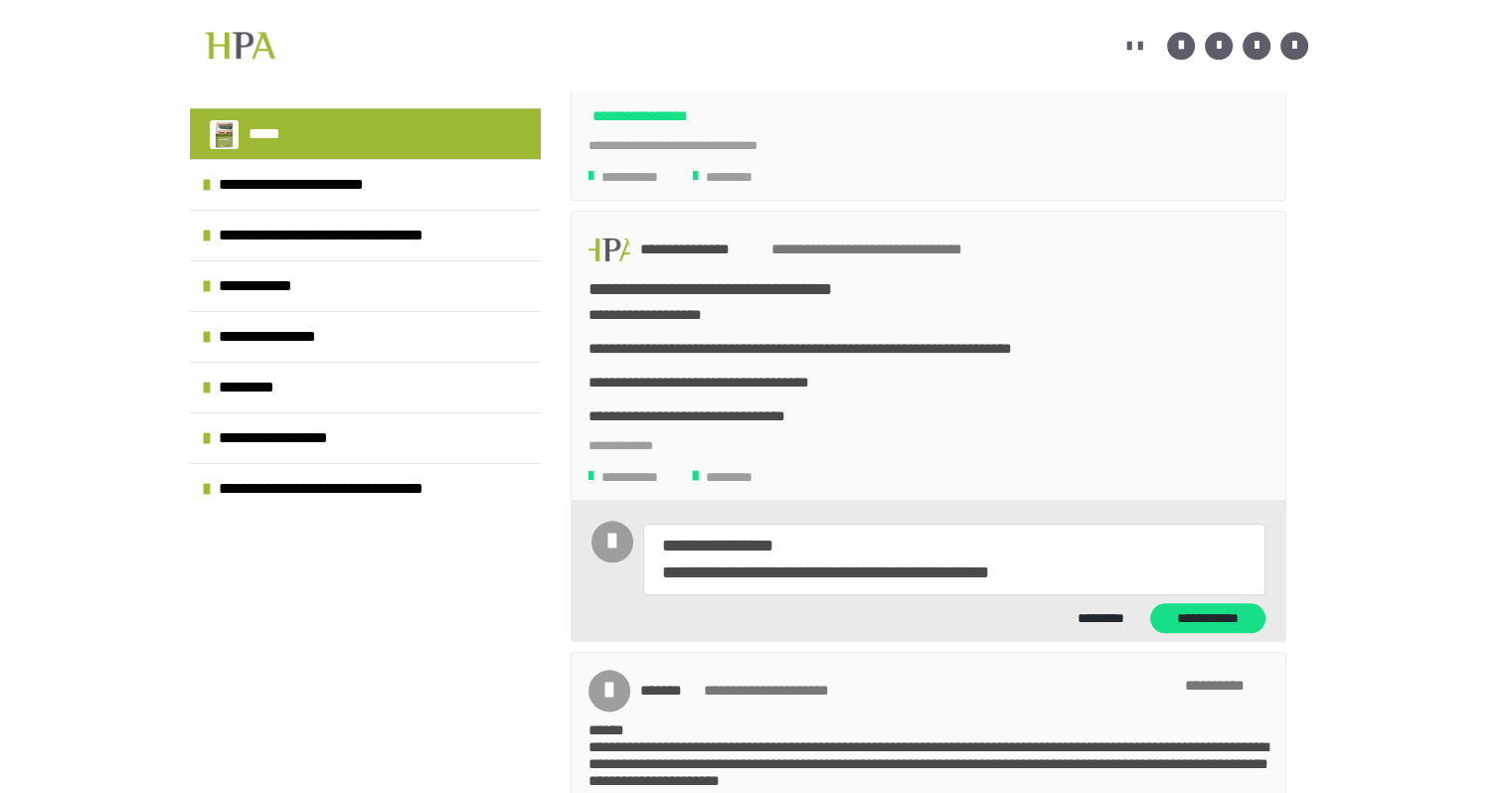 type on "*" 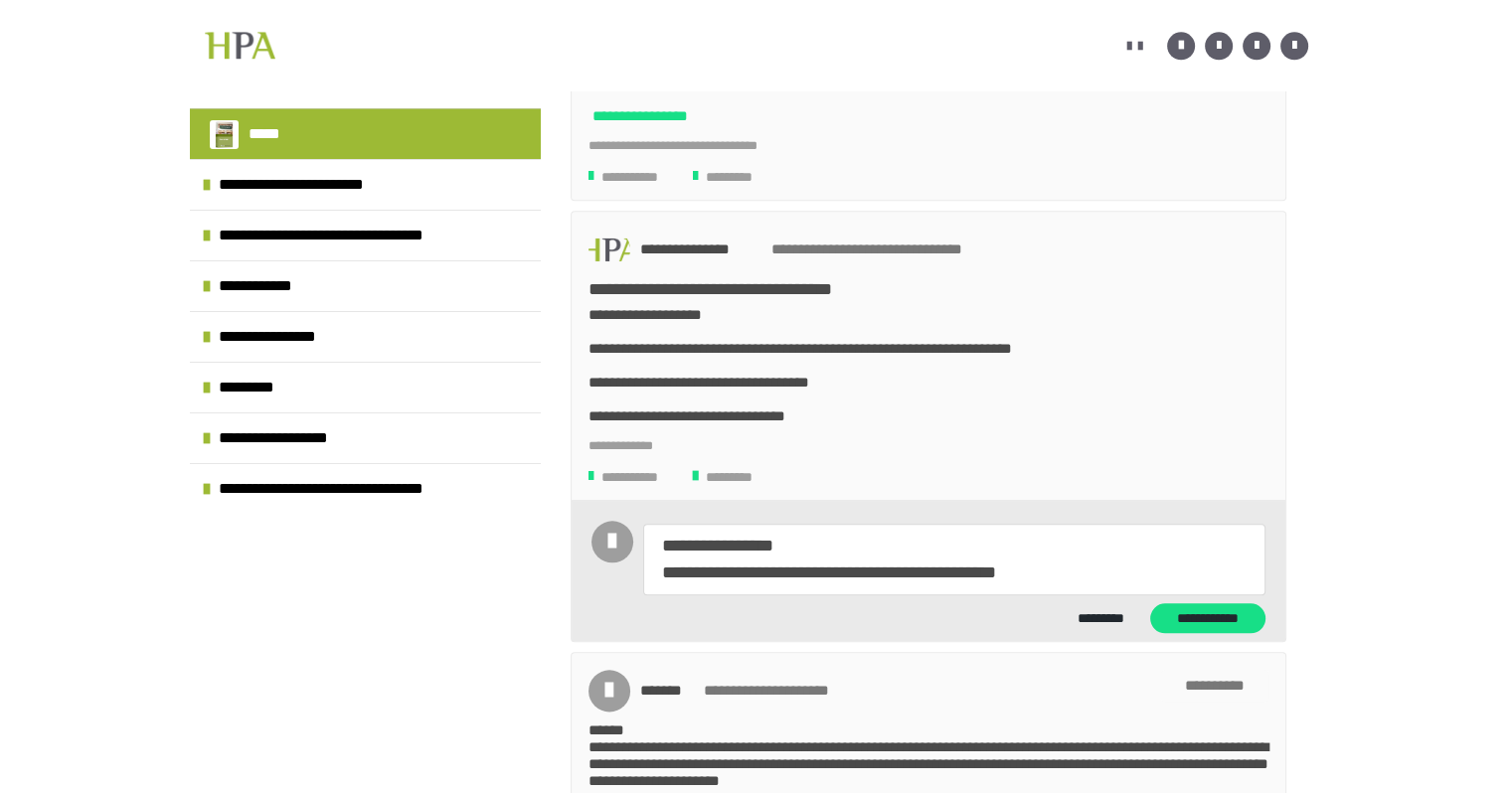 type on "*" 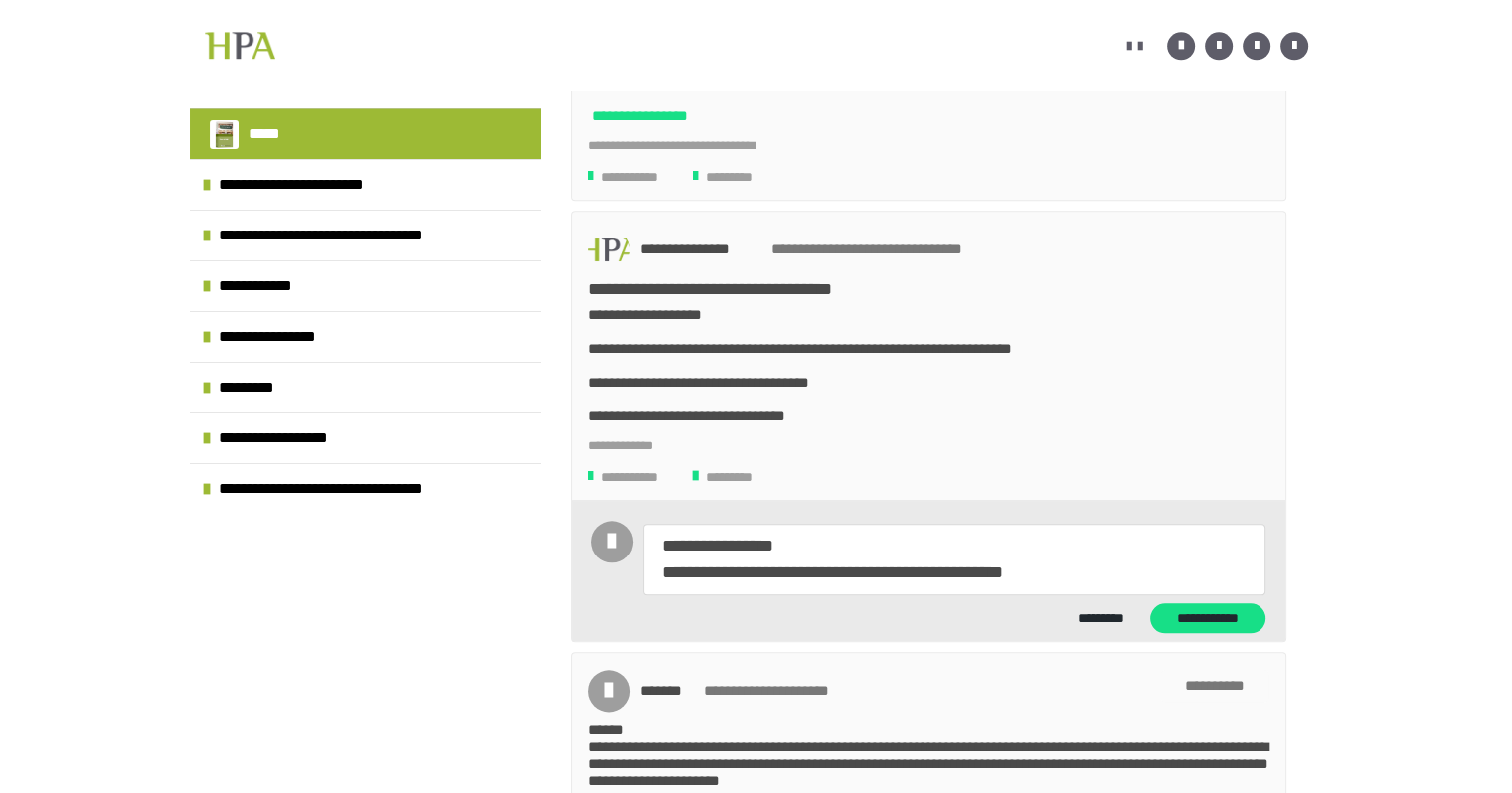 type on "*" 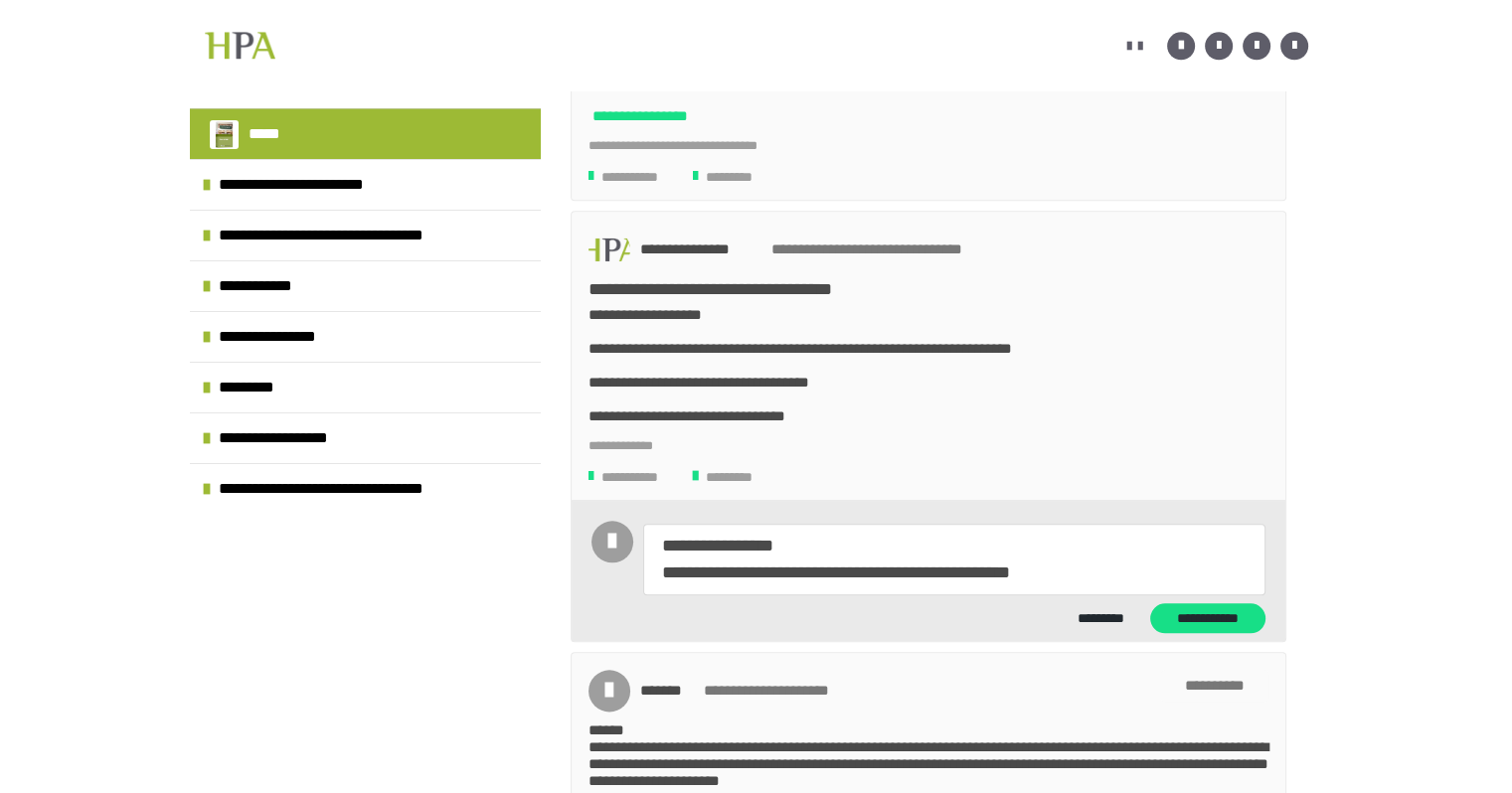 type on "*" 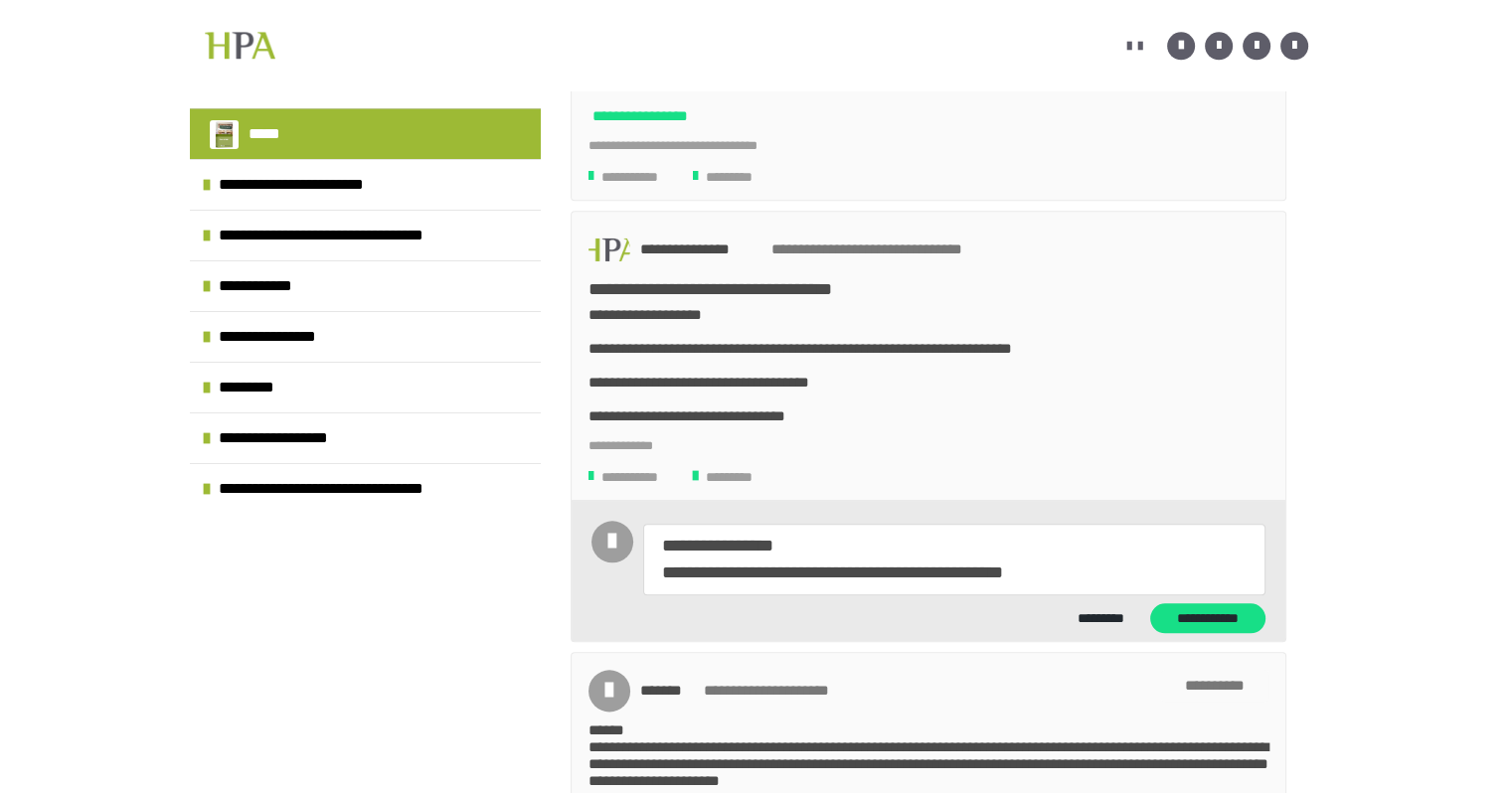 type on "*" 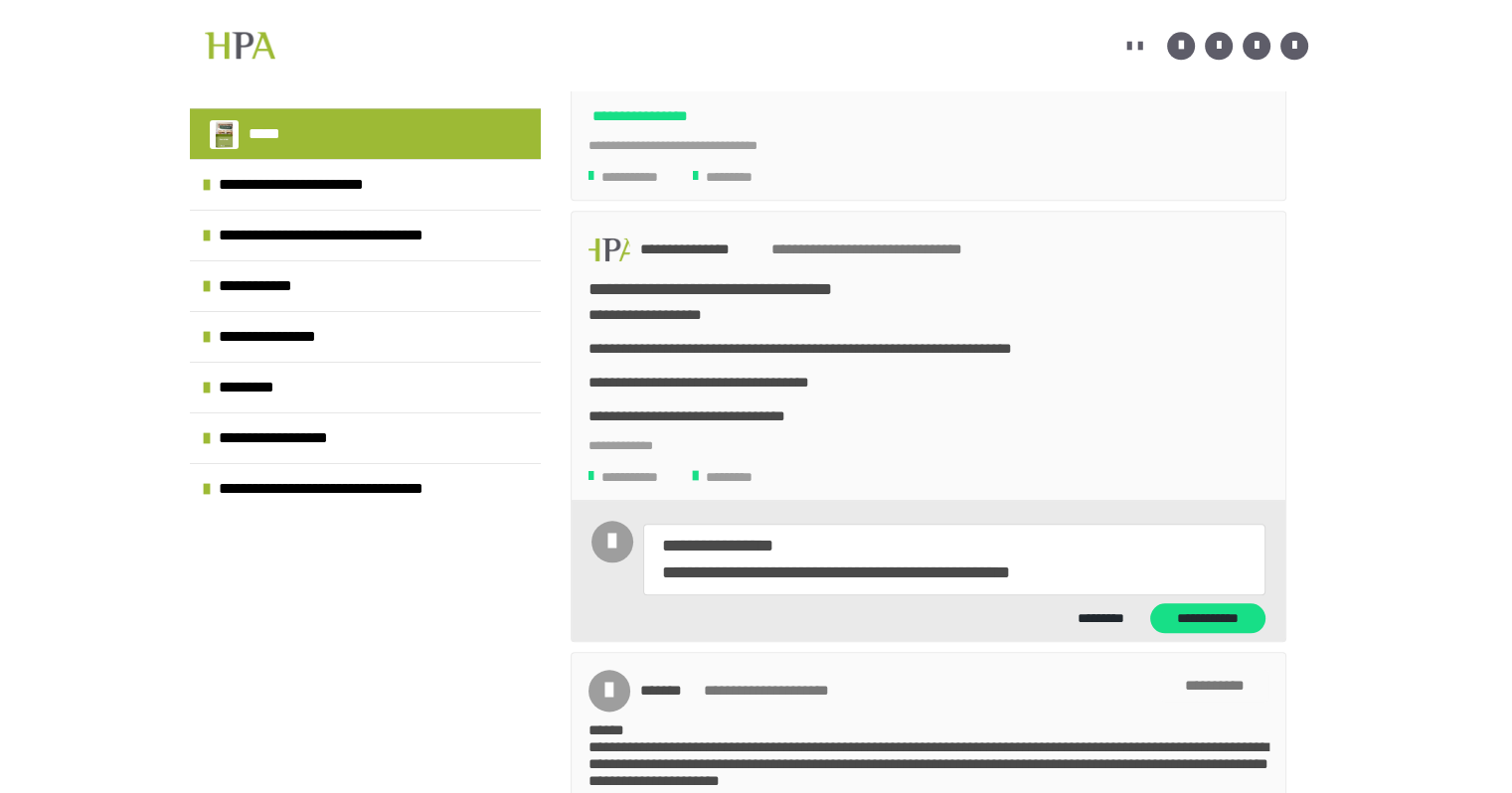 type on "*" 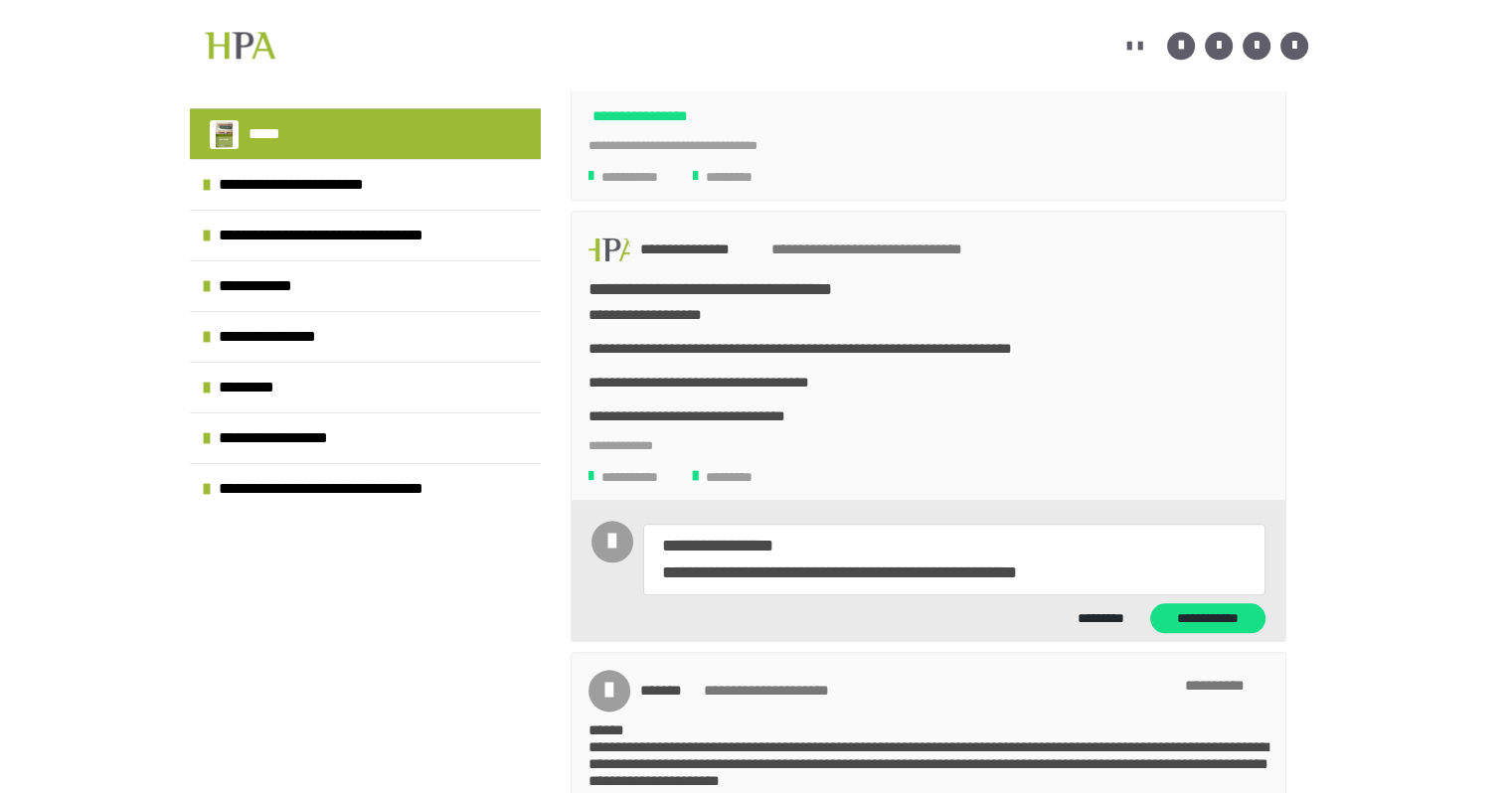 type on "*" 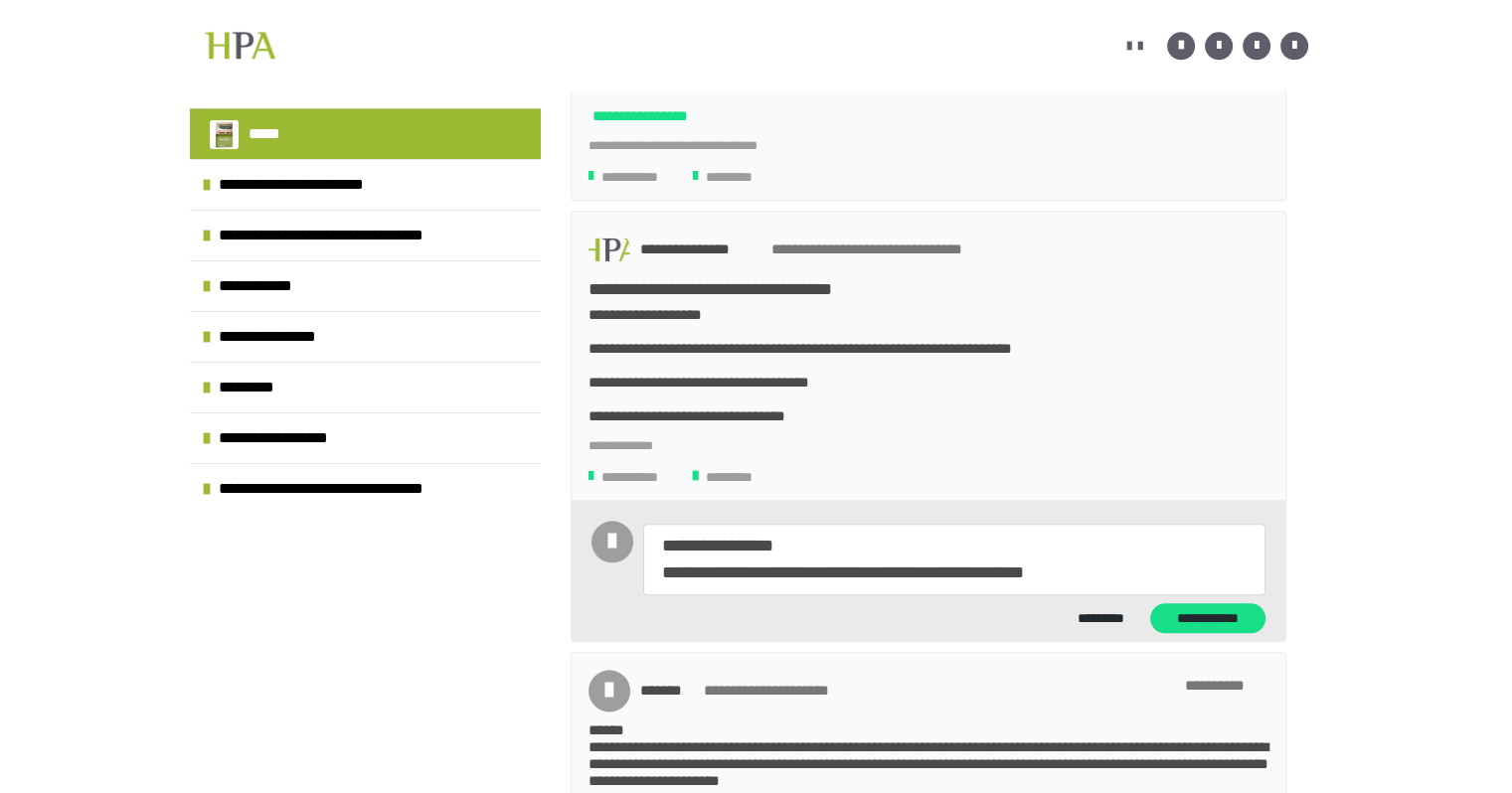 type on "*" 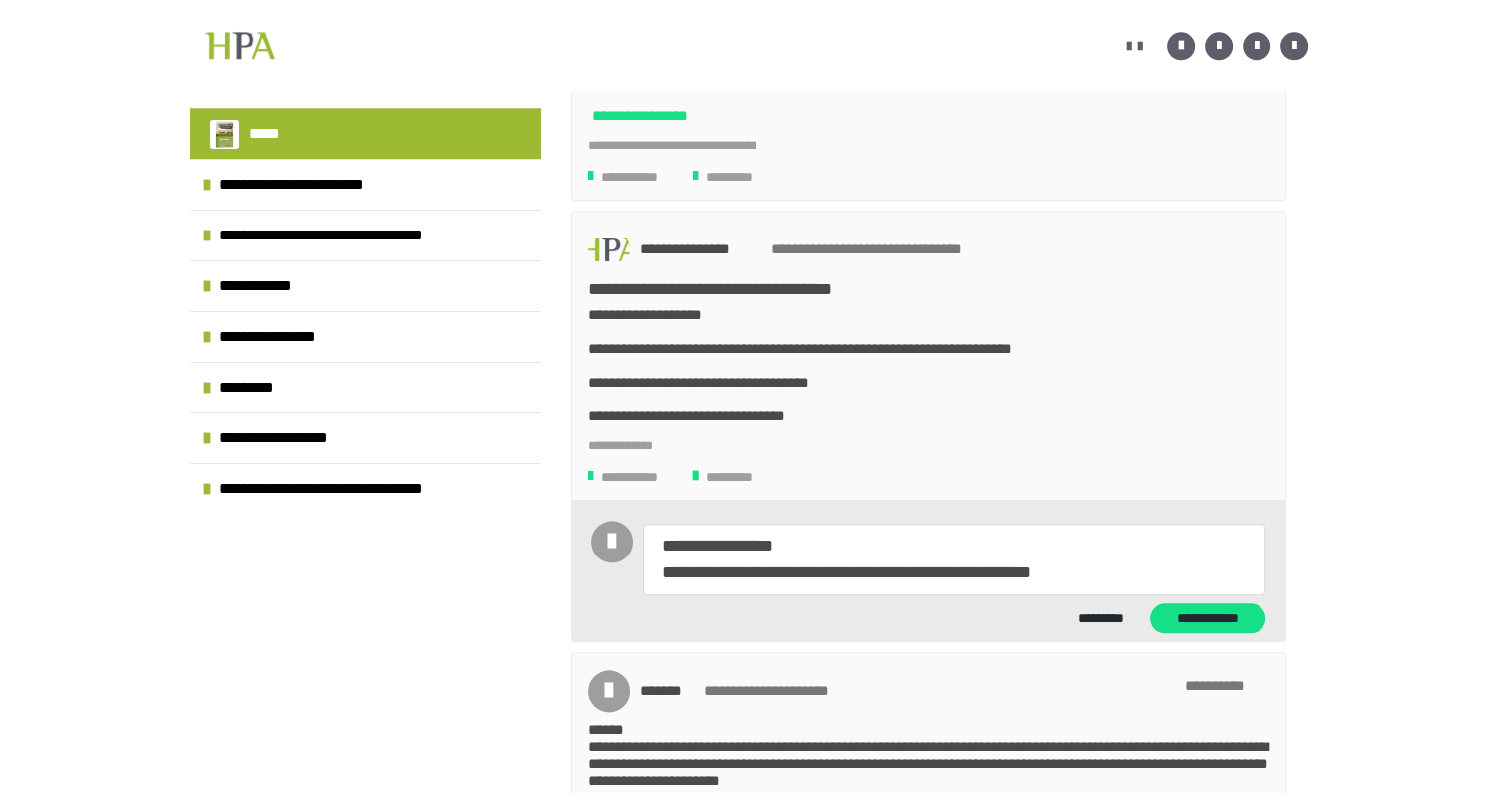 type on "*" 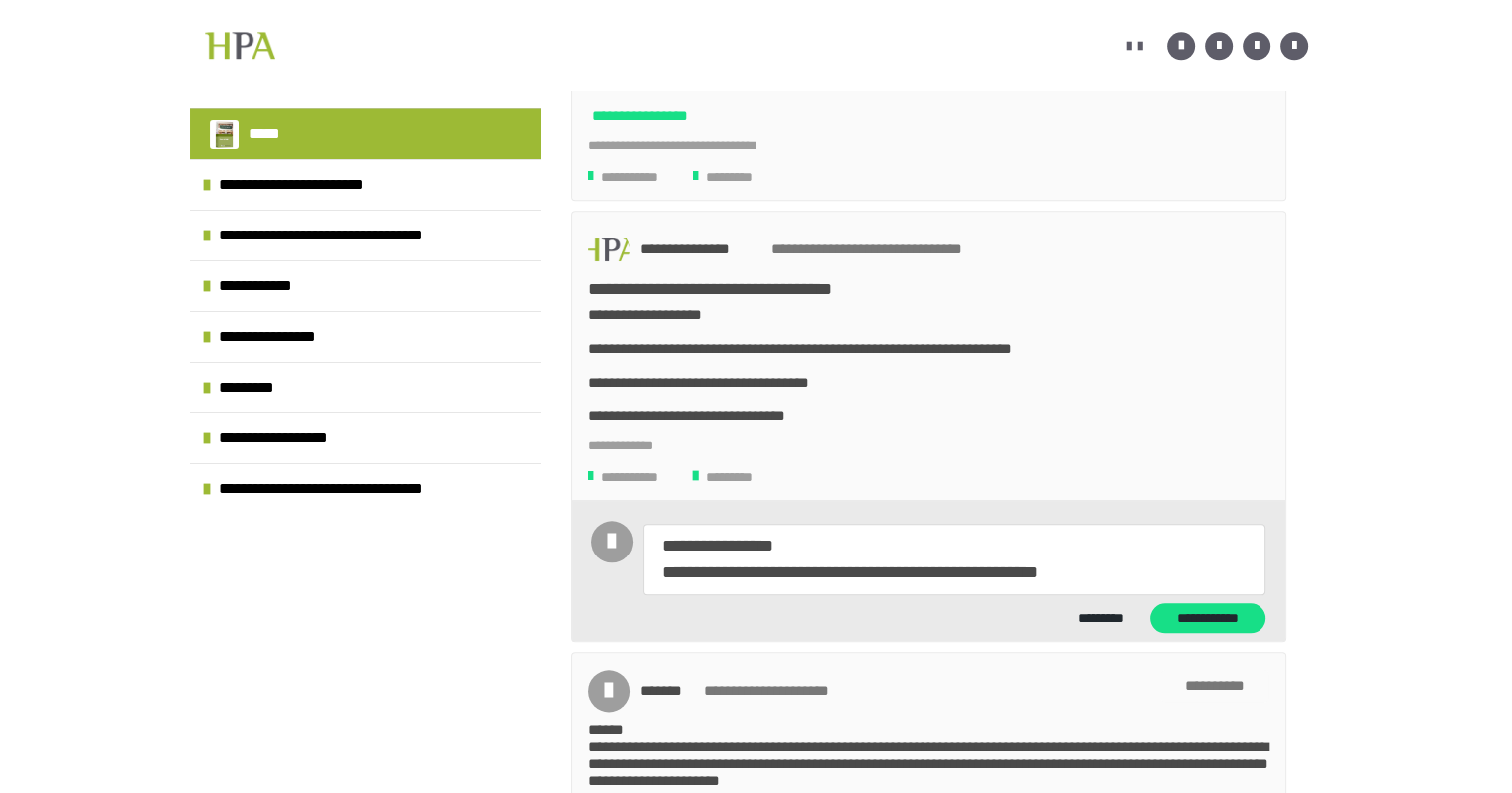 type on "*" 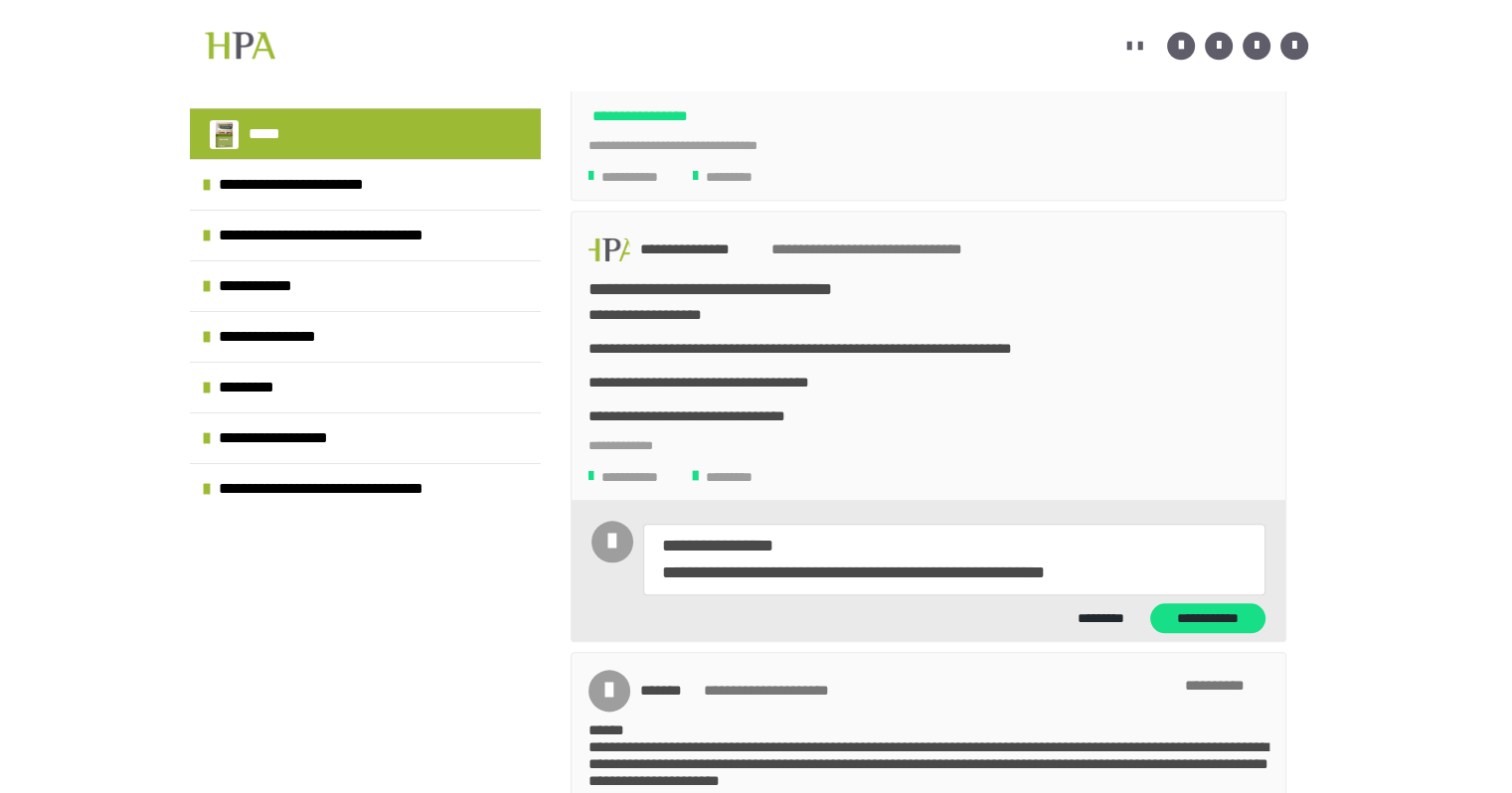 type on "*" 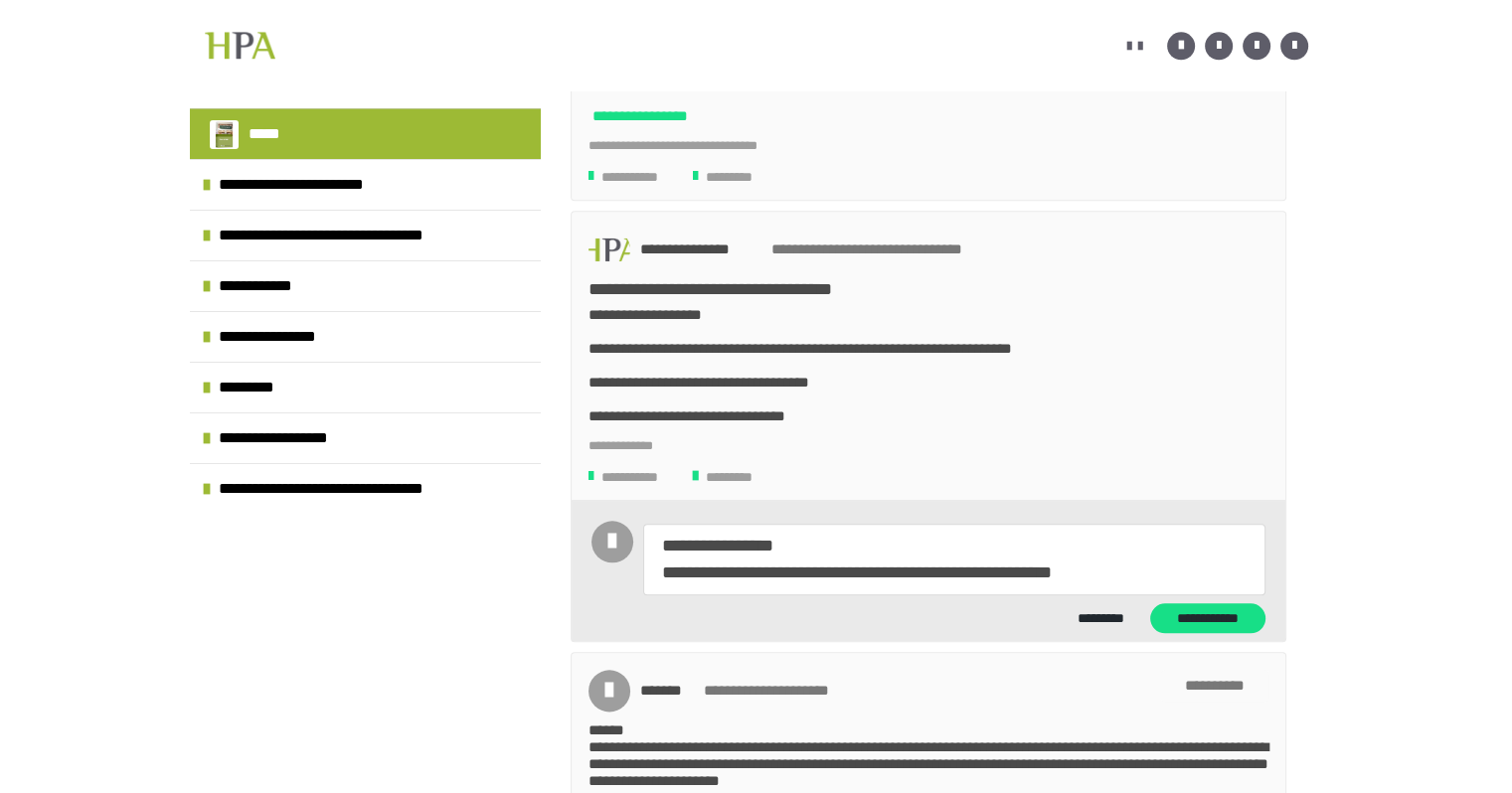 type on "*" 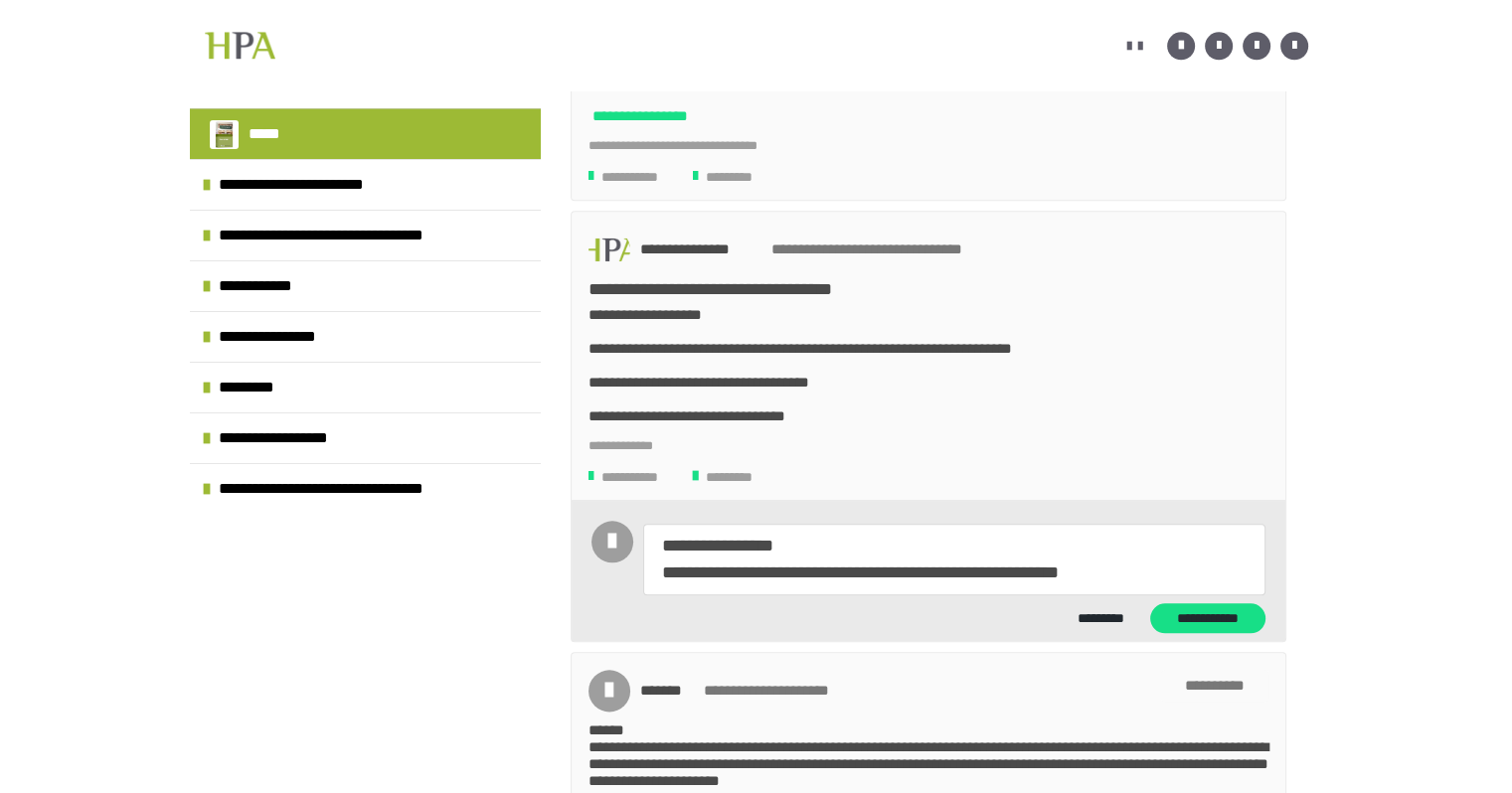 click on "**********" at bounding box center (954, 559) 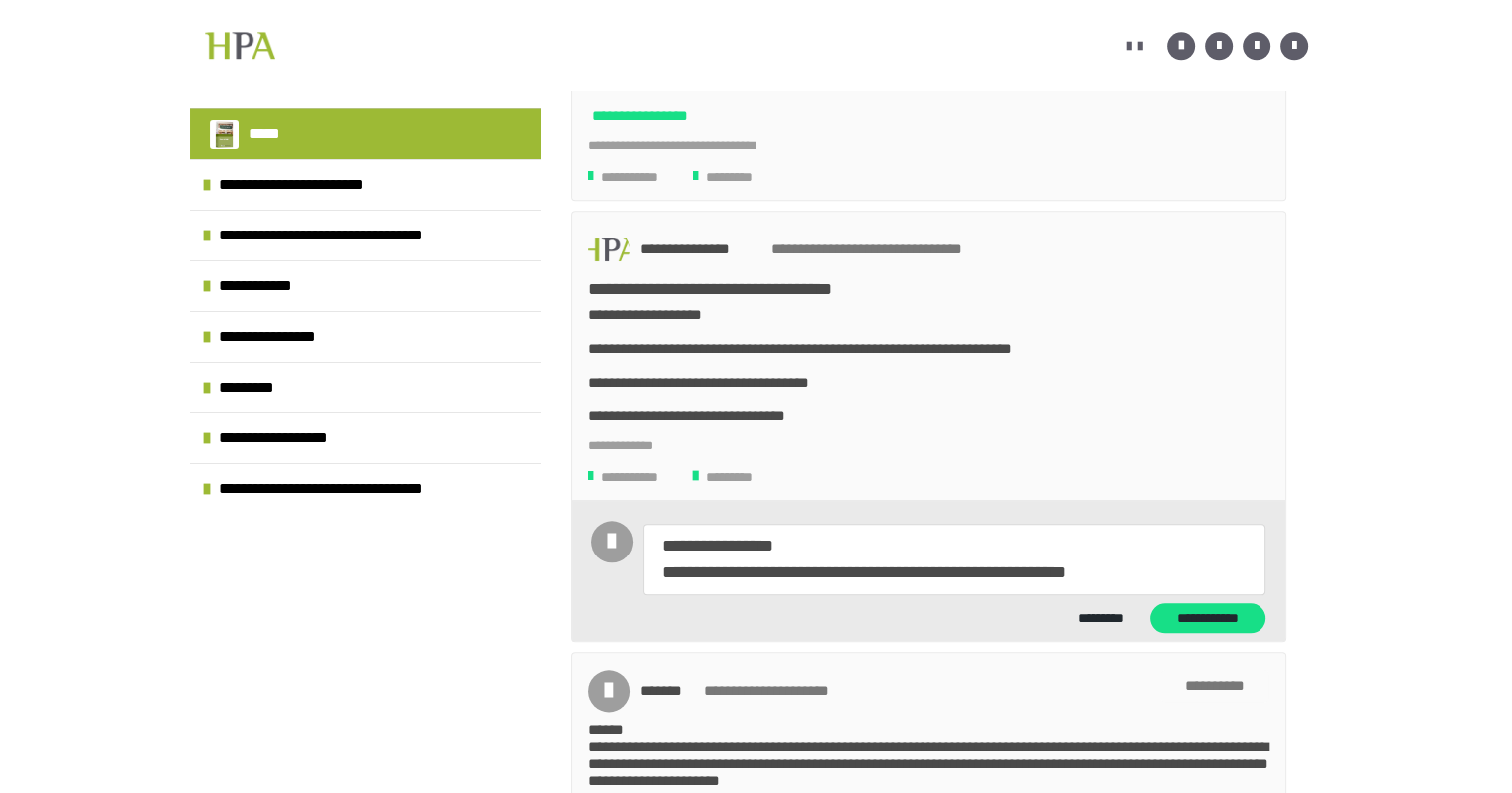type on "*" 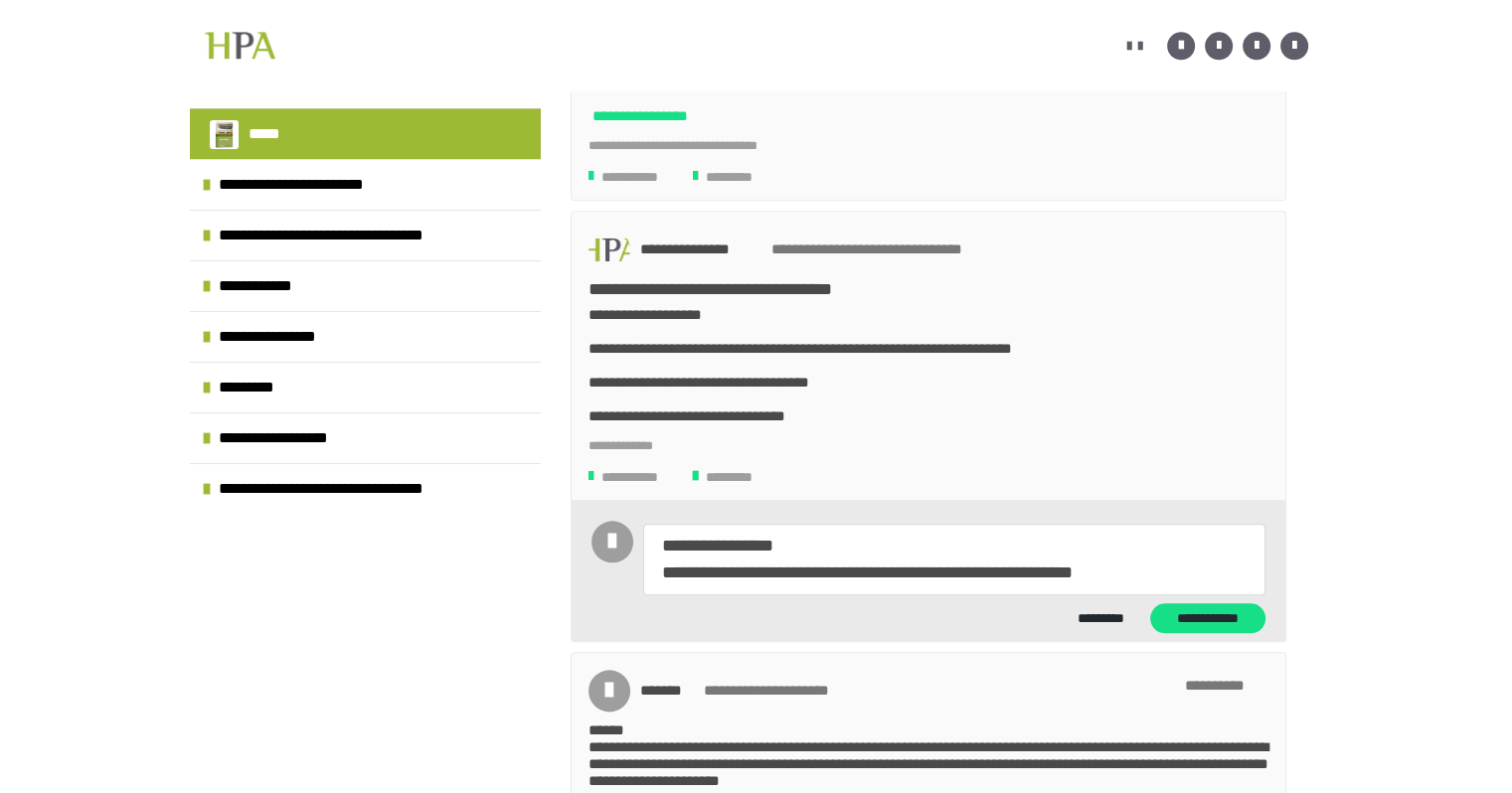 type on "*" 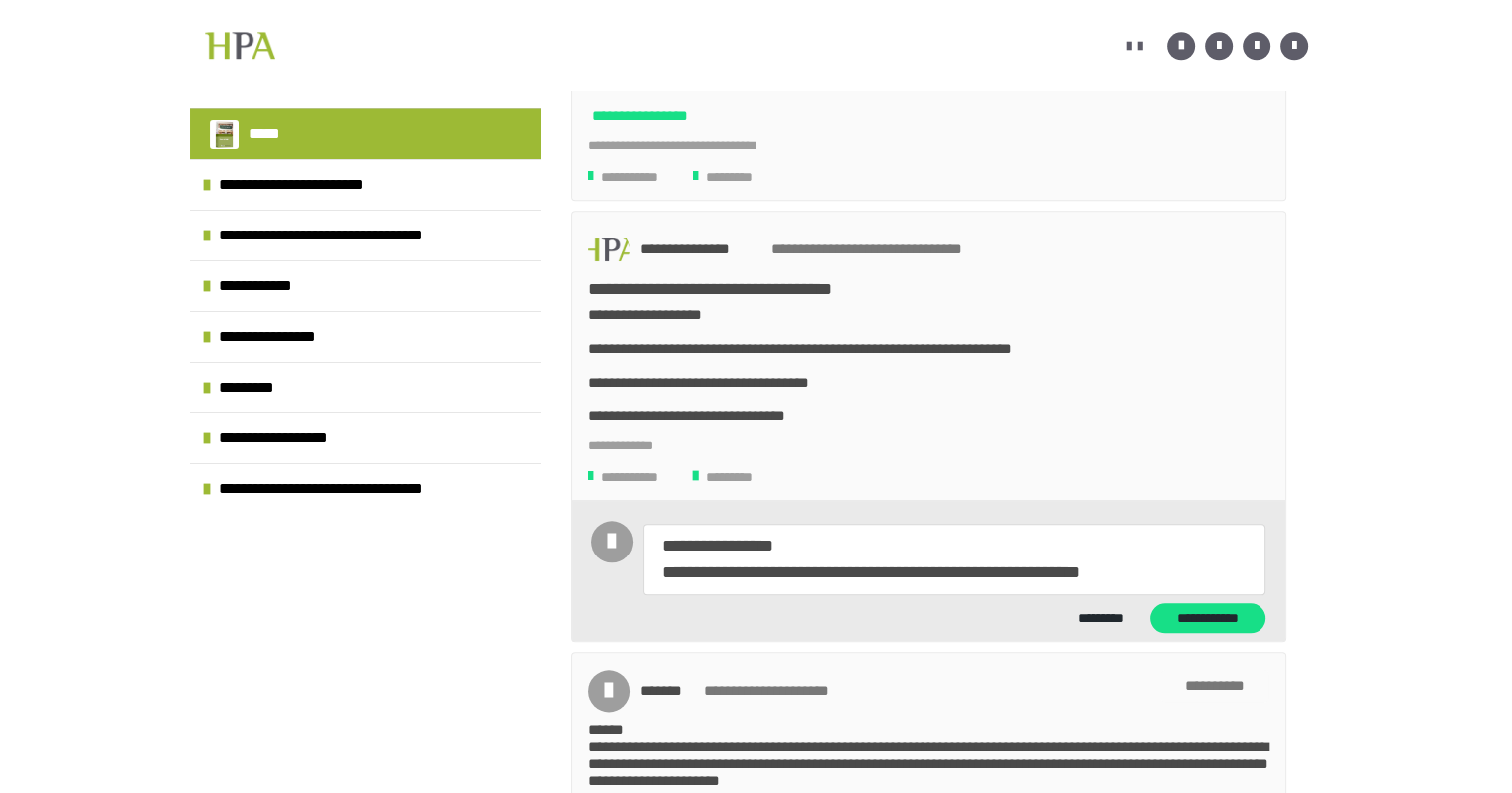 type on "*" 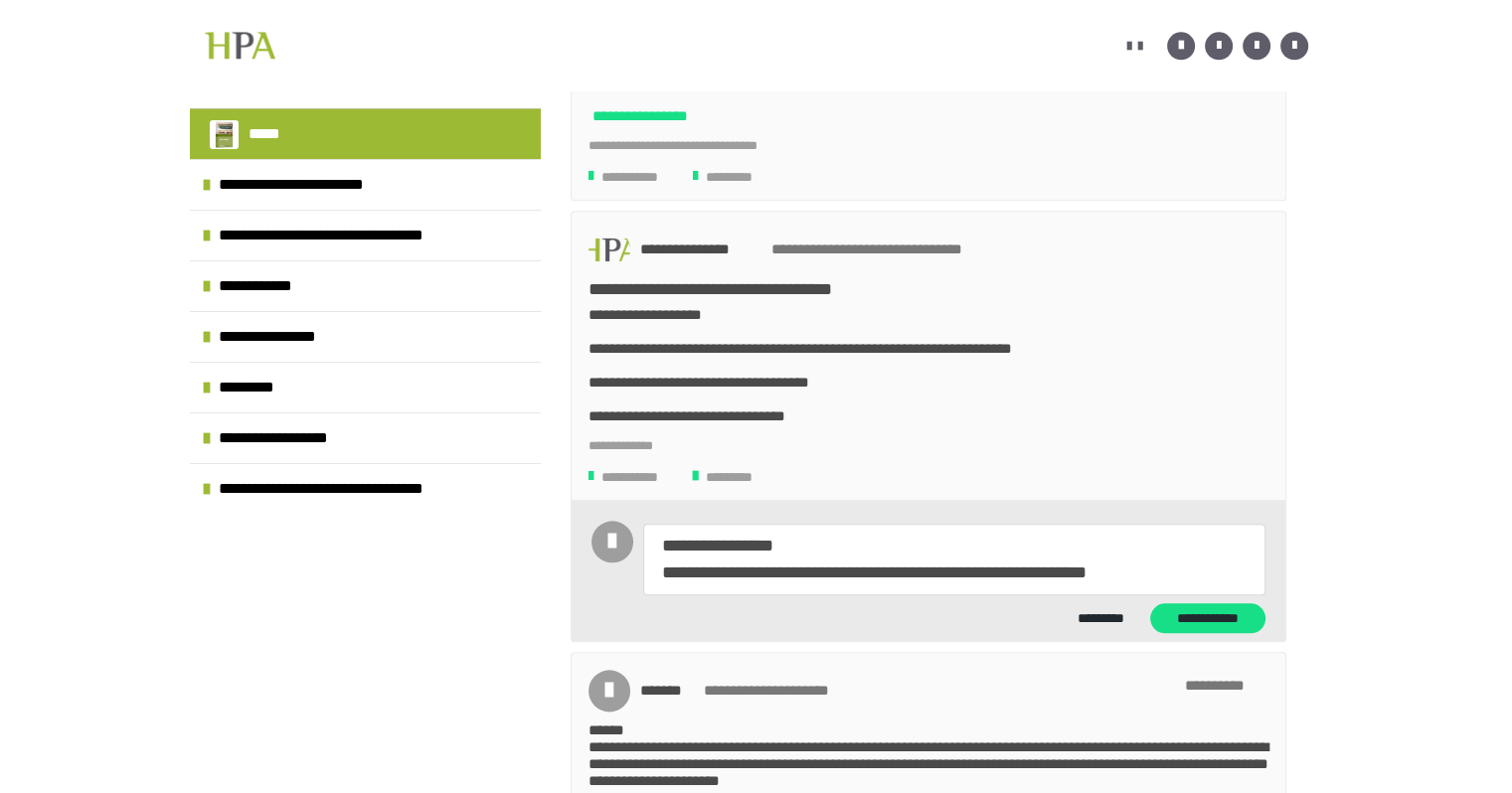 click on "**********" at bounding box center [954, 559] 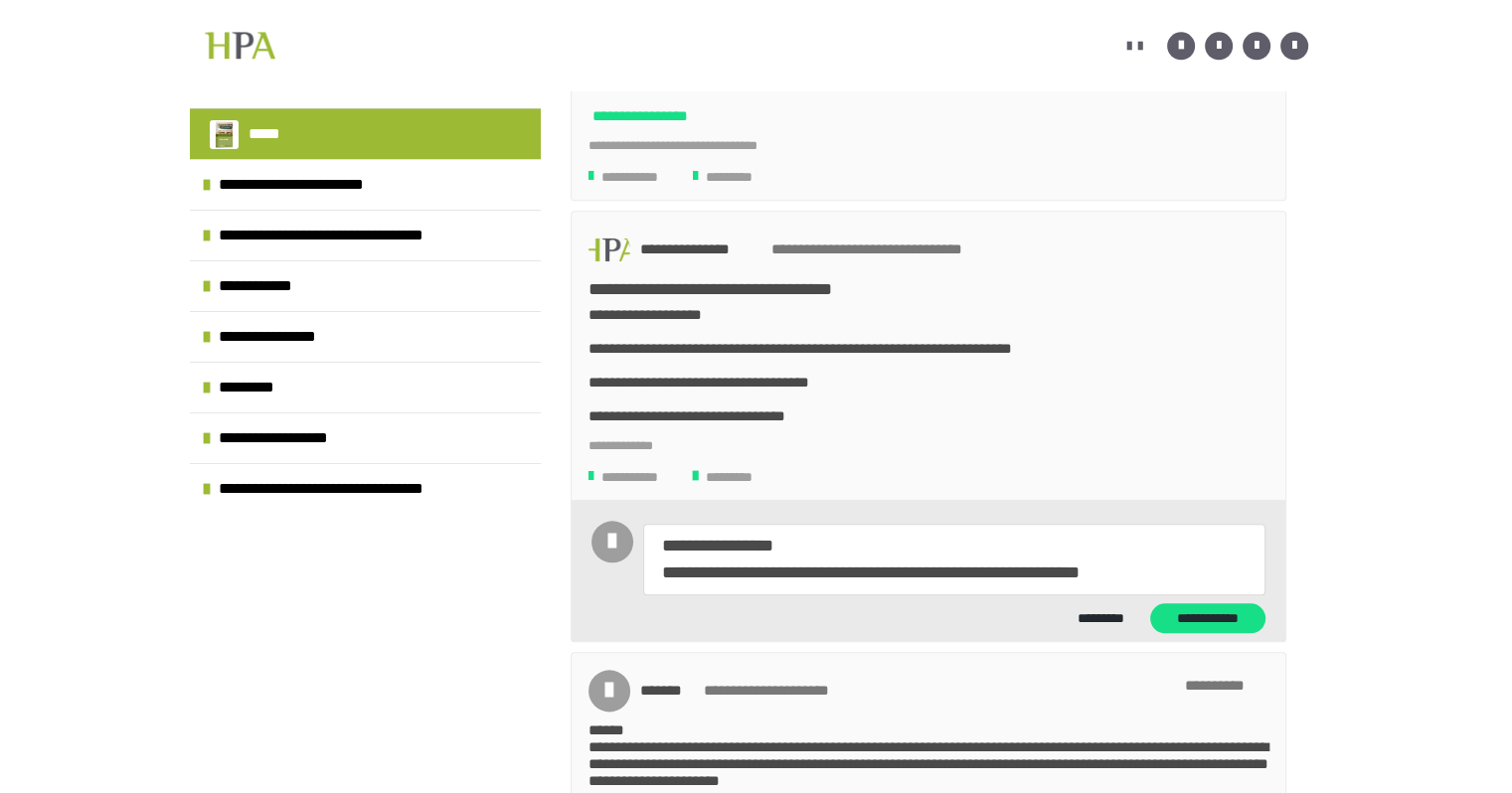 type on "*" 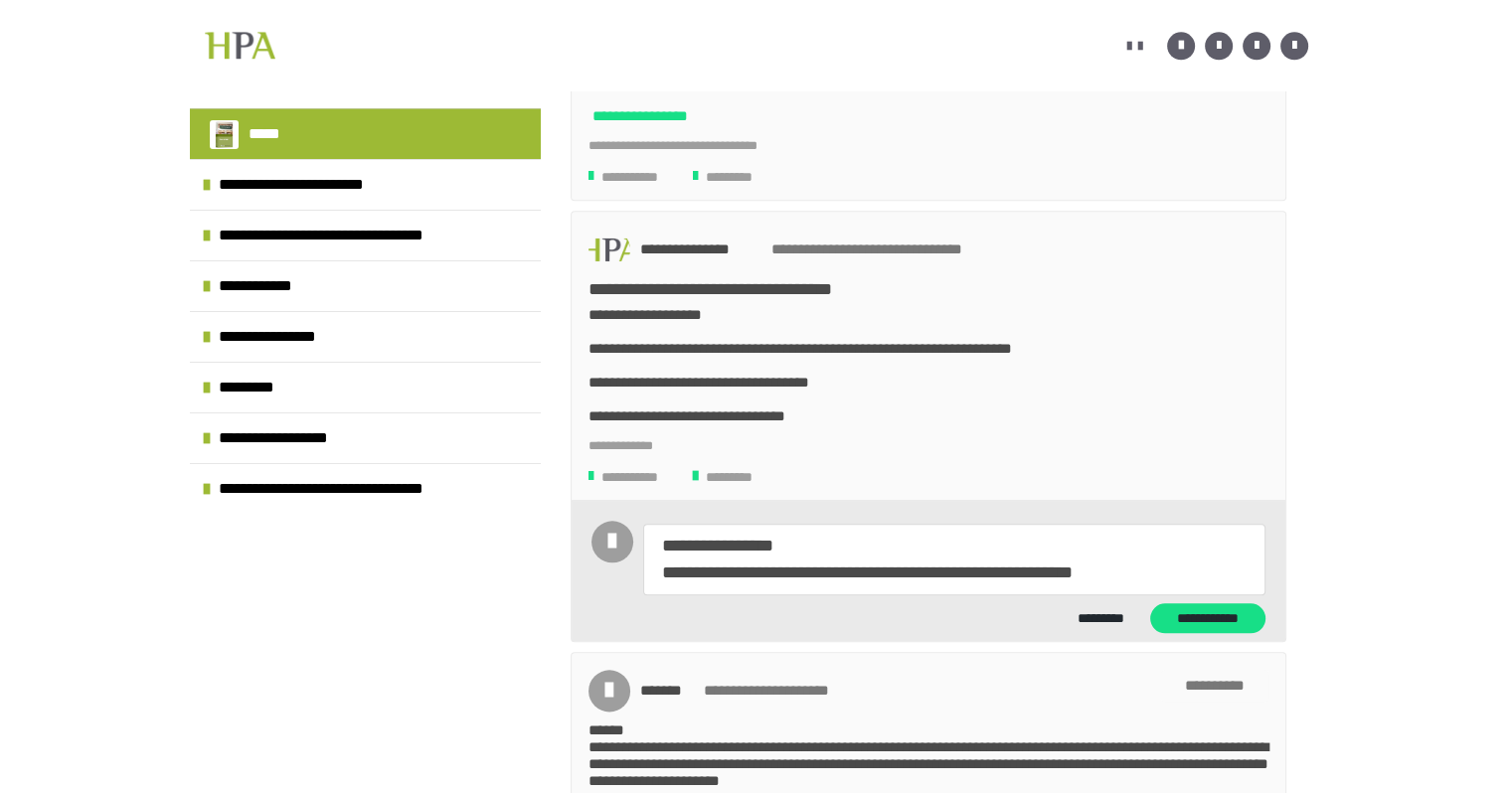 type on "*" 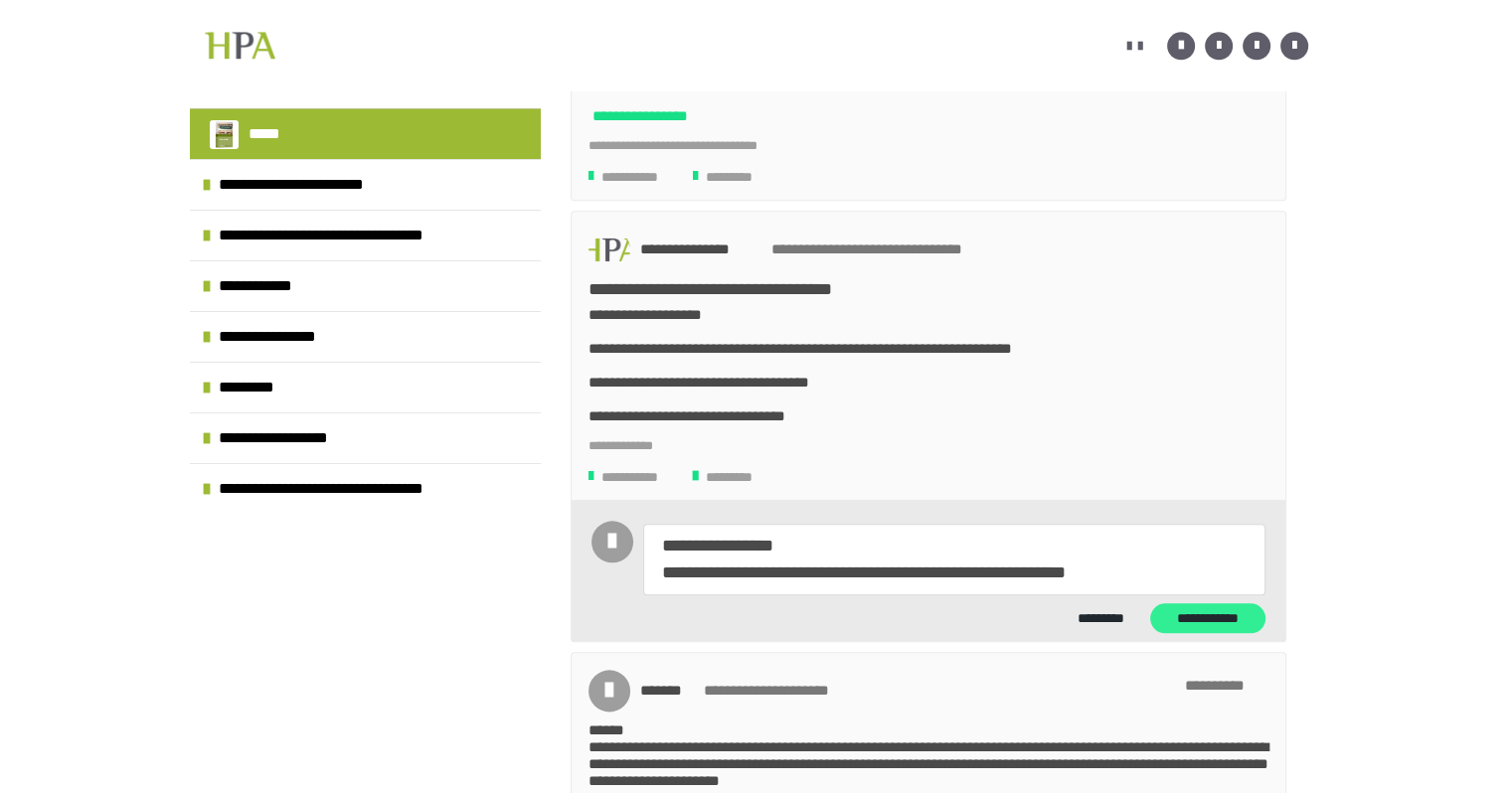 type on "**********" 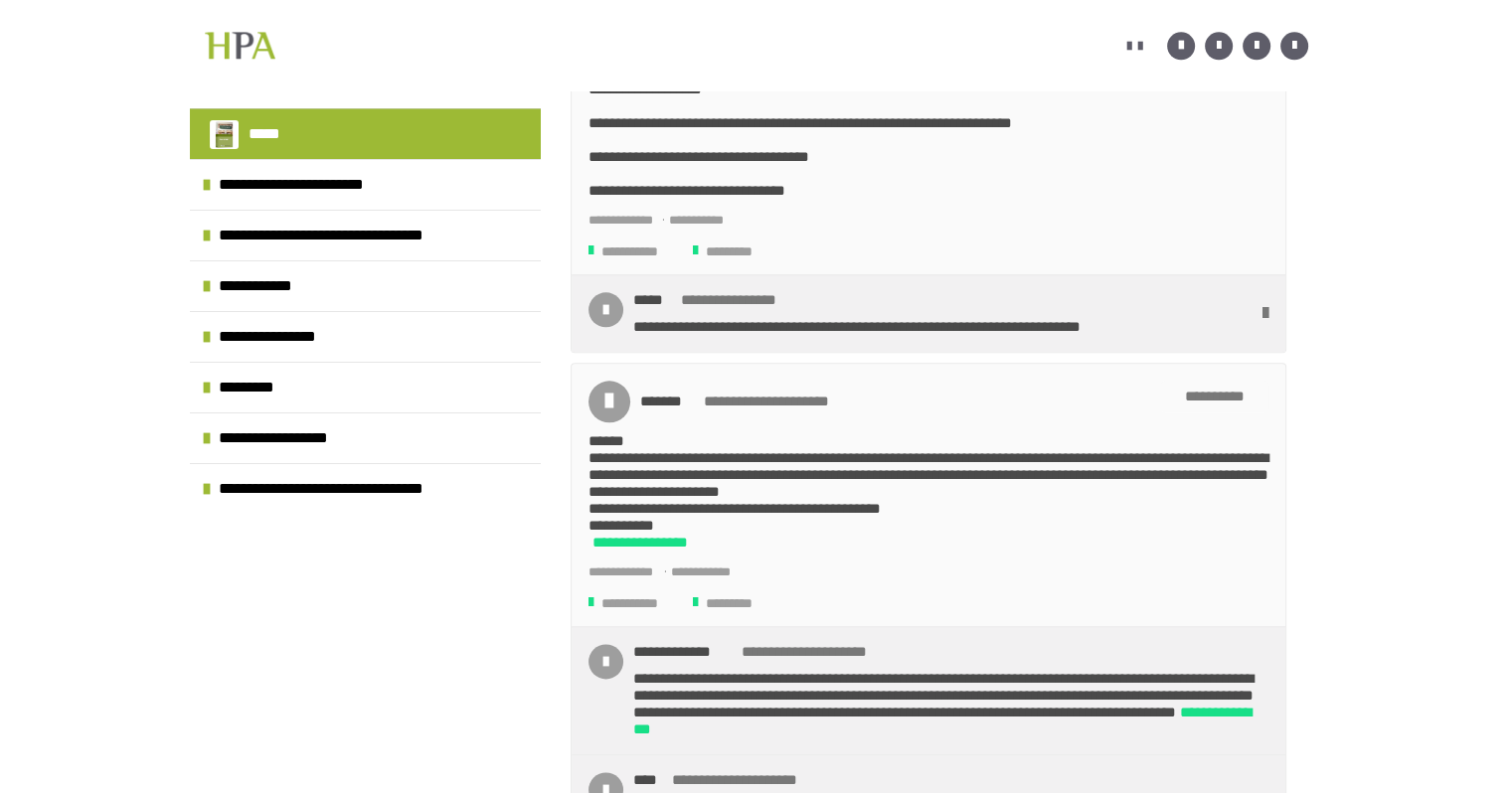 scroll, scrollTop: 2495, scrollLeft: 0, axis: vertical 